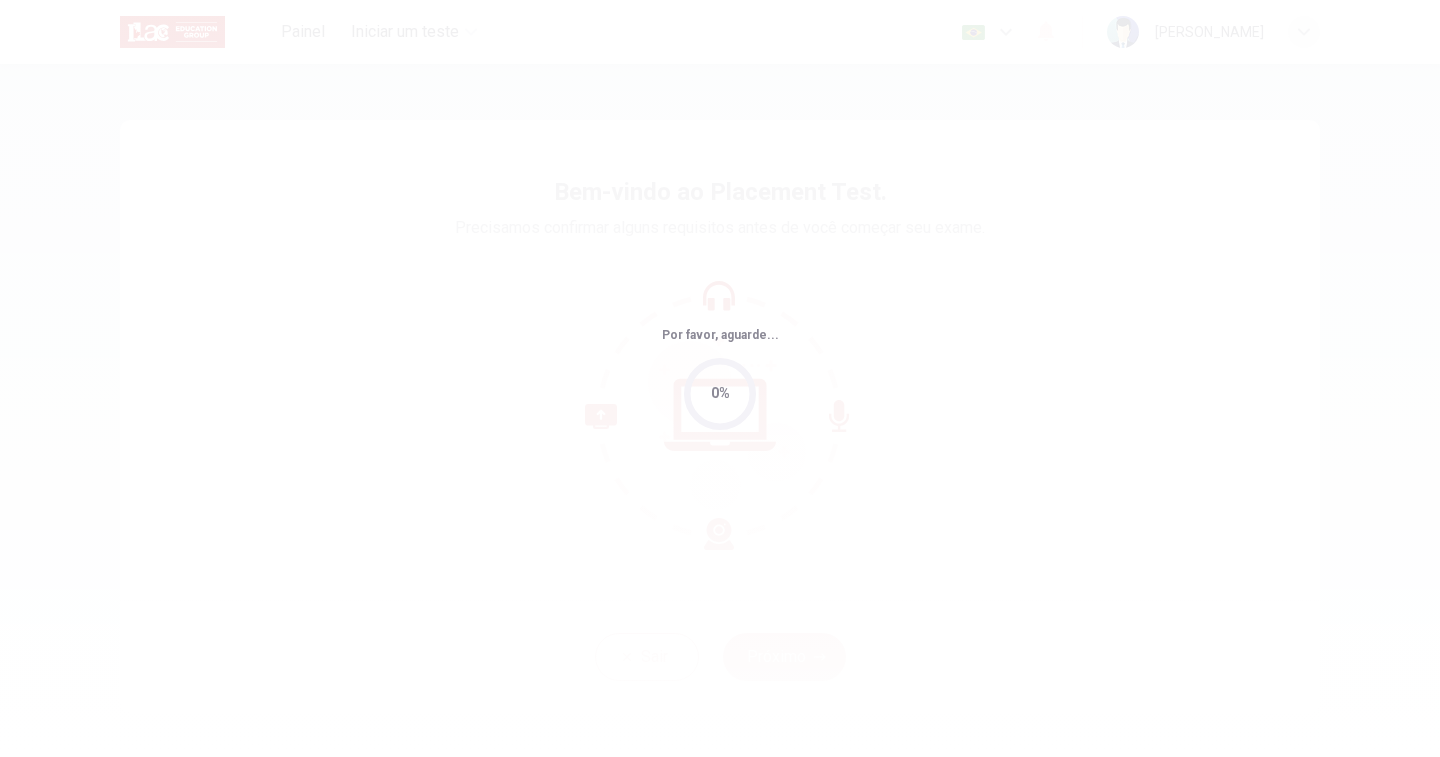 scroll, scrollTop: 0, scrollLeft: 0, axis: both 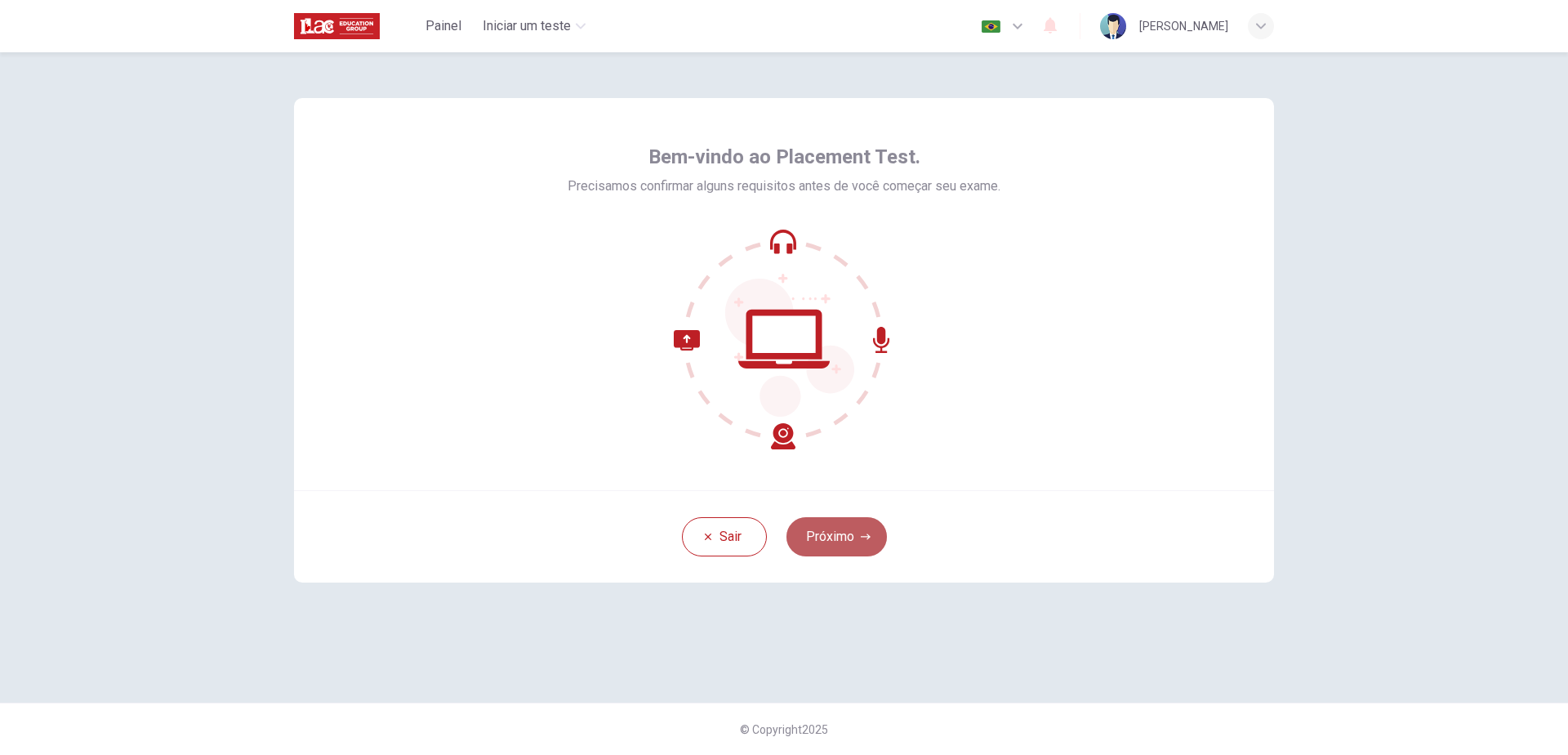 click 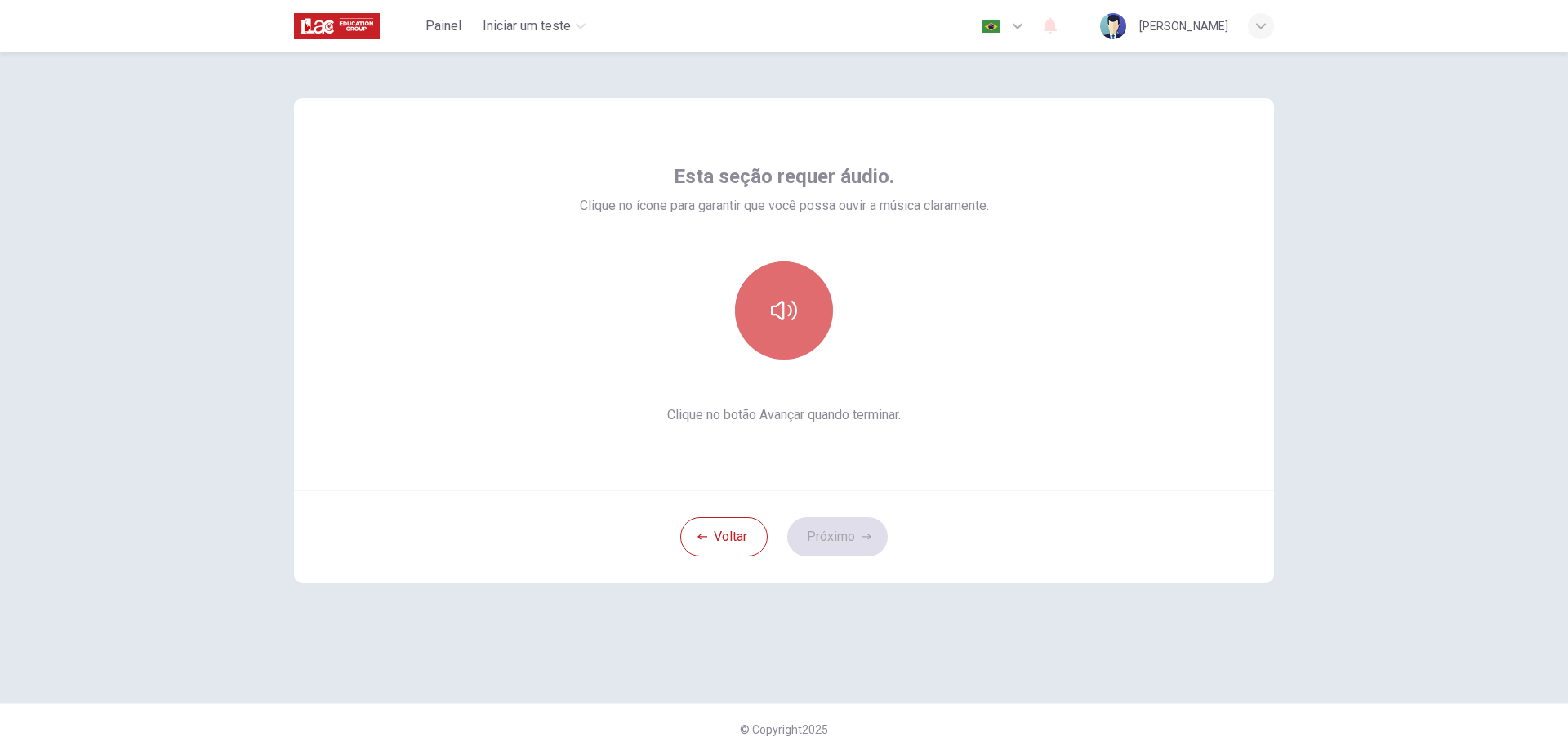 click at bounding box center [784, 310] 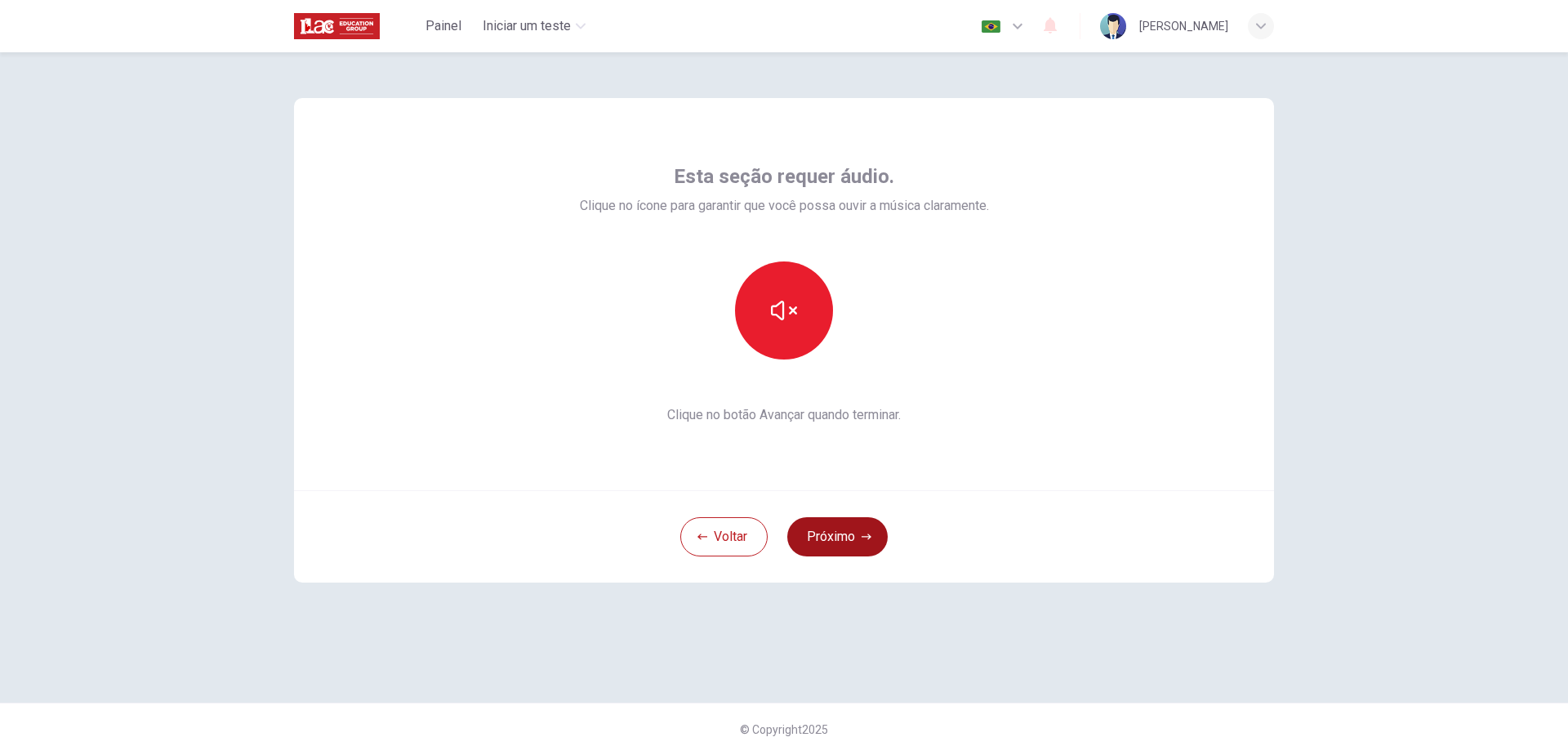 click on "Próximo" at bounding box center [837, 537] 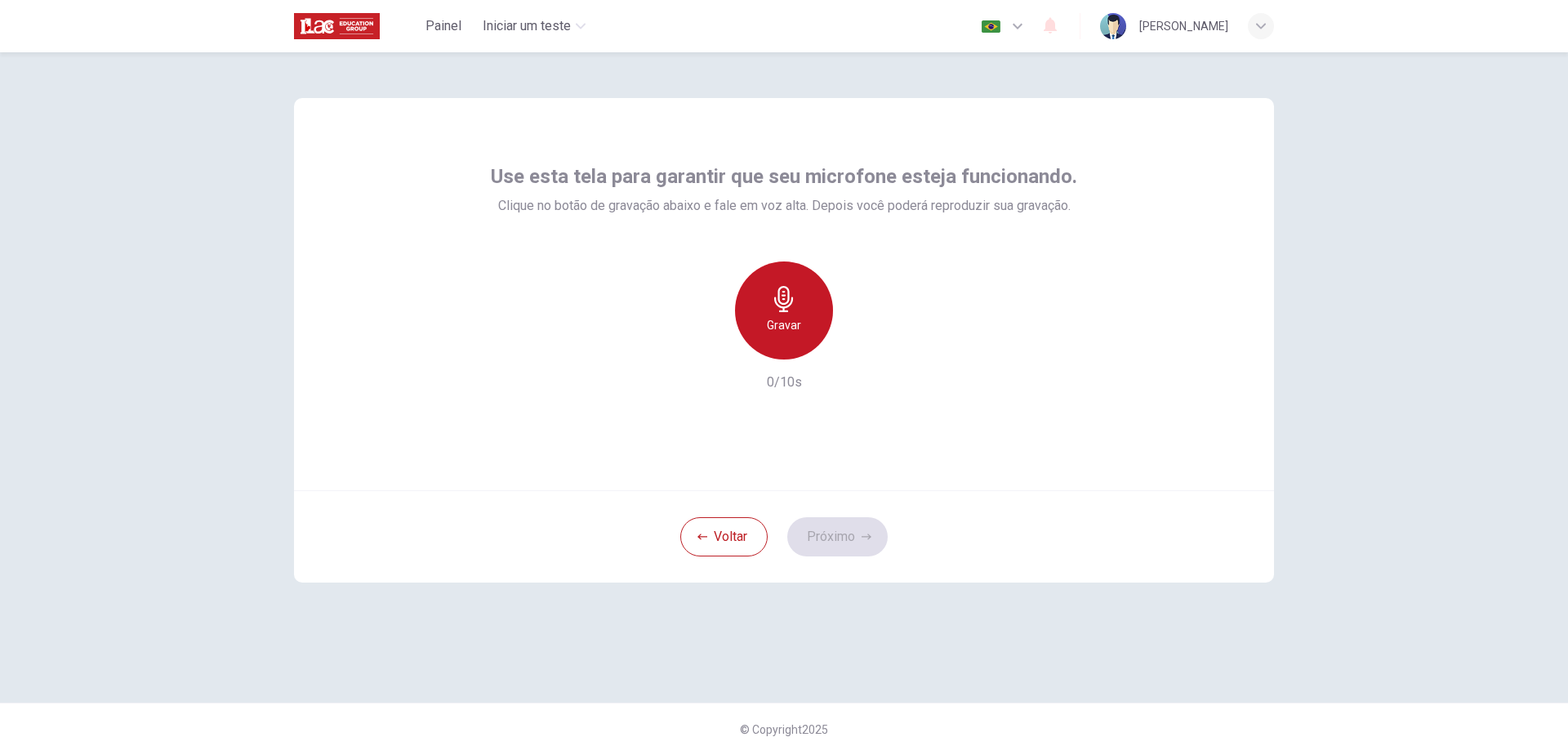 click on "Gravar" at bounding box center (784, 310) 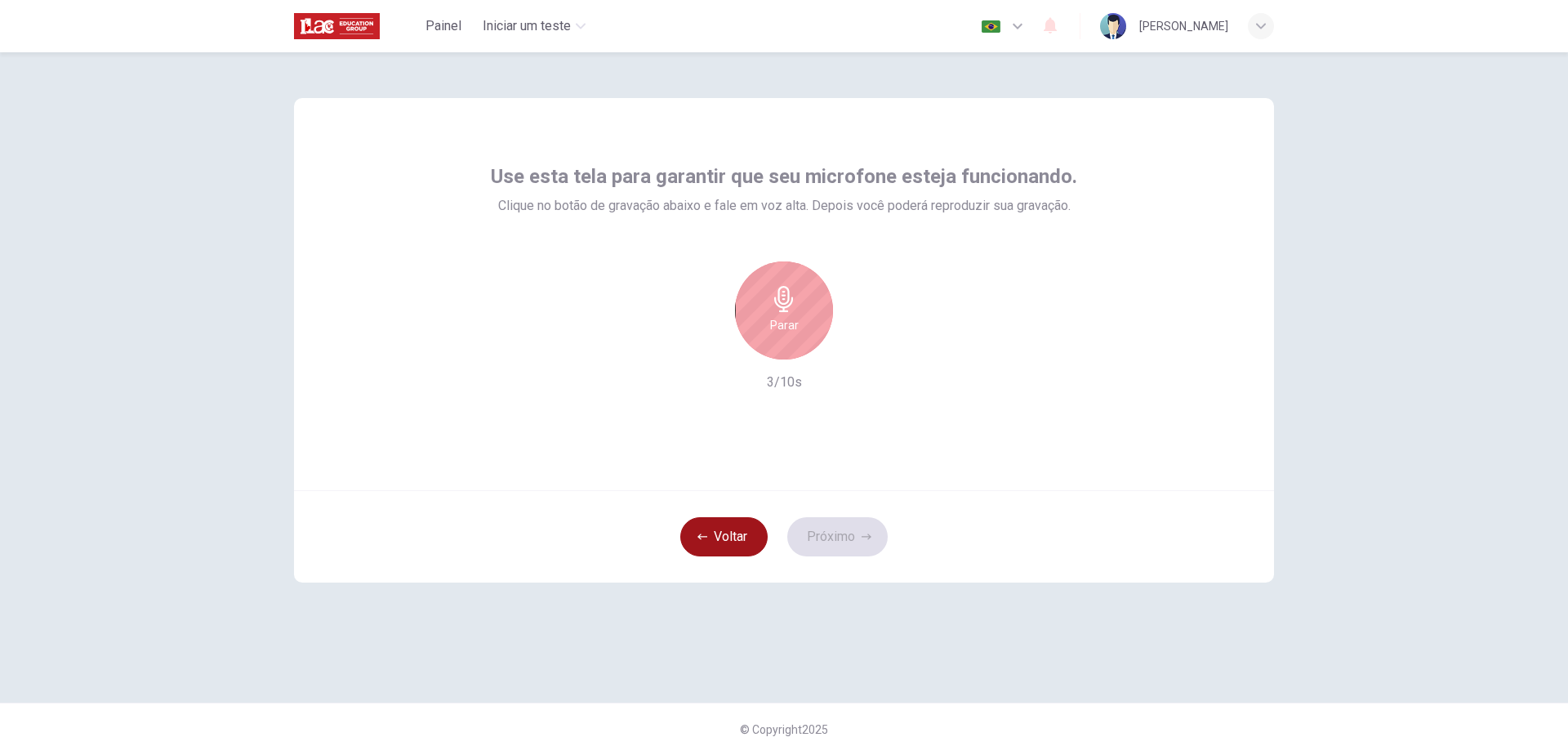 click on "Voltar" at bounding box center [724, 537] 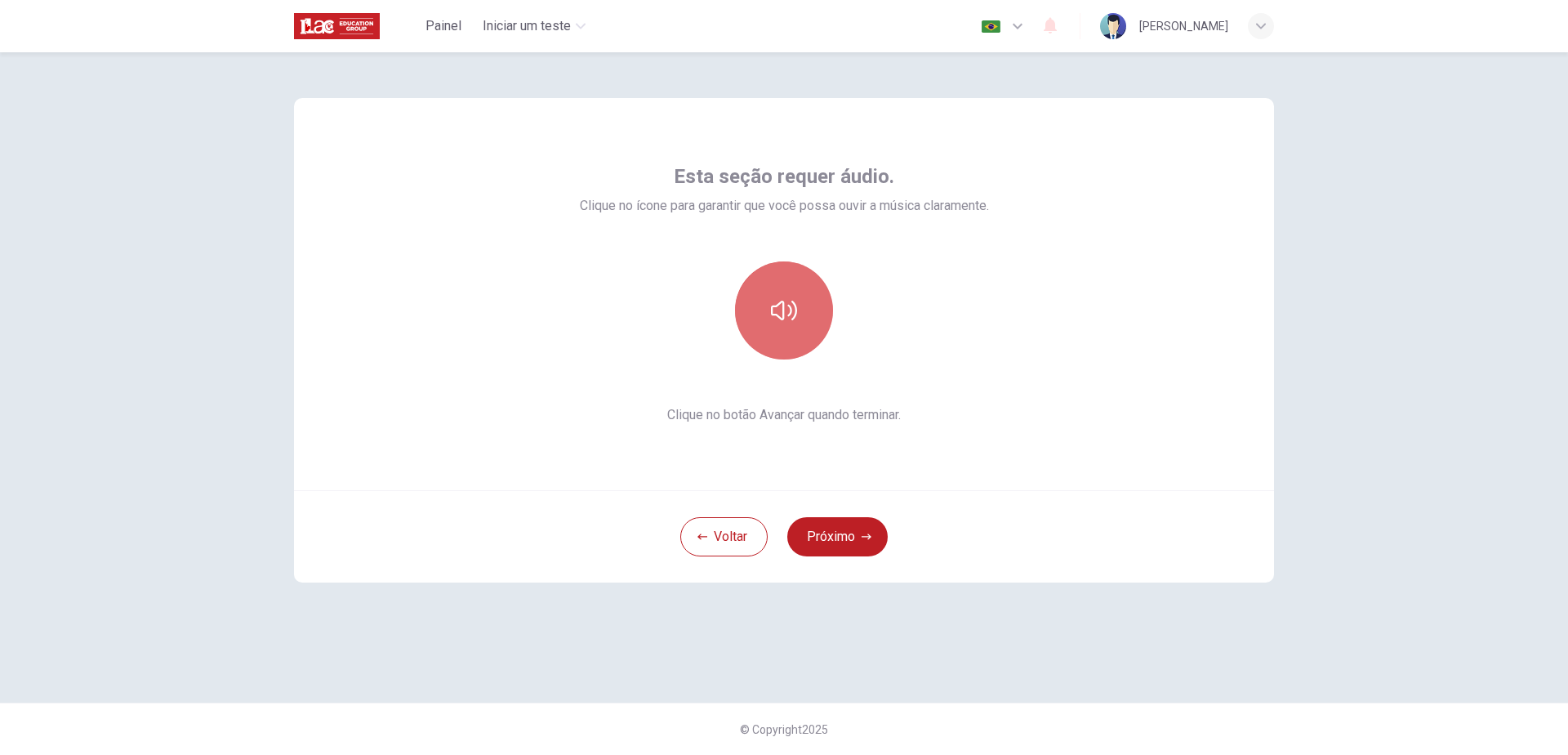 click 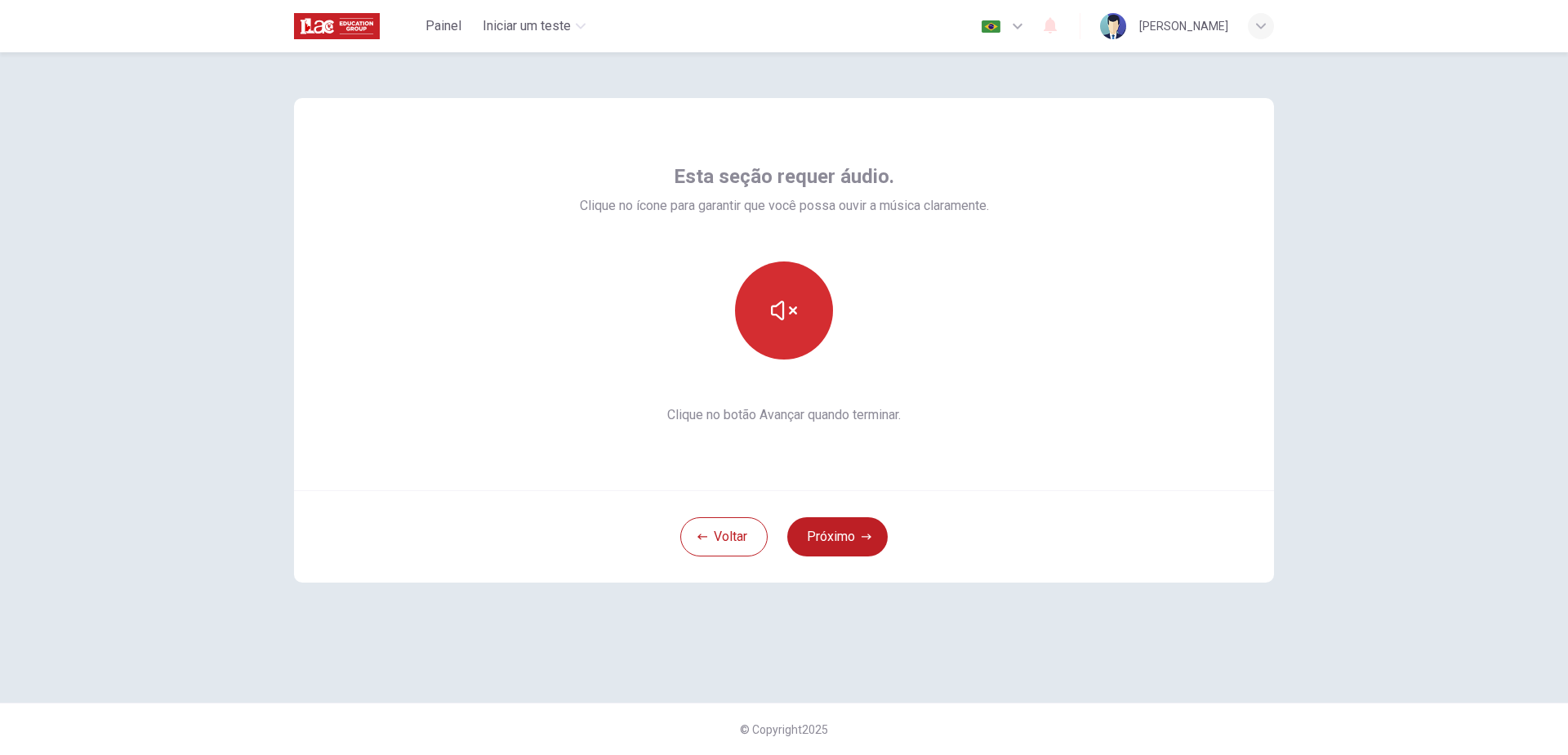 click 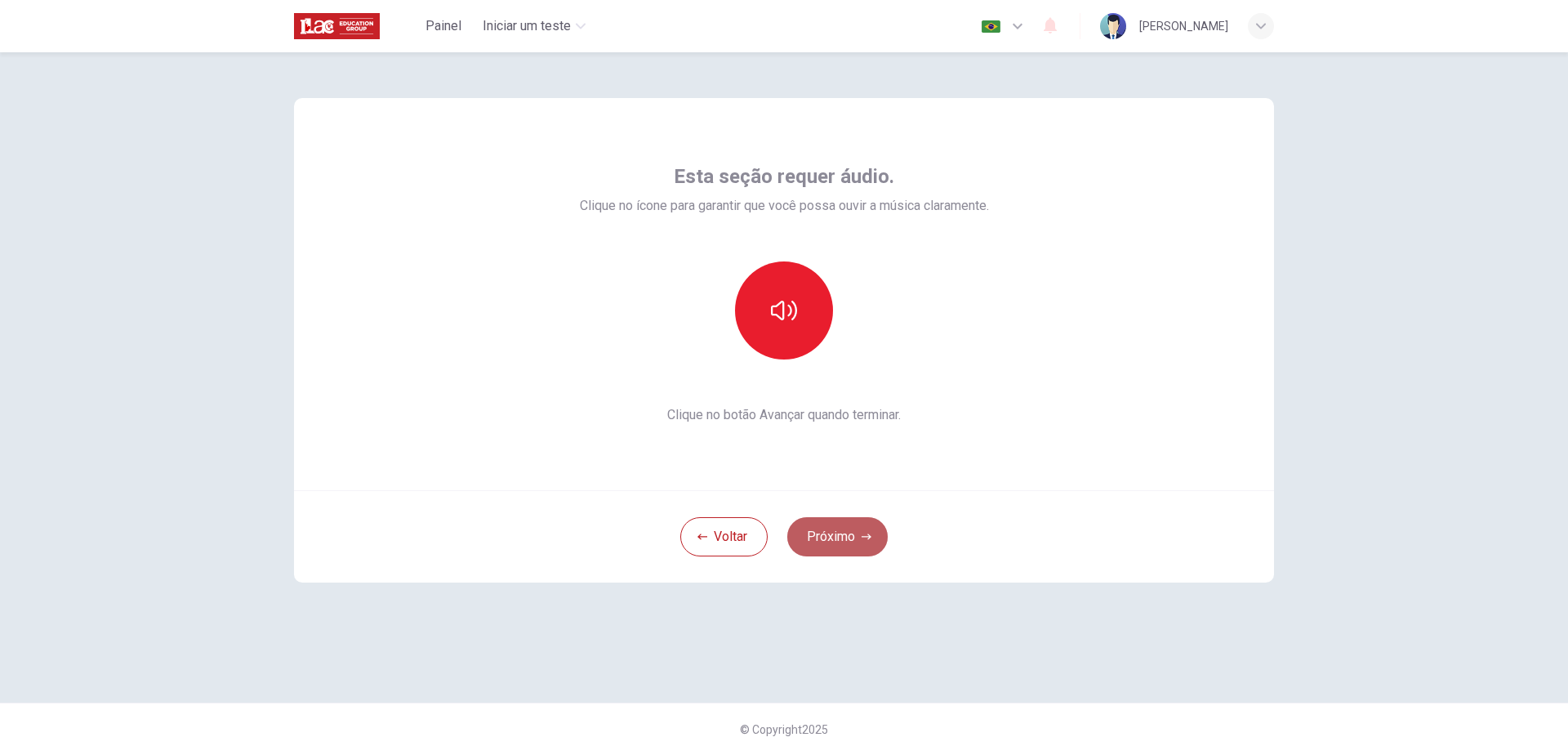 click on "Próximo" at bounding box center [837, 537] 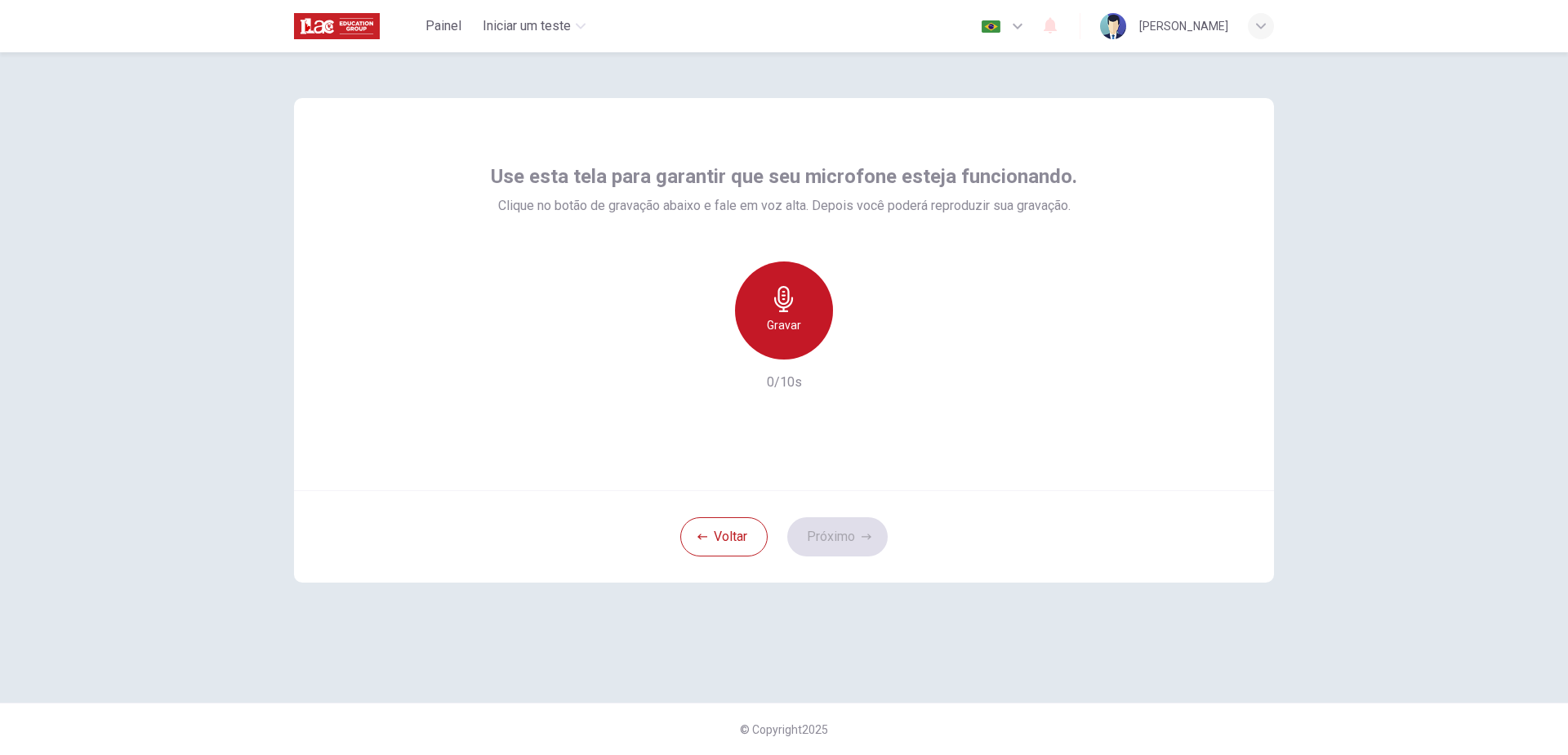 click on "Gravar" at bounding box center (784, 325) 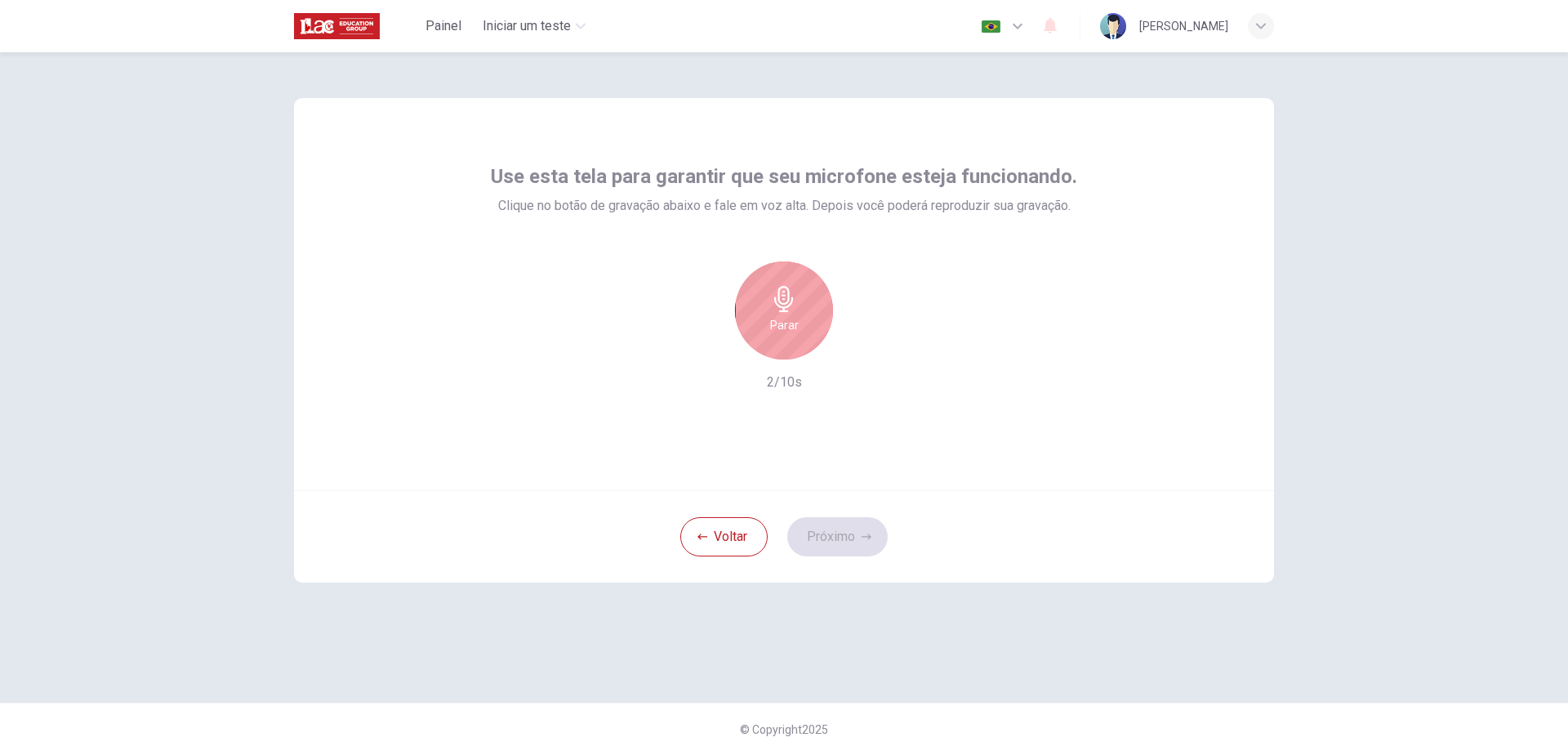 click on "Parar" at bounding box center (784, 325) 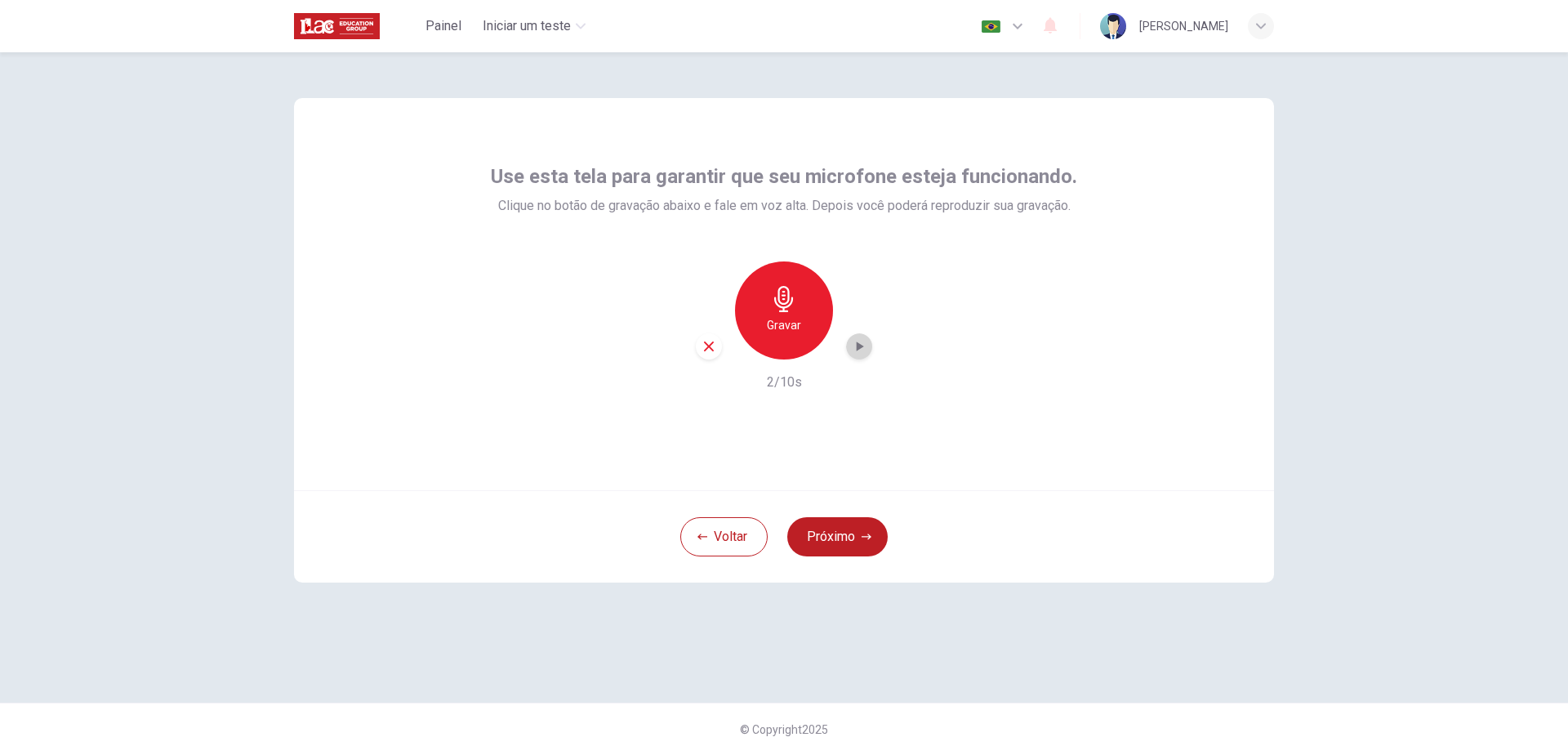 click 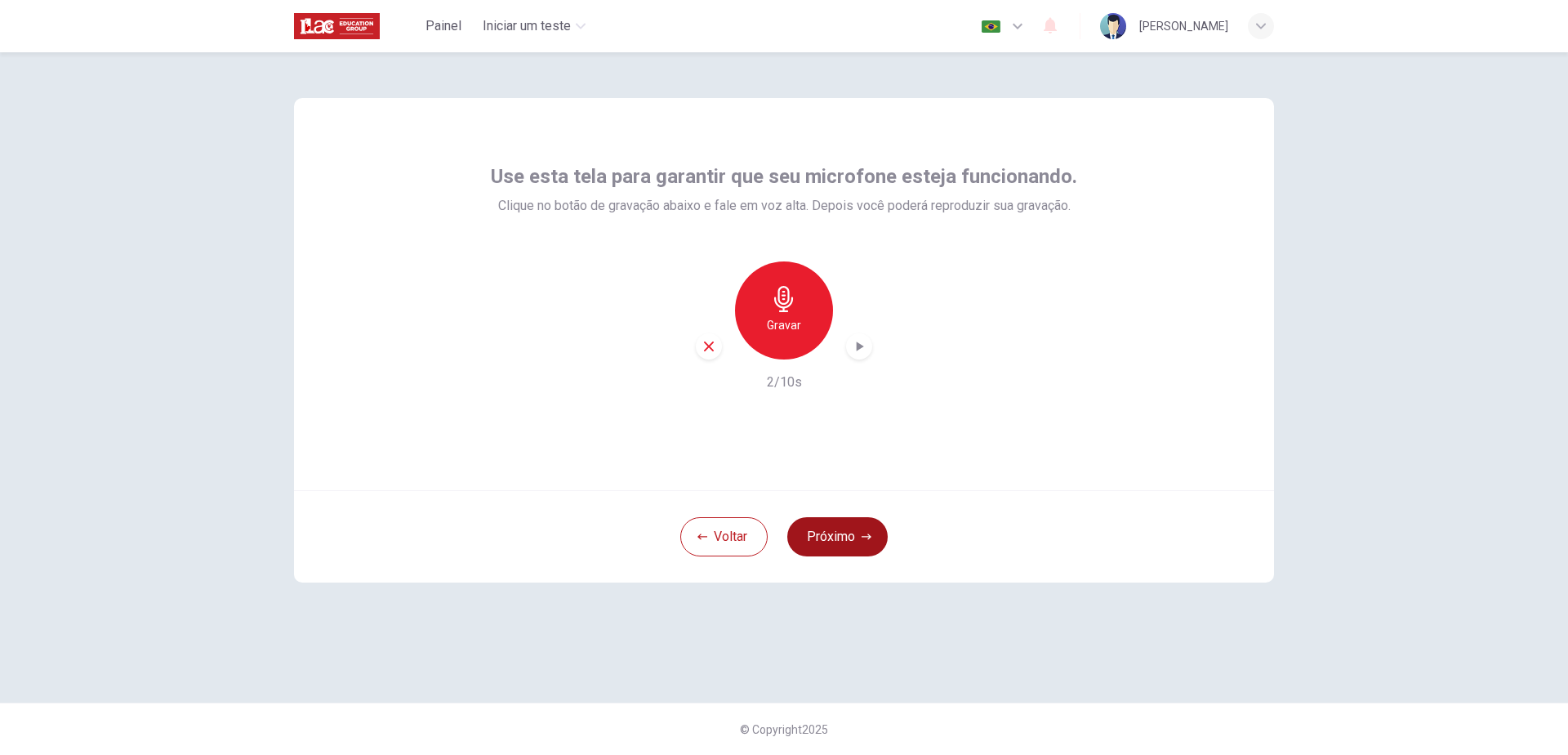 click on "Próximo" at bounding box center (837, 537) 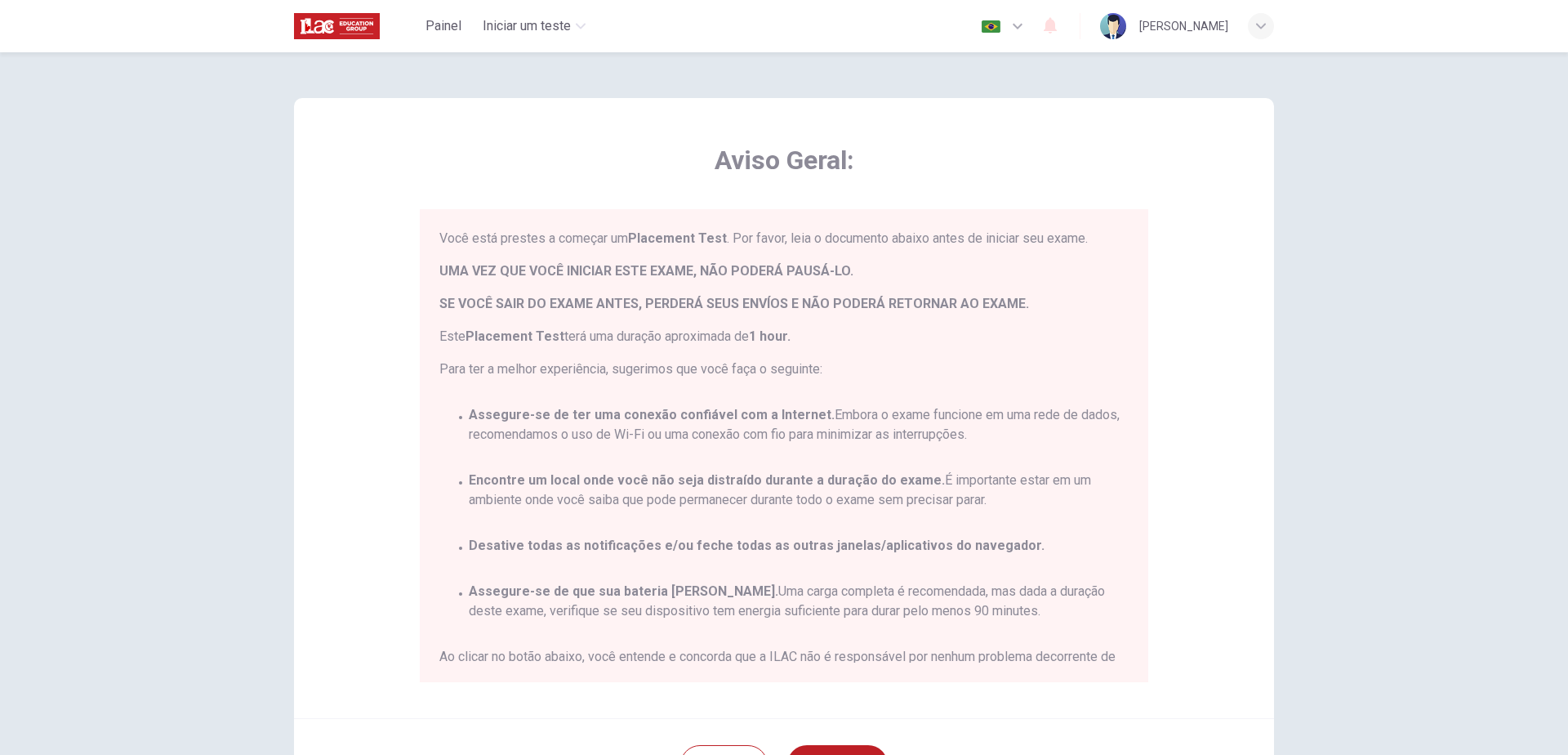 scroll, scrollTop: 76, scrollLeft: 0, axis: vertical 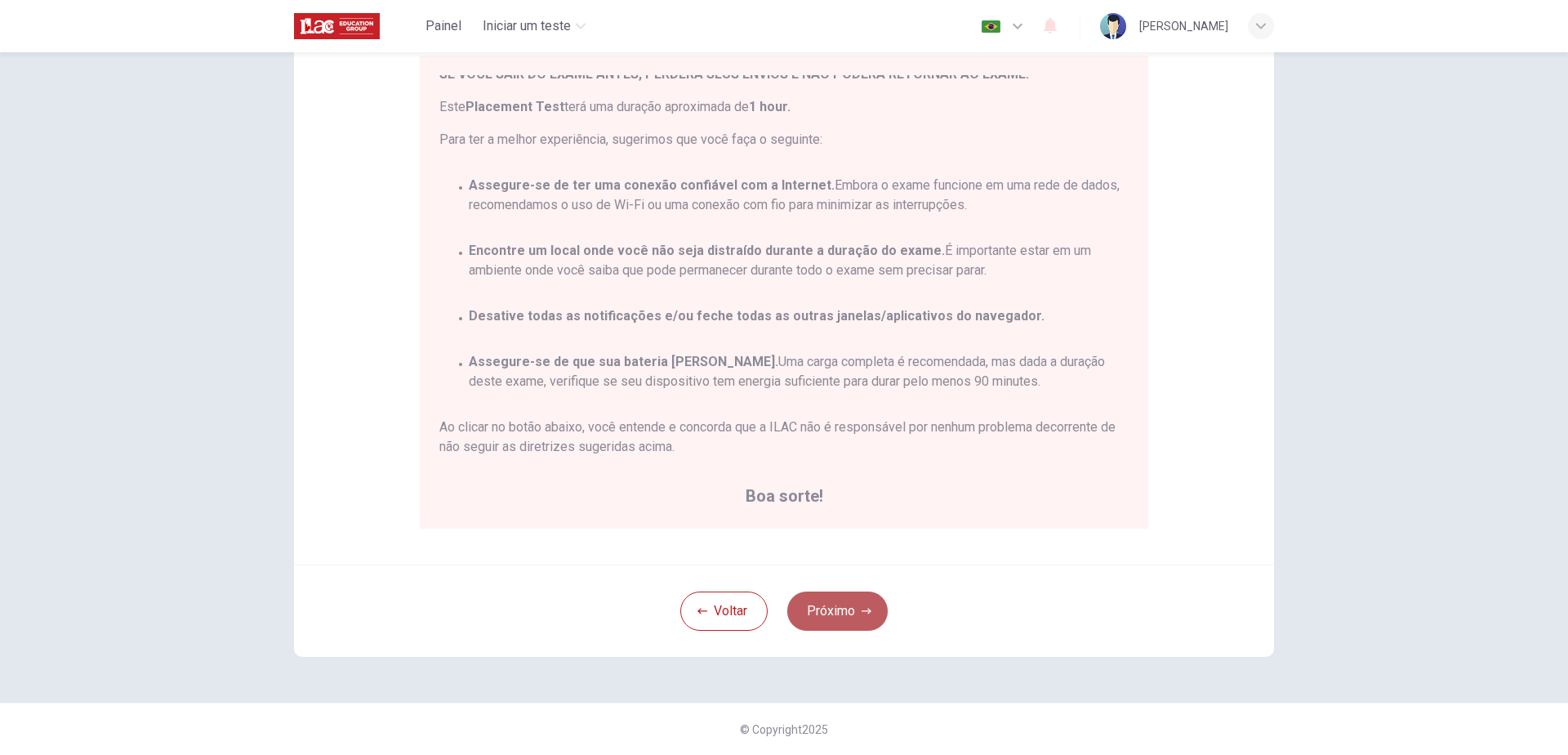 click on "Próximo" at bounding box center (837, 611) 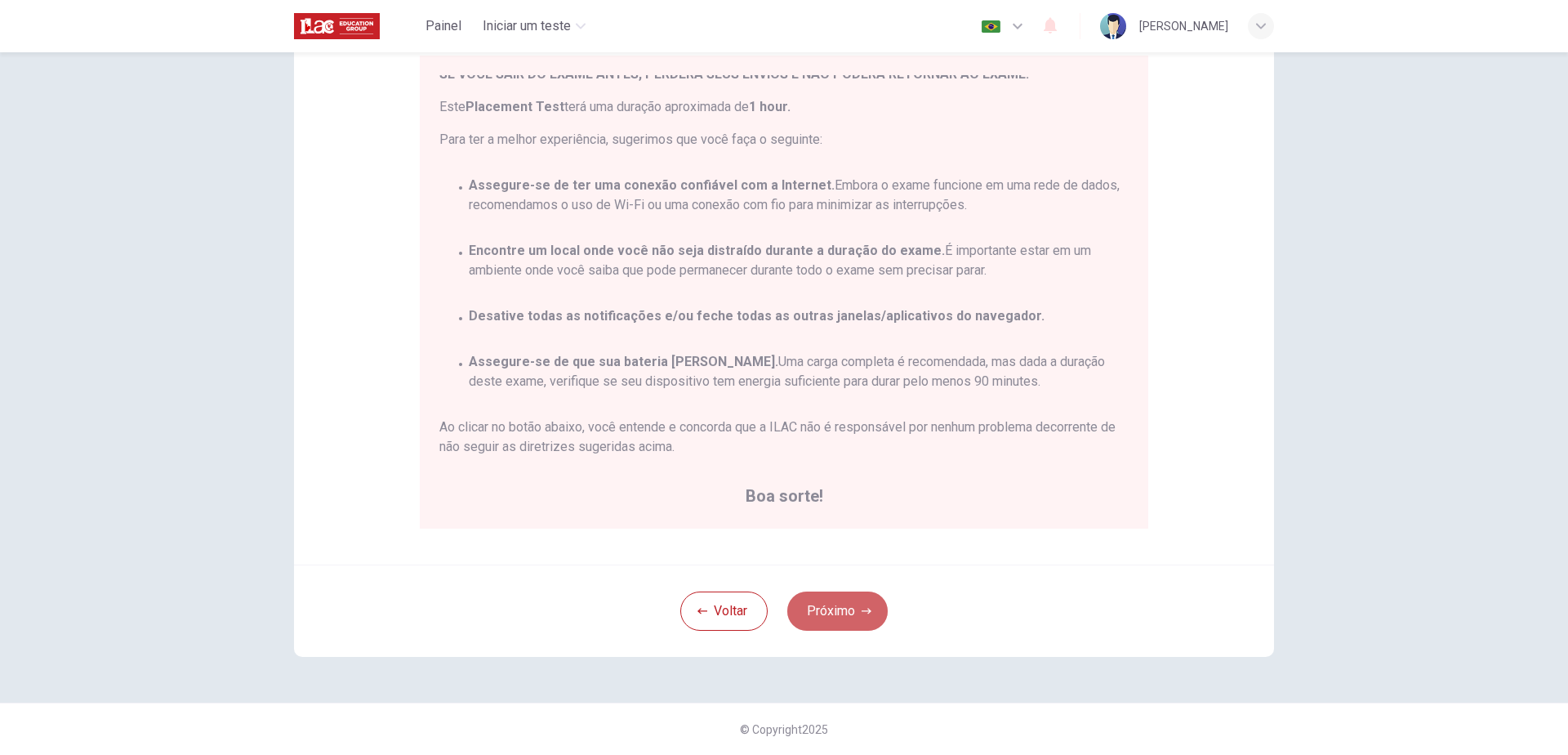 scroll, scrollTop: 0, scrollLeft: 0, axis: both 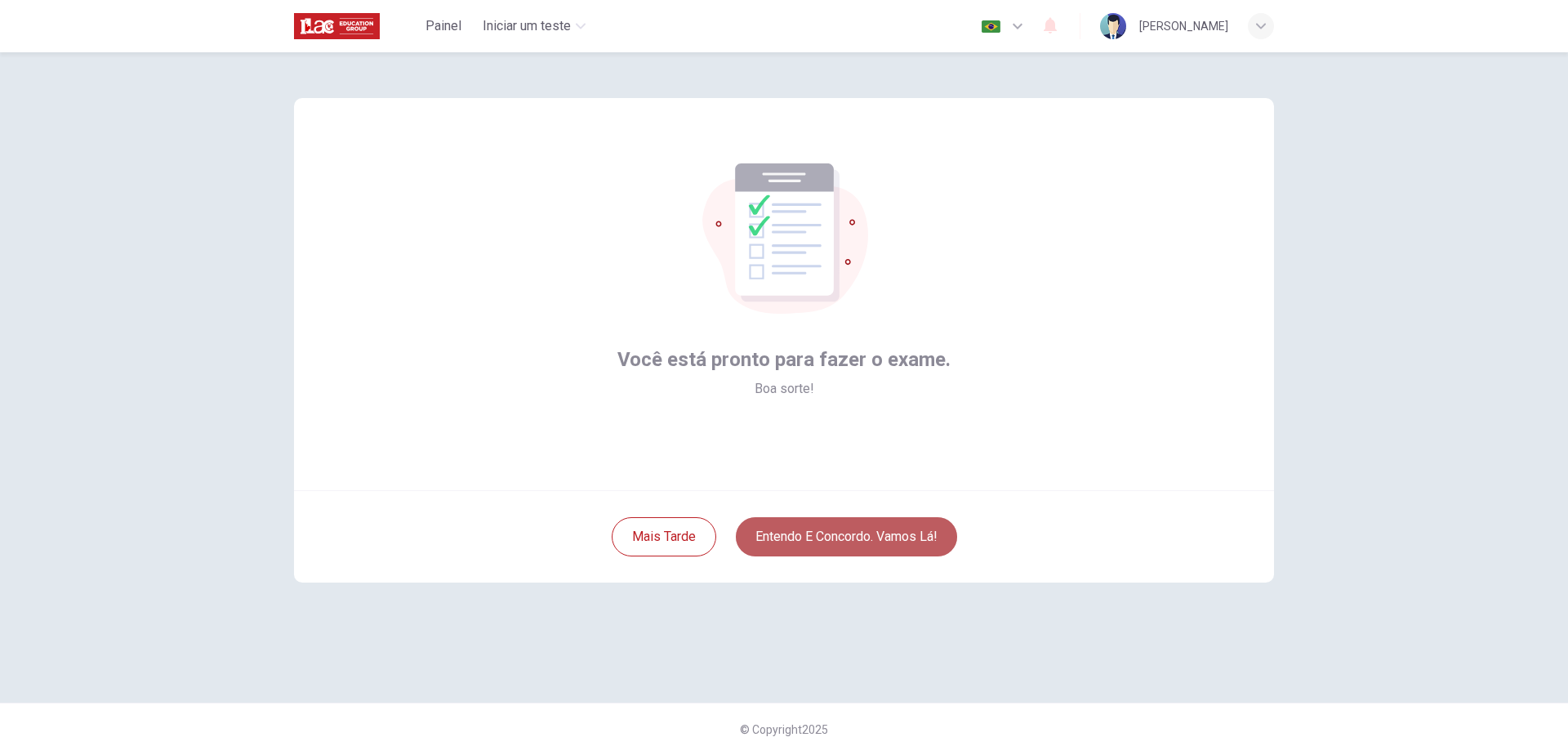 click on "Entendo e concordo. Vamos lá!" at bounding box center (846, 537) 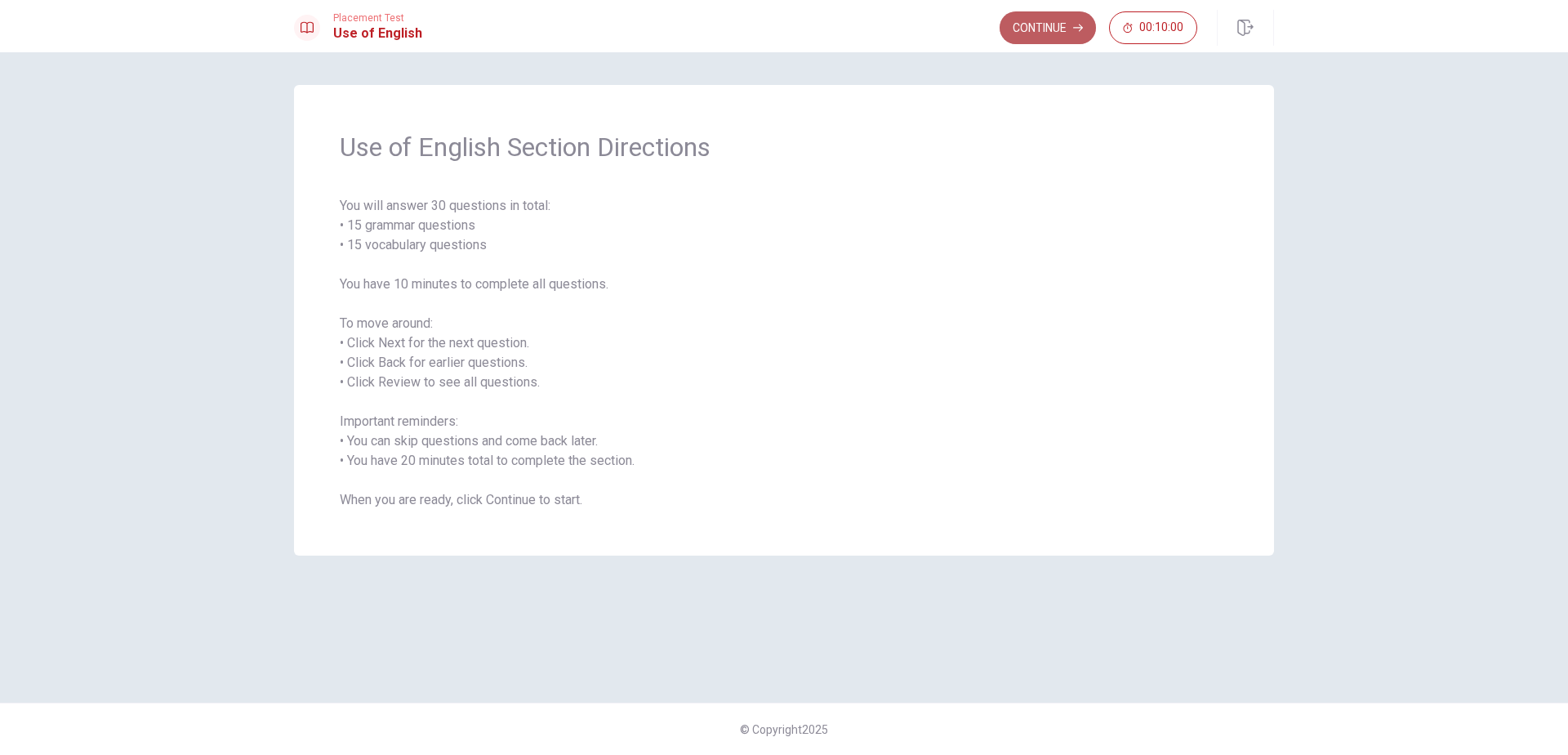 click on "Continue" at bounding box center [1048, 28] 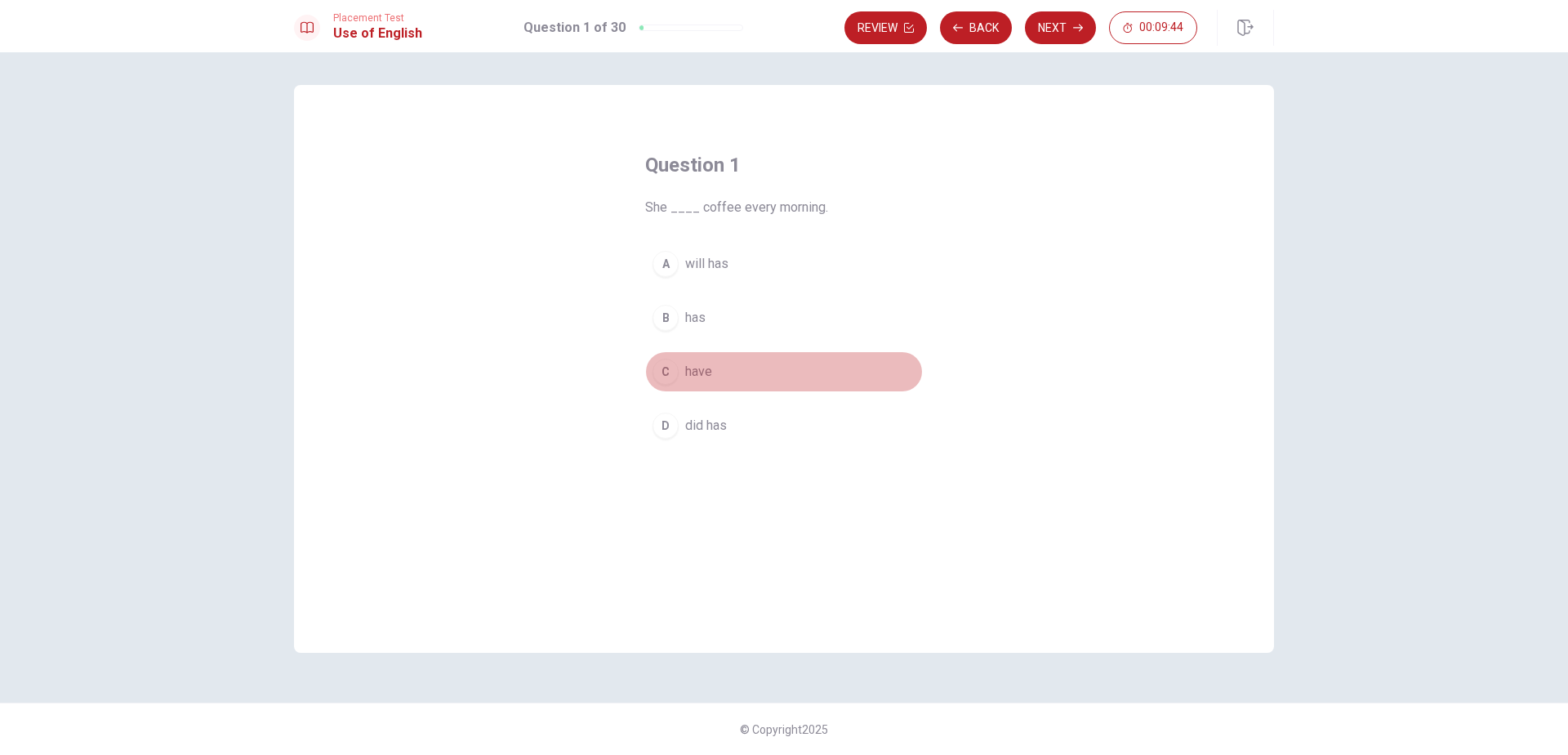 click on "C" at bounding box center [666, 372] 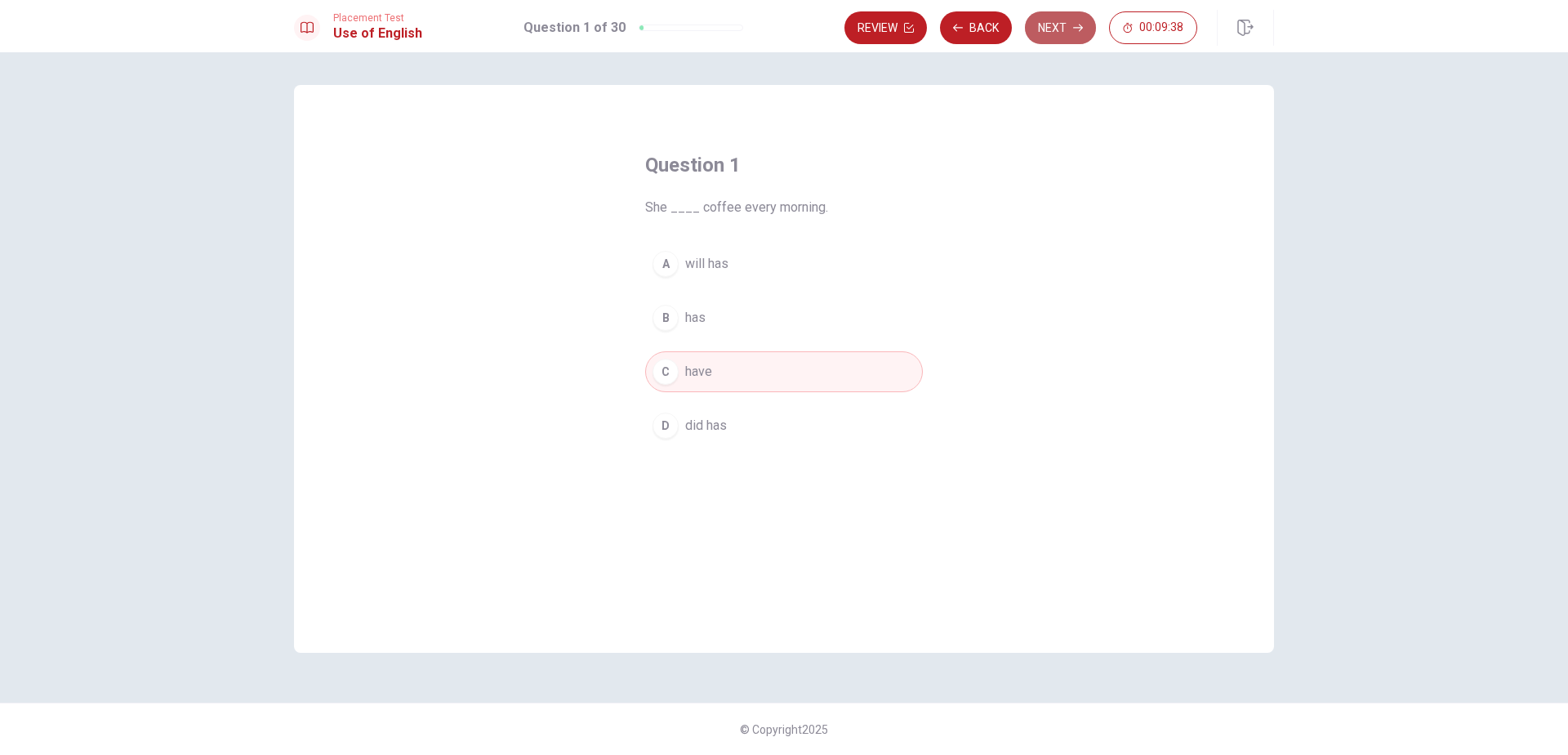 click on "Next" at bounding box center [1060, 28] 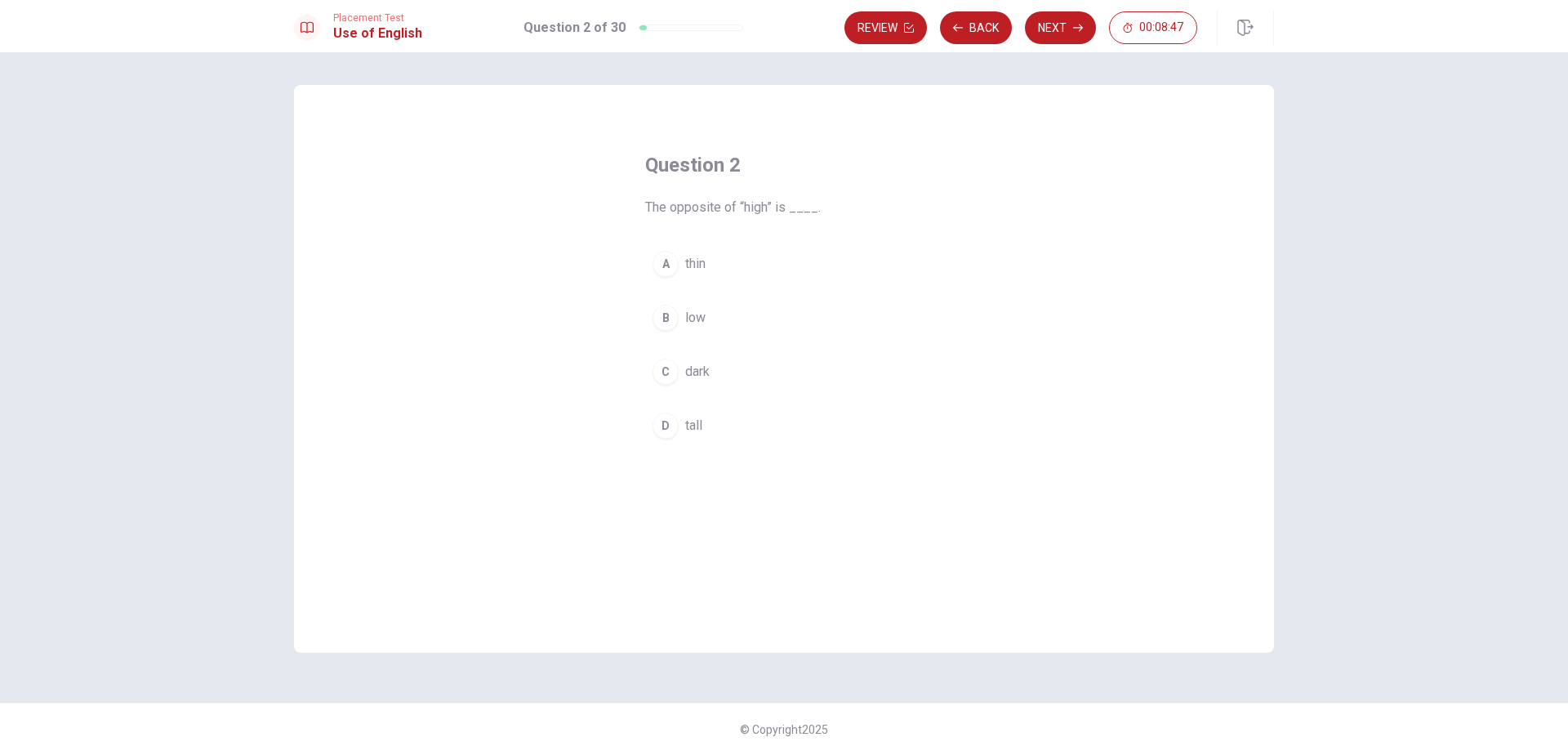 click on "A" at bounding box center [666, 264] 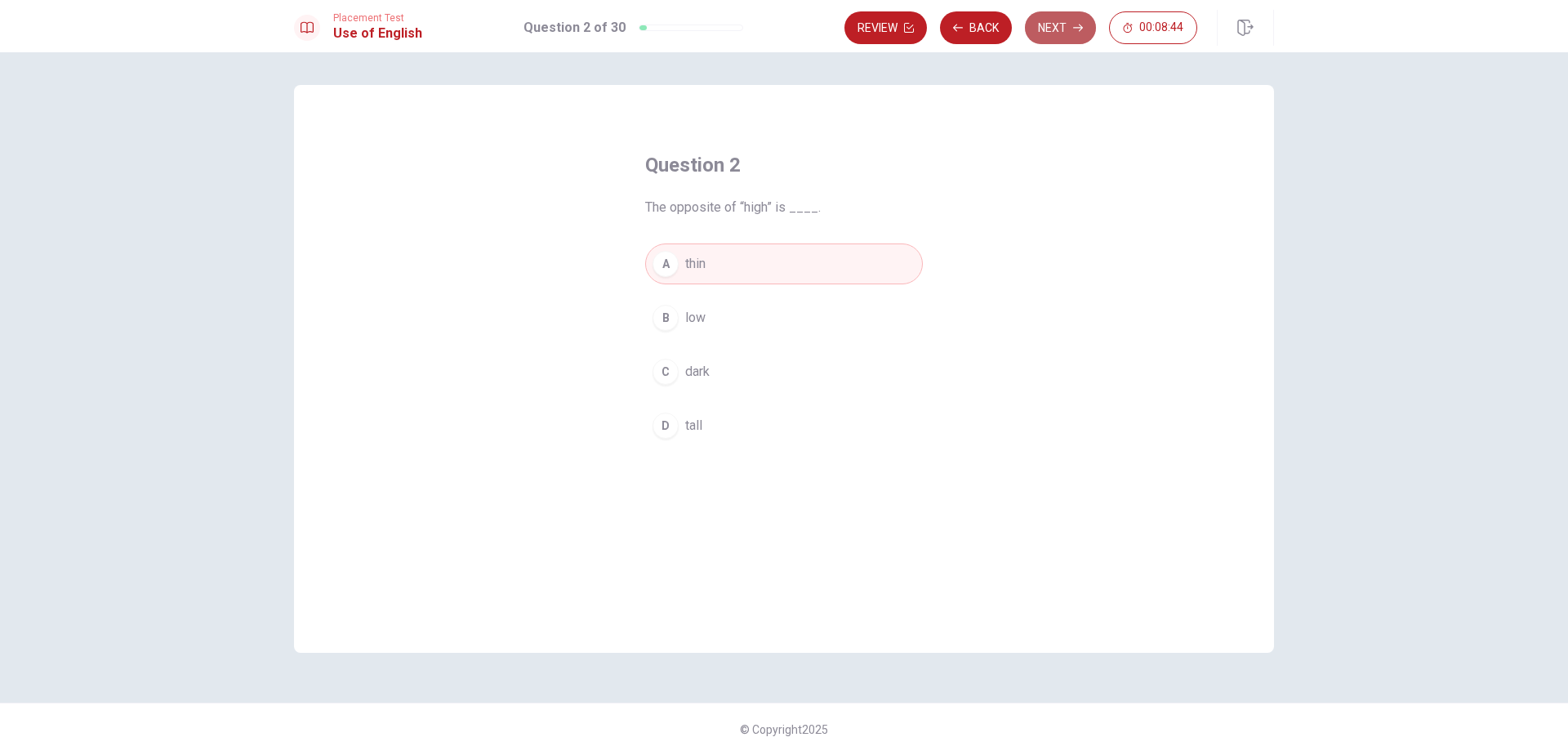 click on "Next" at bounding box center [1060, 28] 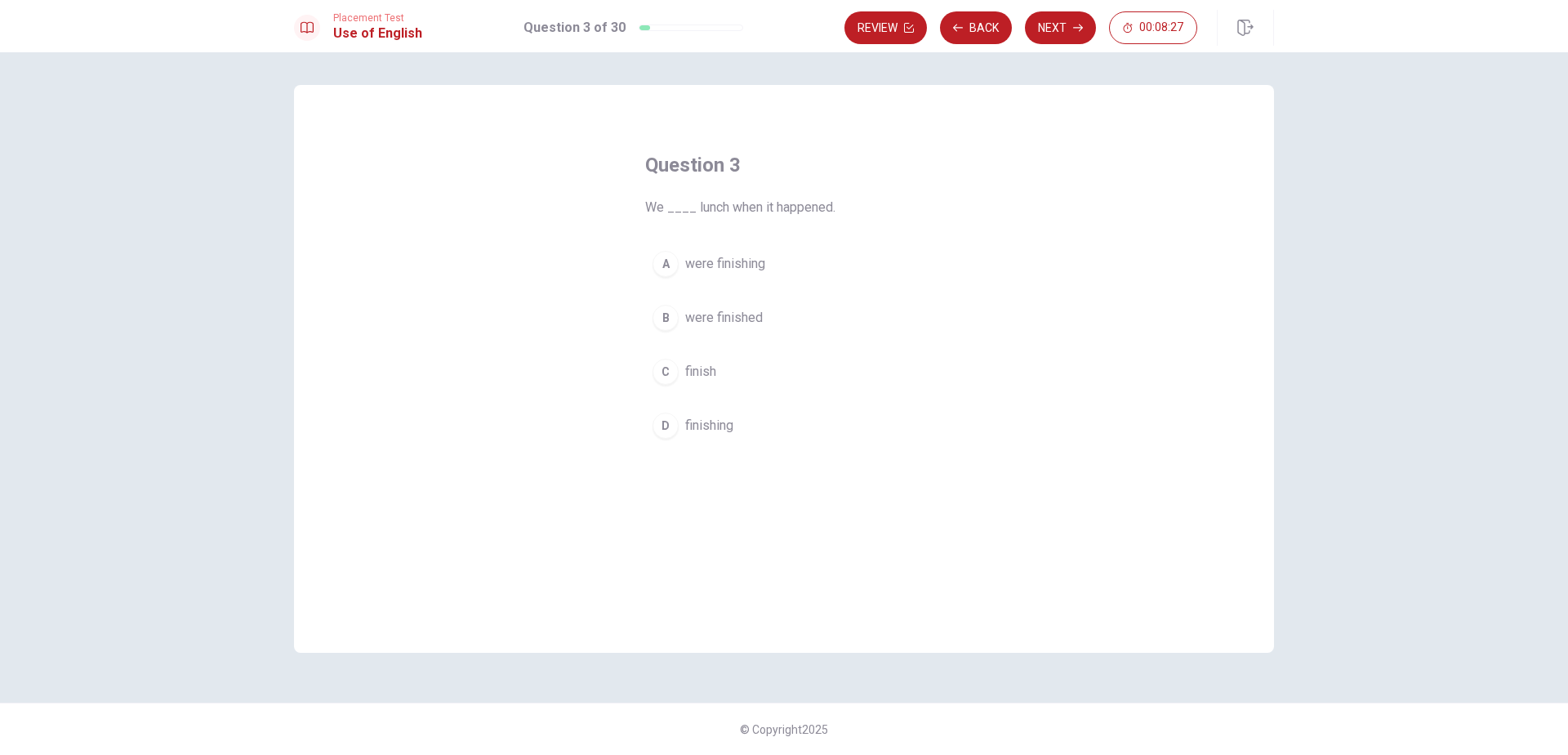 click on "finish" at bounding box center (701, 372) 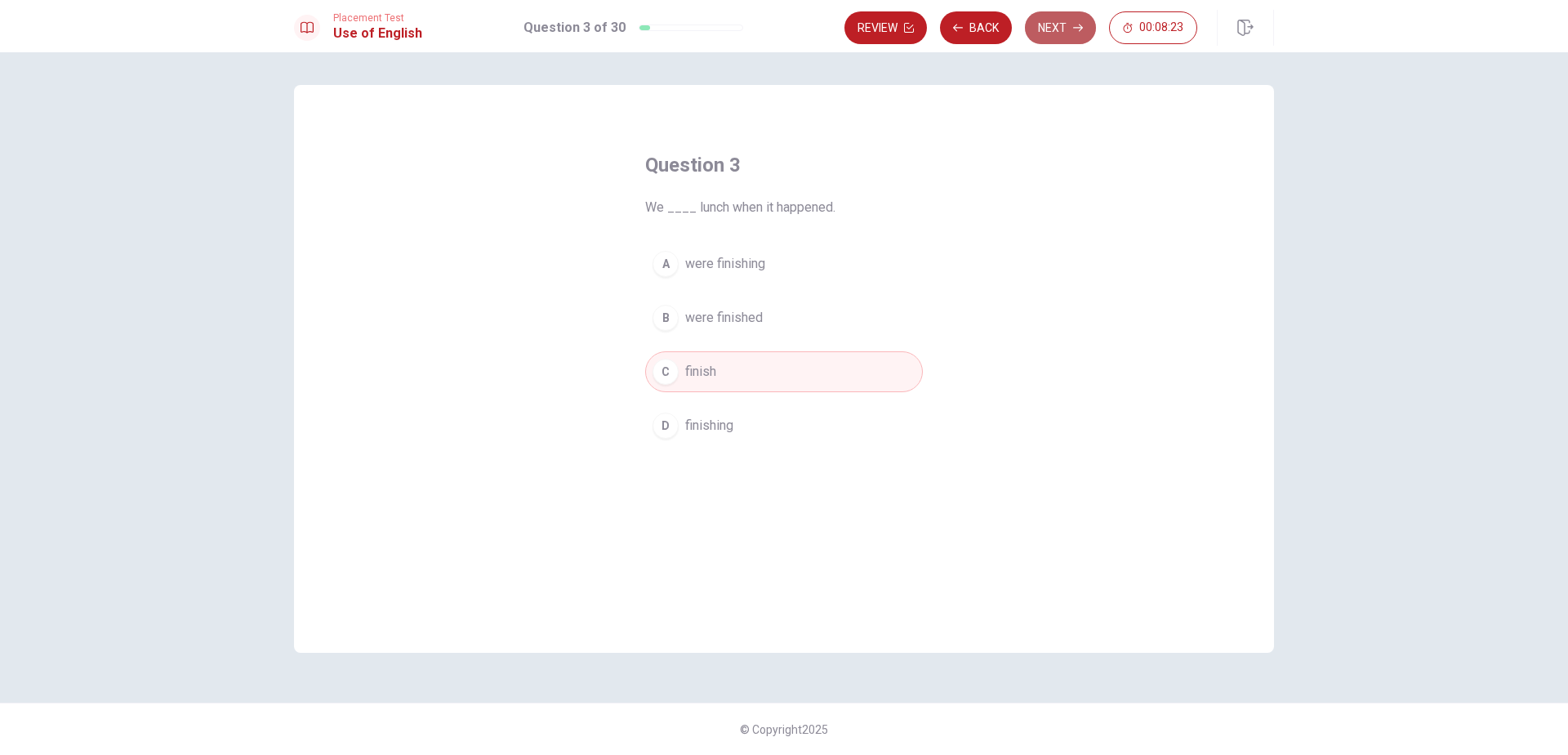 click on "Next" at bounding box center (1060, 28) 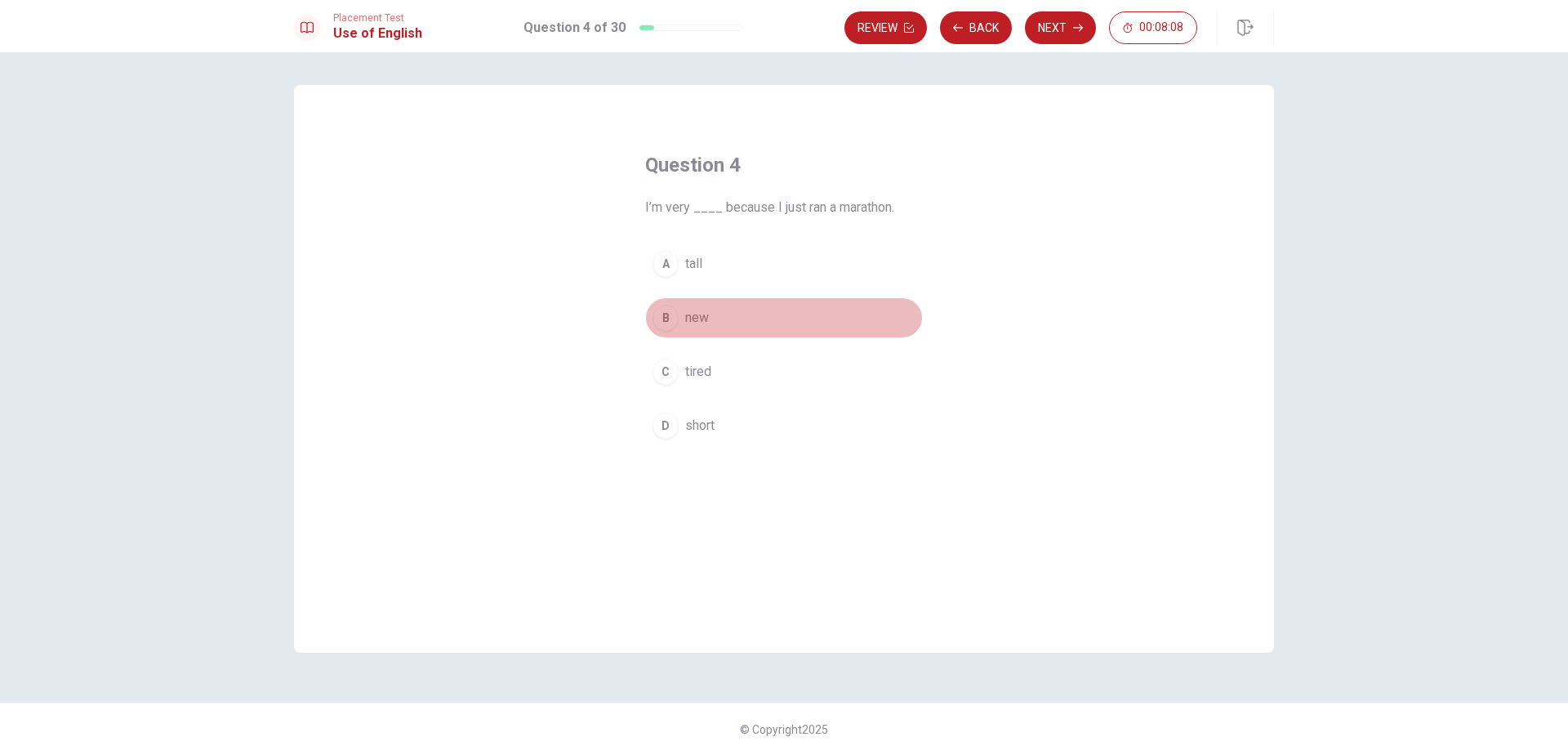click on "new" at bounding box center (697, 318) 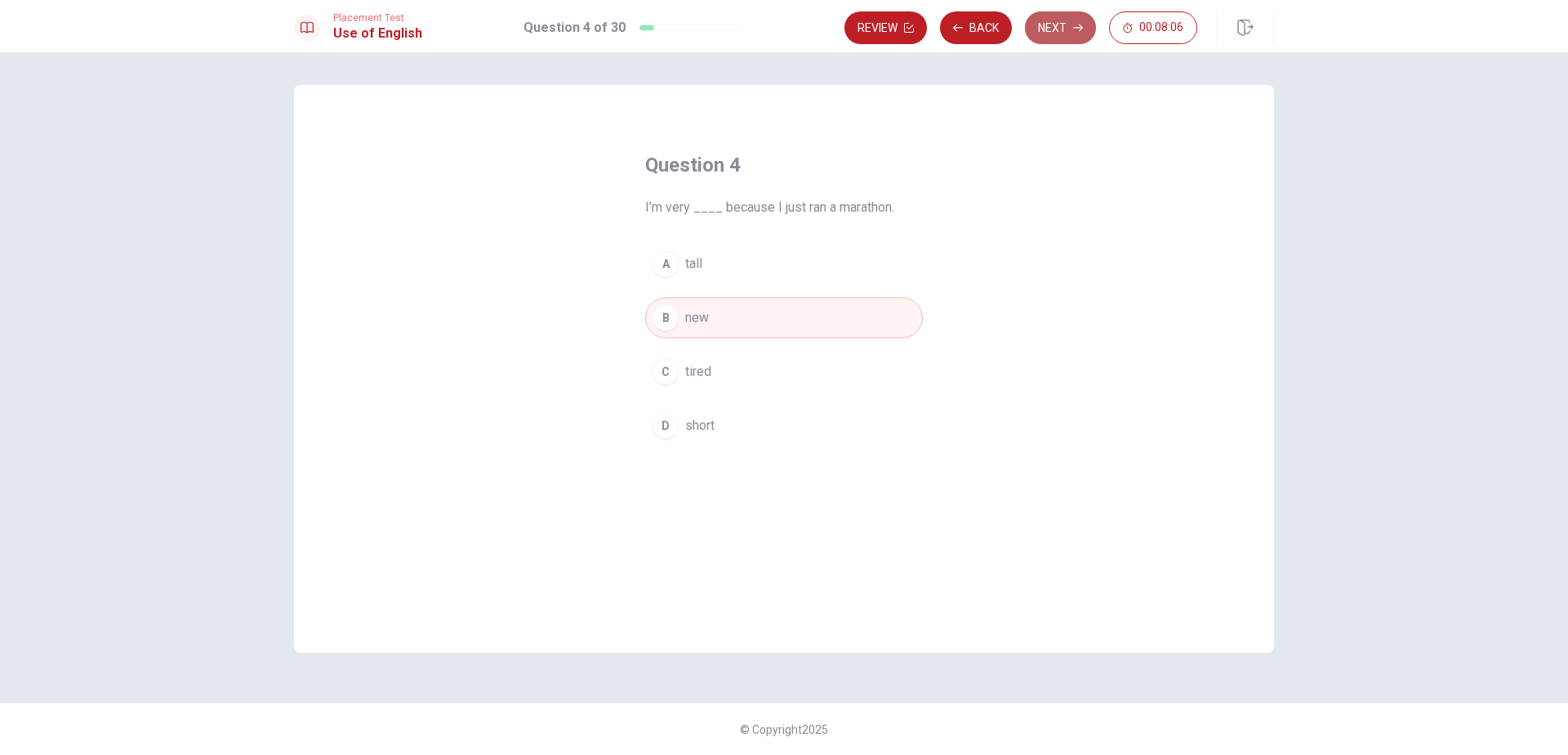click on "Next" at bounding box center (1060, 28) 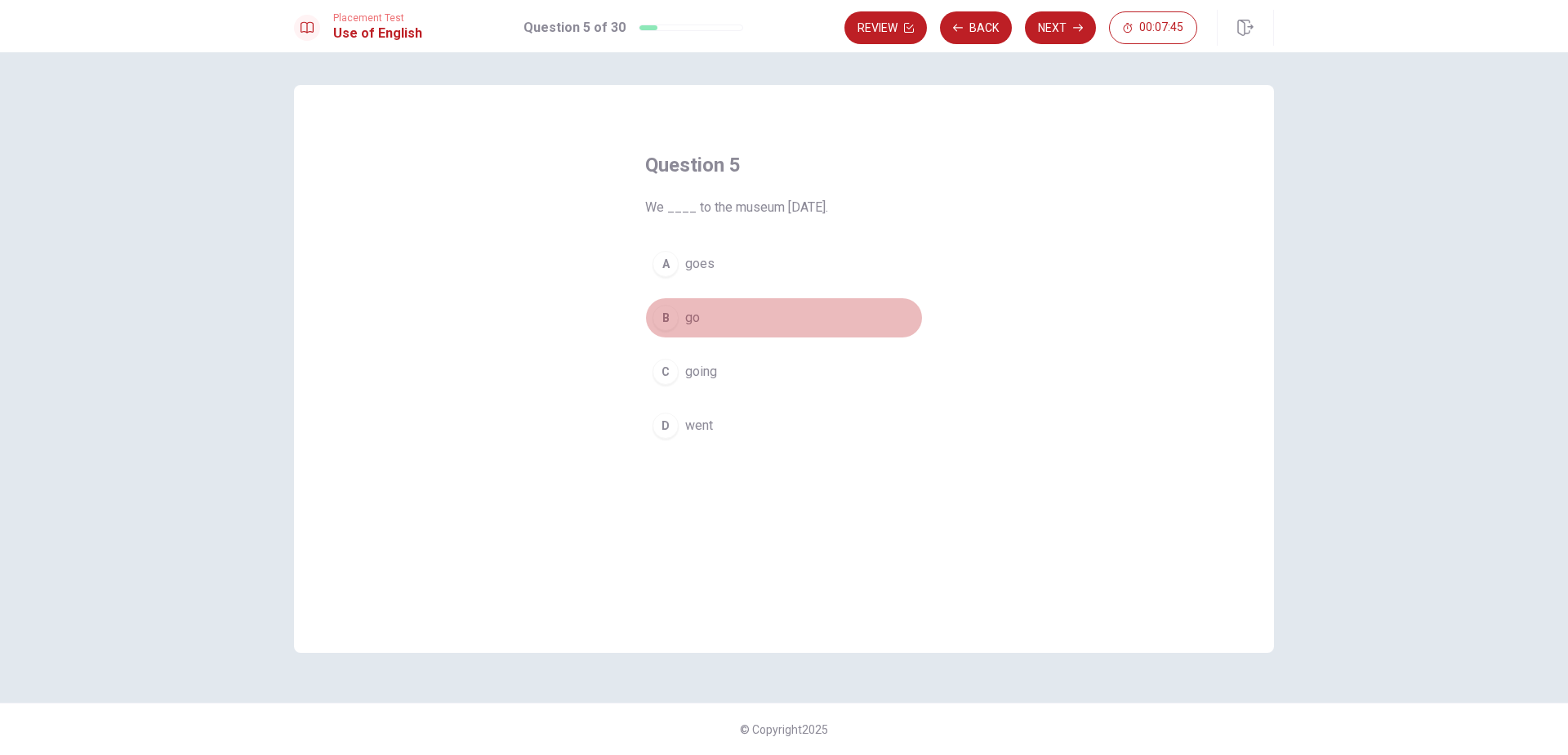 click on "go" at bounding box center (693, 318) 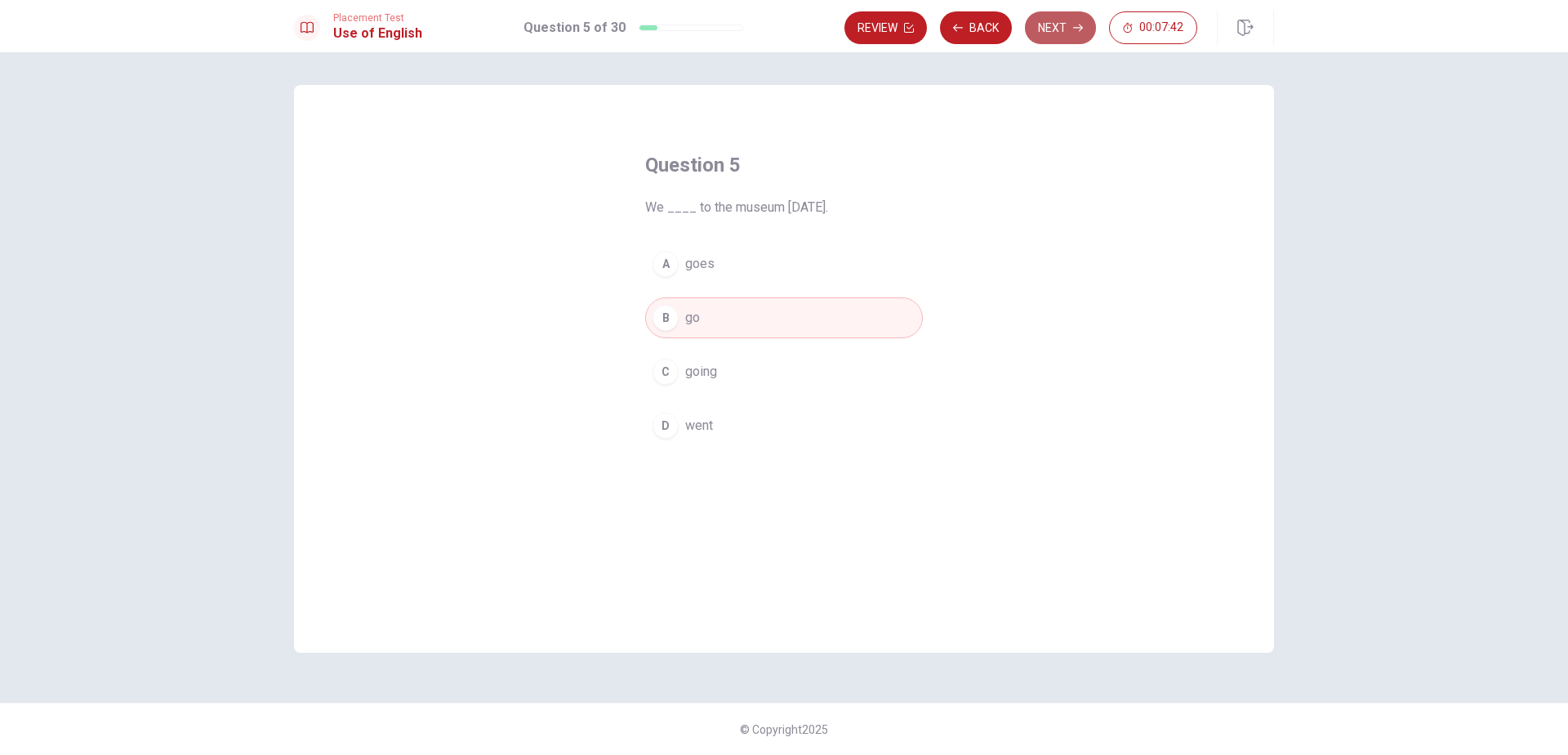 click on "Next" at bounding box center (1060, 28) 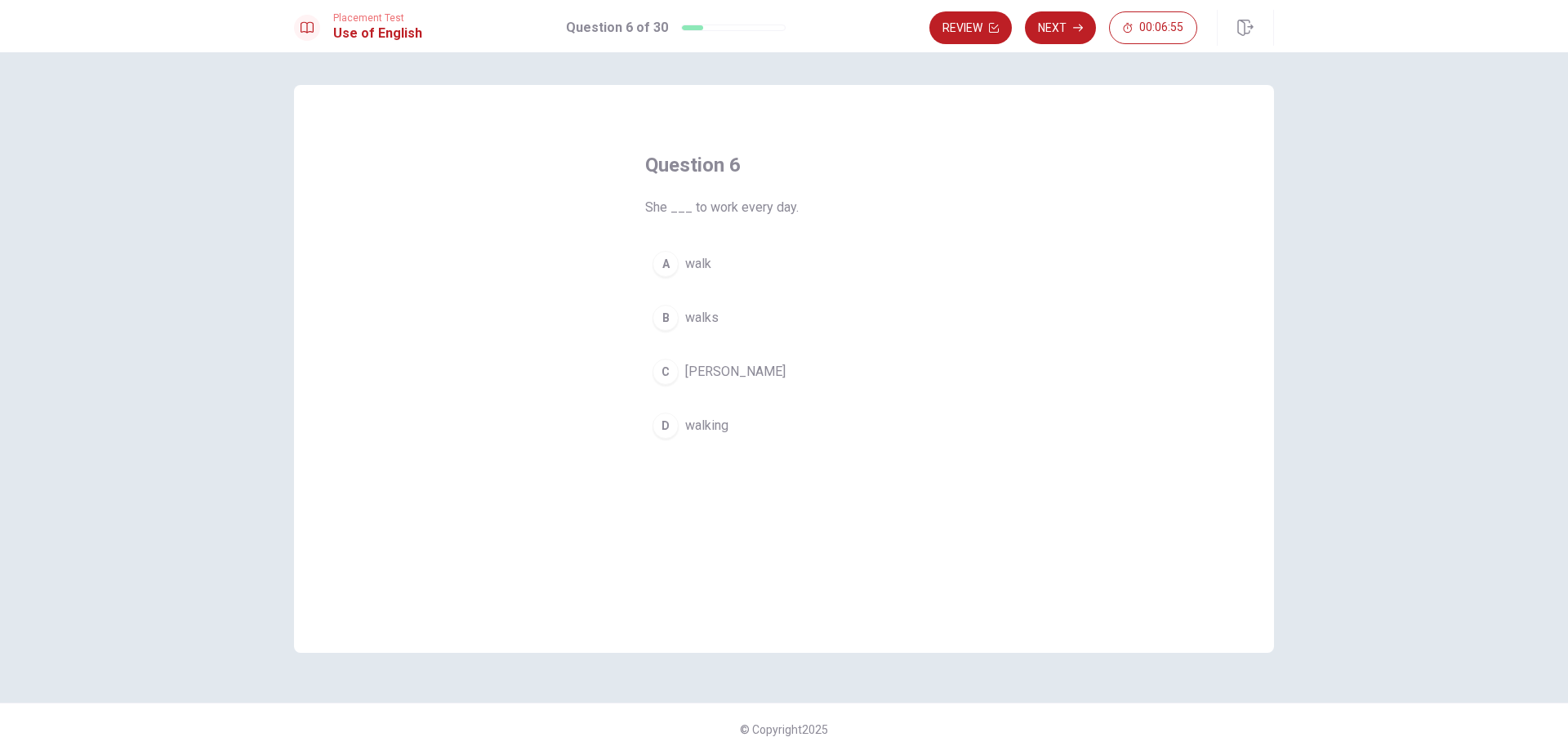 click on "B" at bounding box center [666, 318] 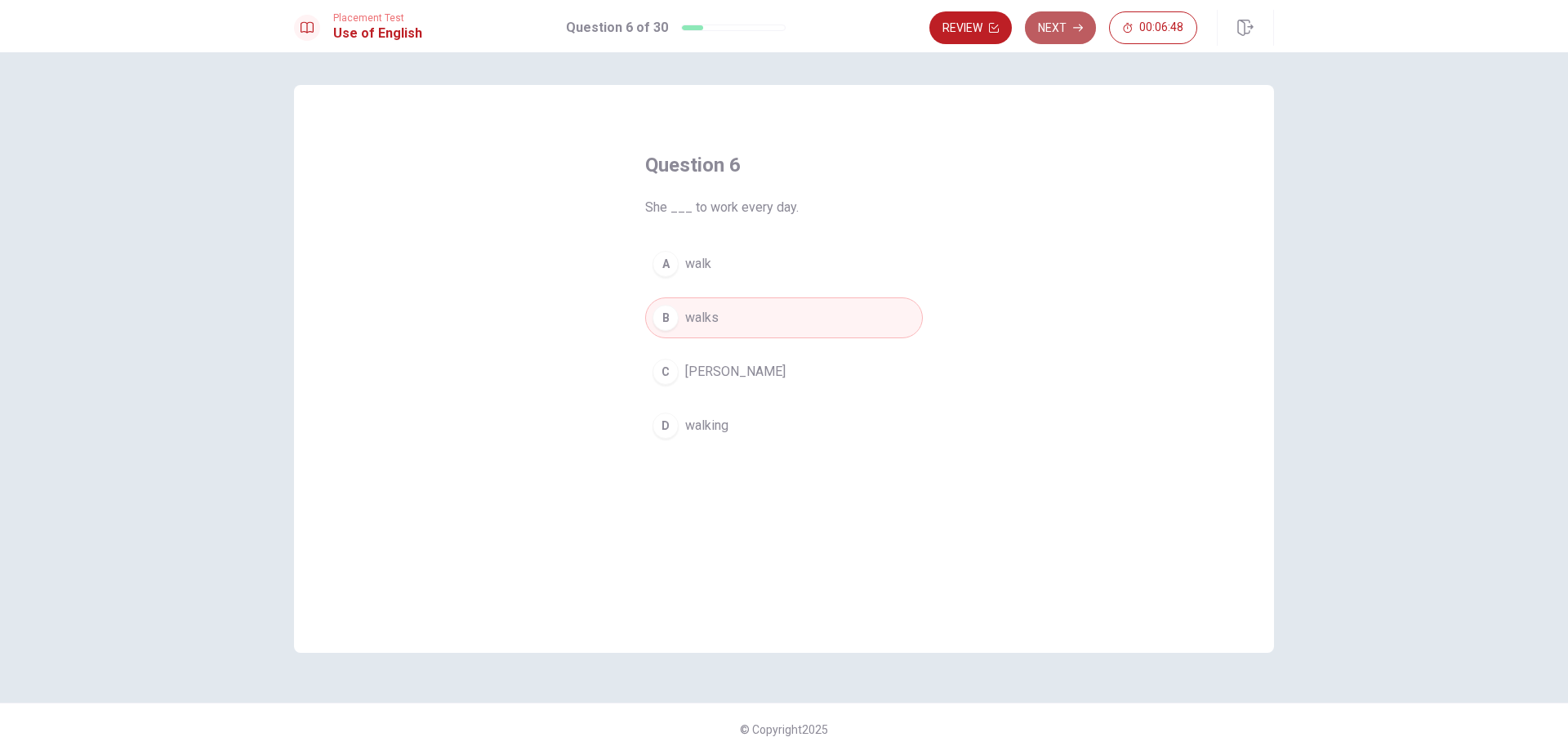 click 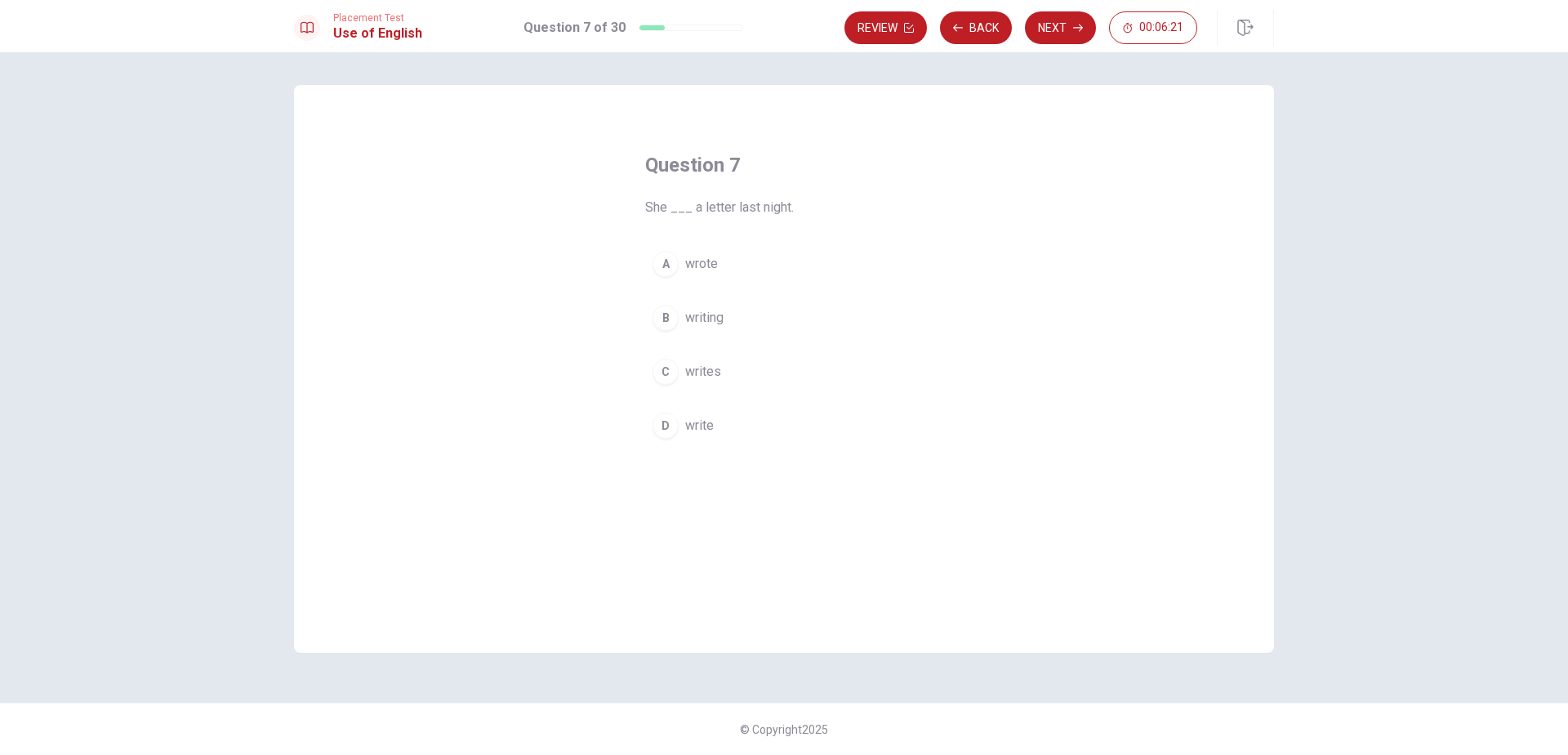 click on "A" at bounding box center (666, 264) 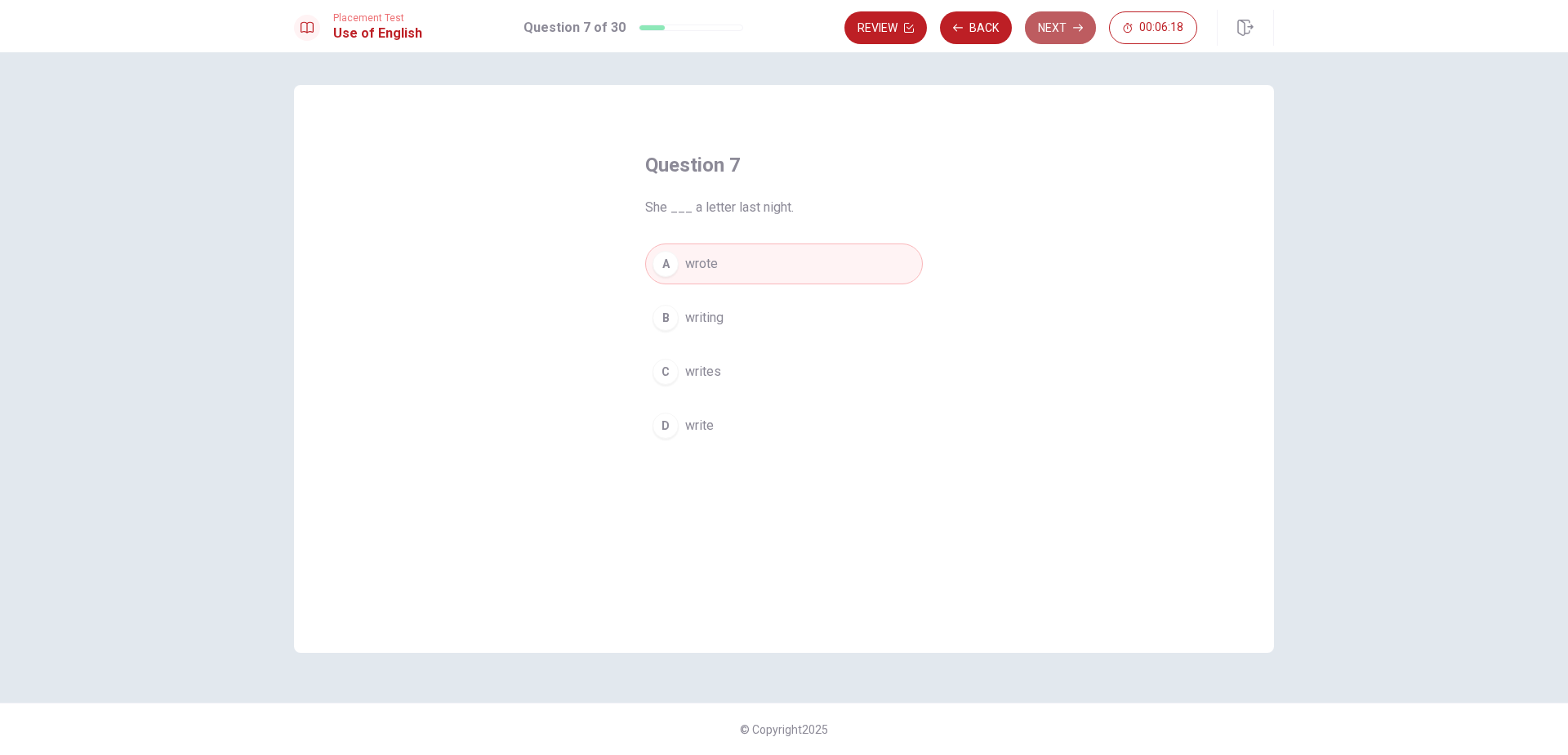 click on "Next" at bounding box center [1060, 28] 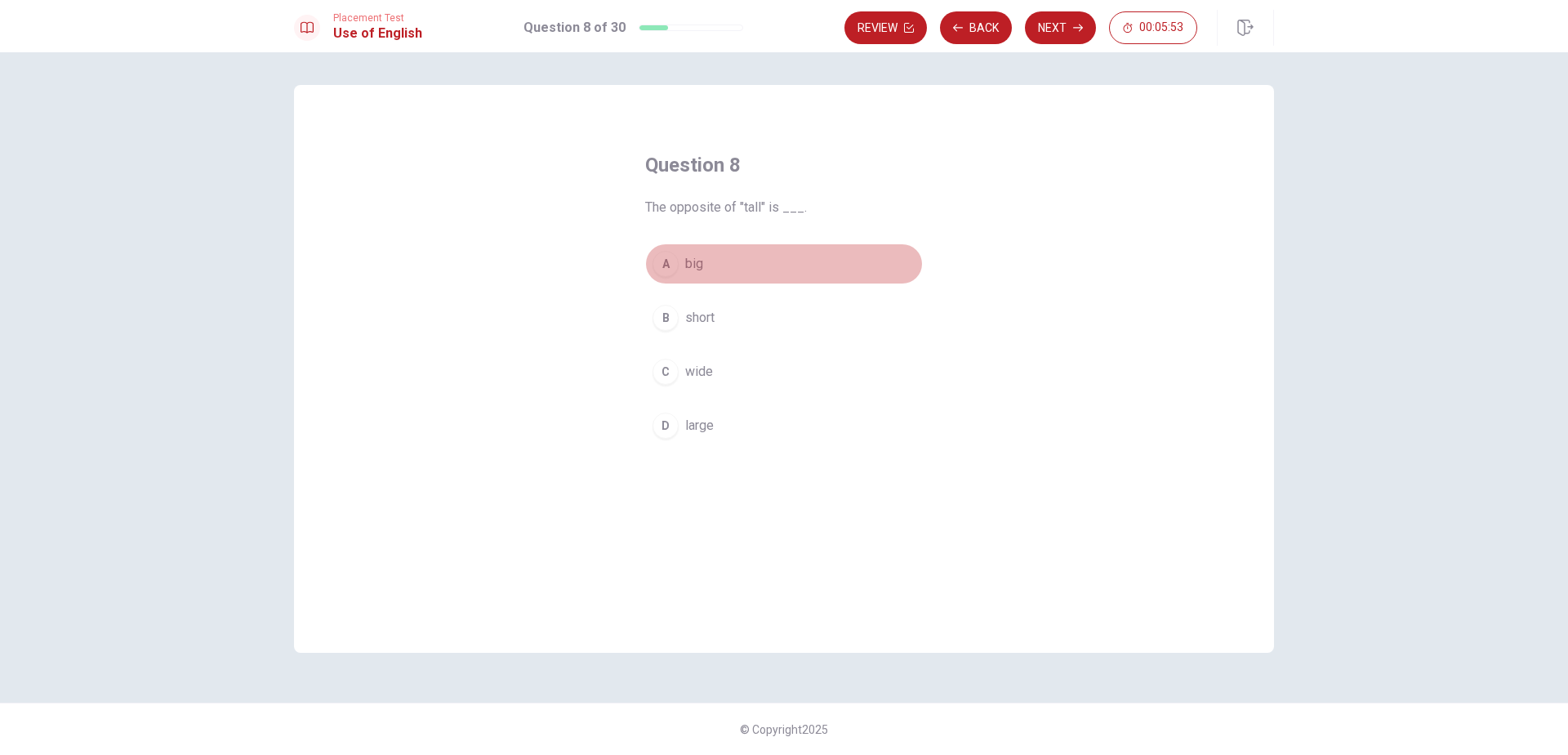 click on "A" at bounding box center (666, 264) 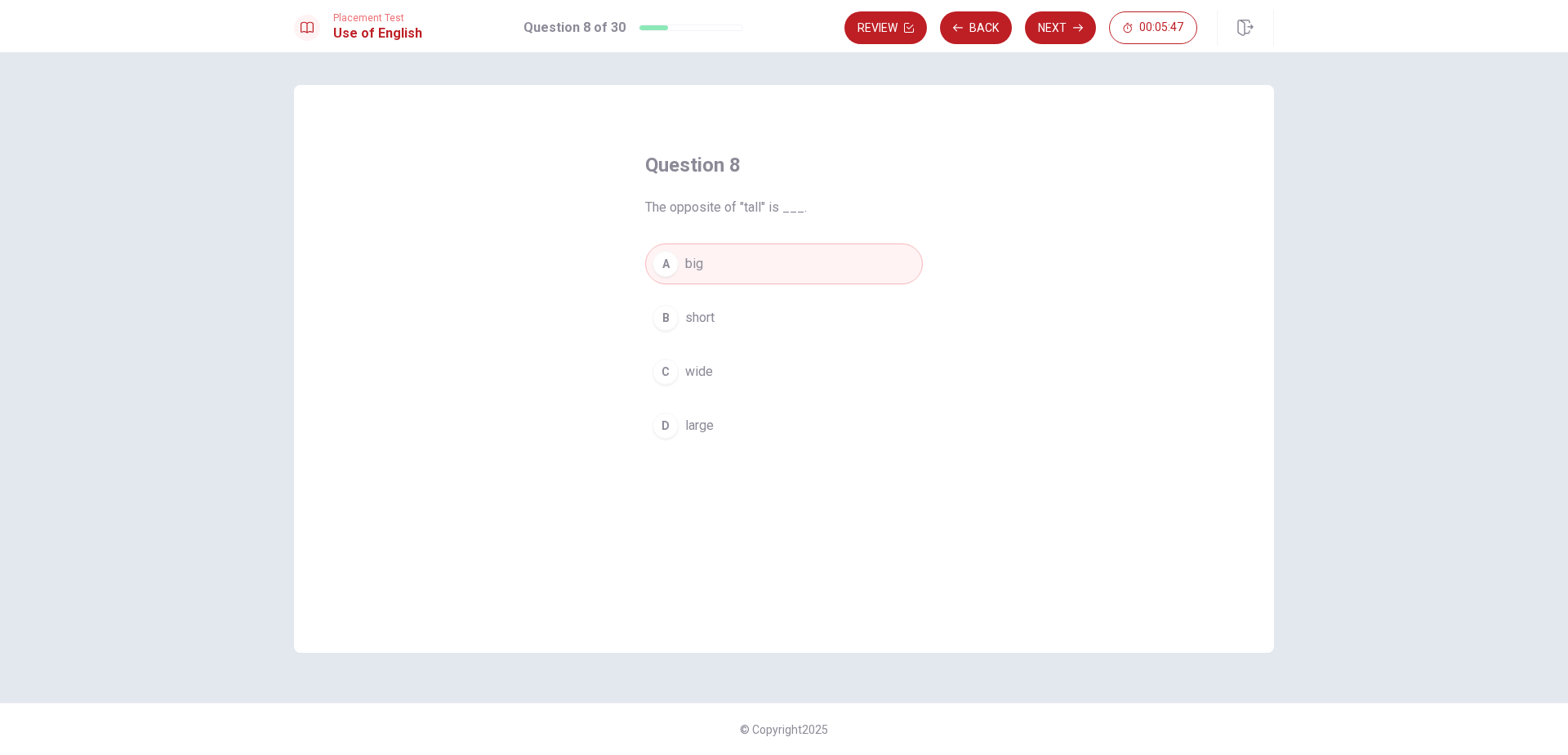 click on "wide" at bounding box center [699, 372] 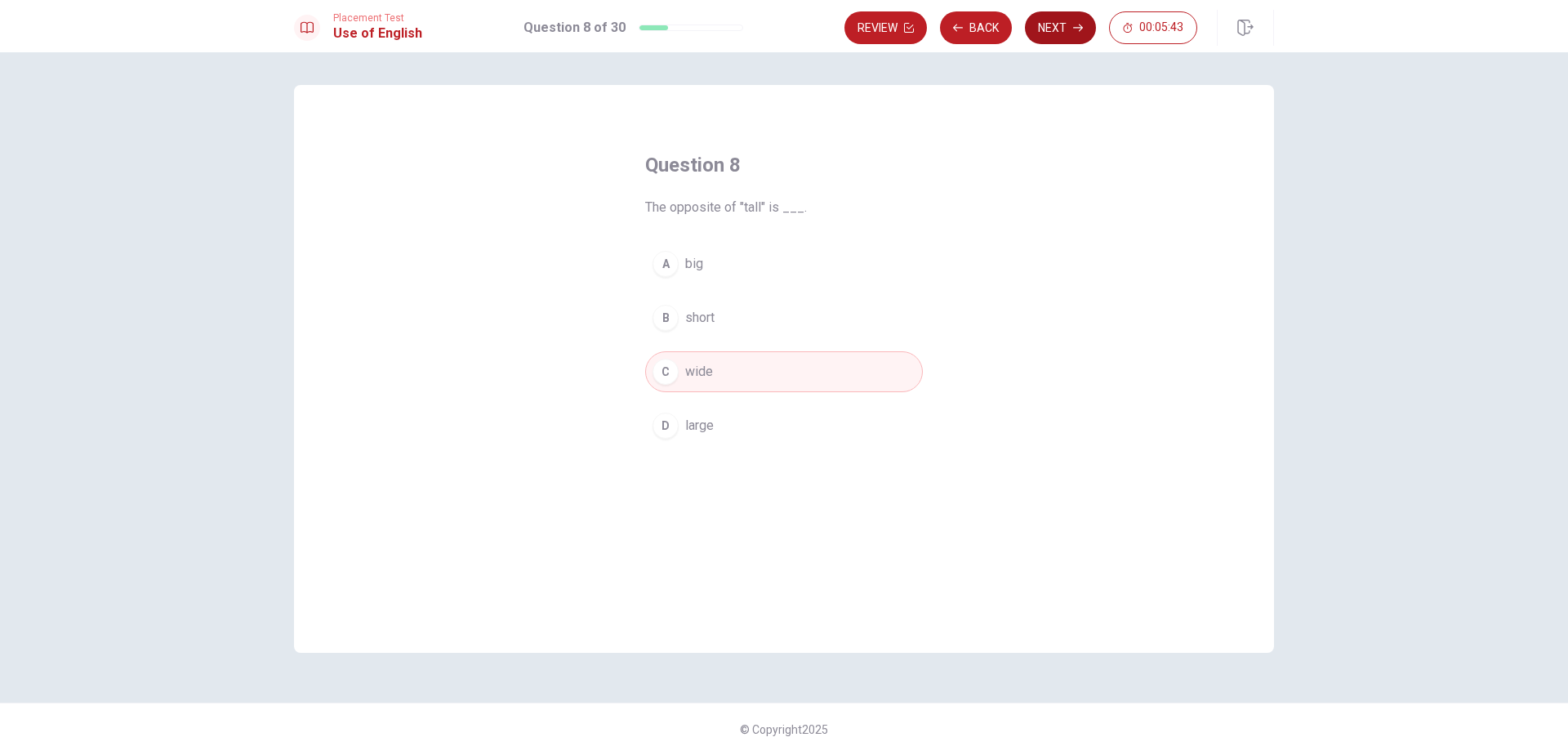 click on "Next" at bounding box center (1060, 28) 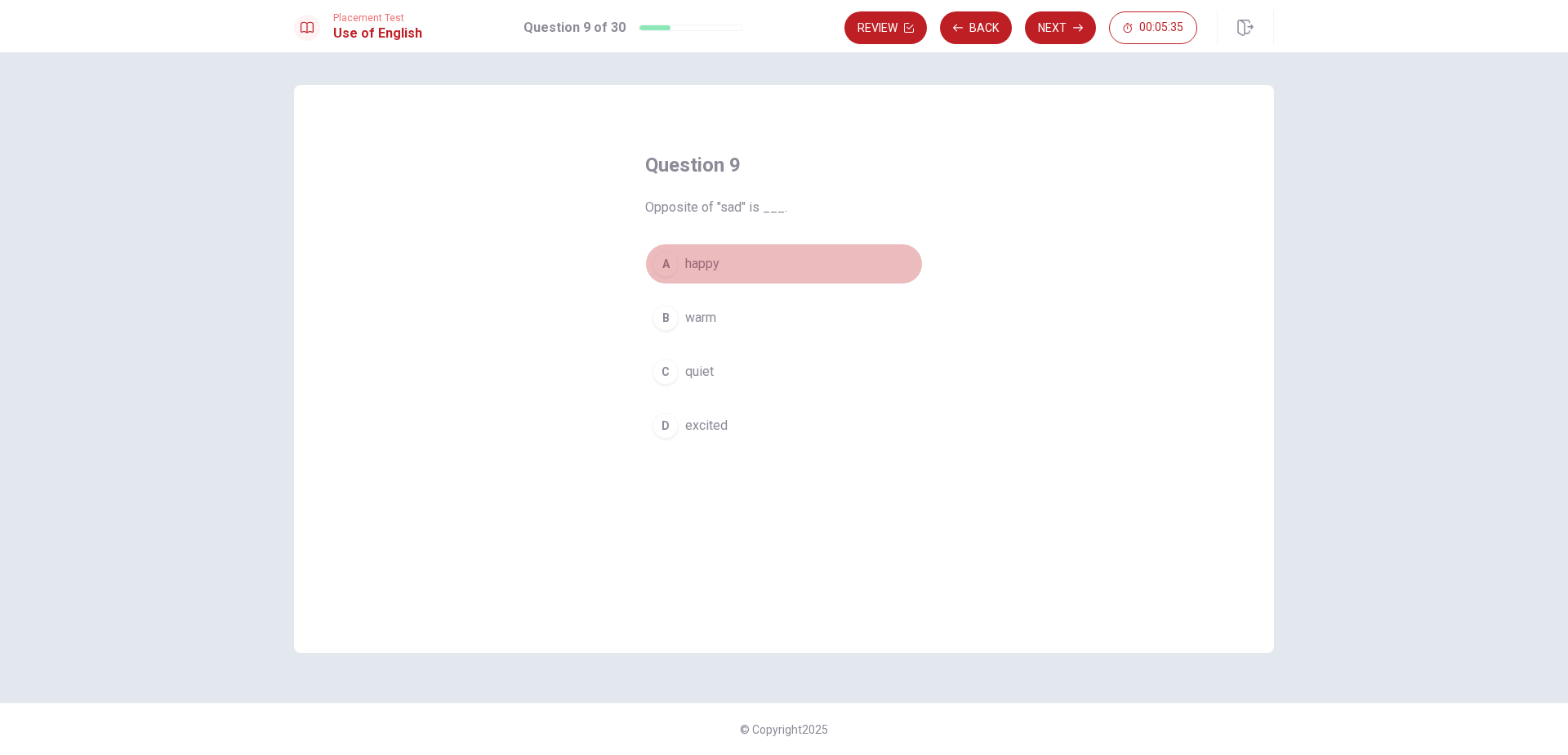 click on "A" at bounding box center [666, 264] 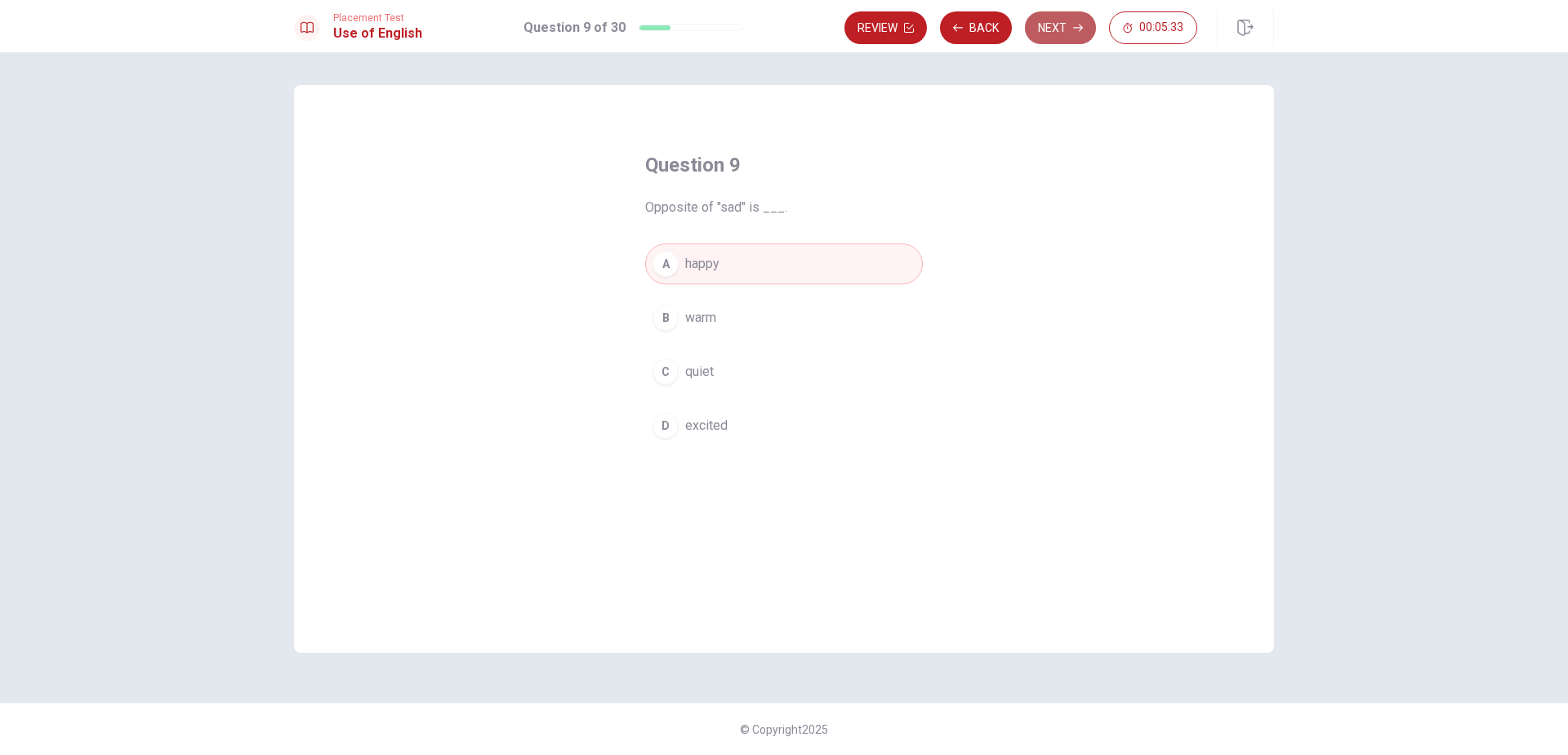 click on "Next" at bounding box center (1060, 28) 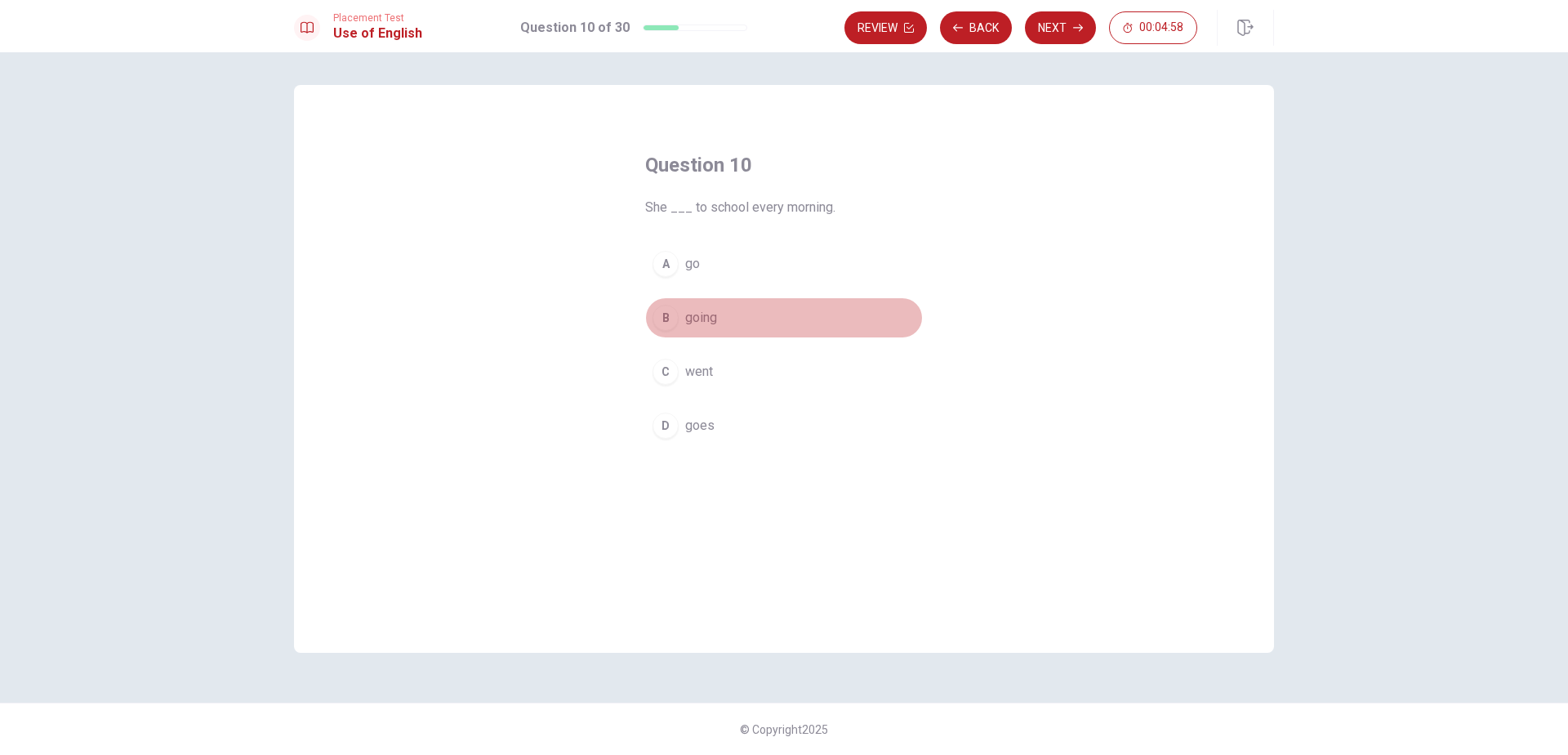click on "B" at bounding box center [666, 318] 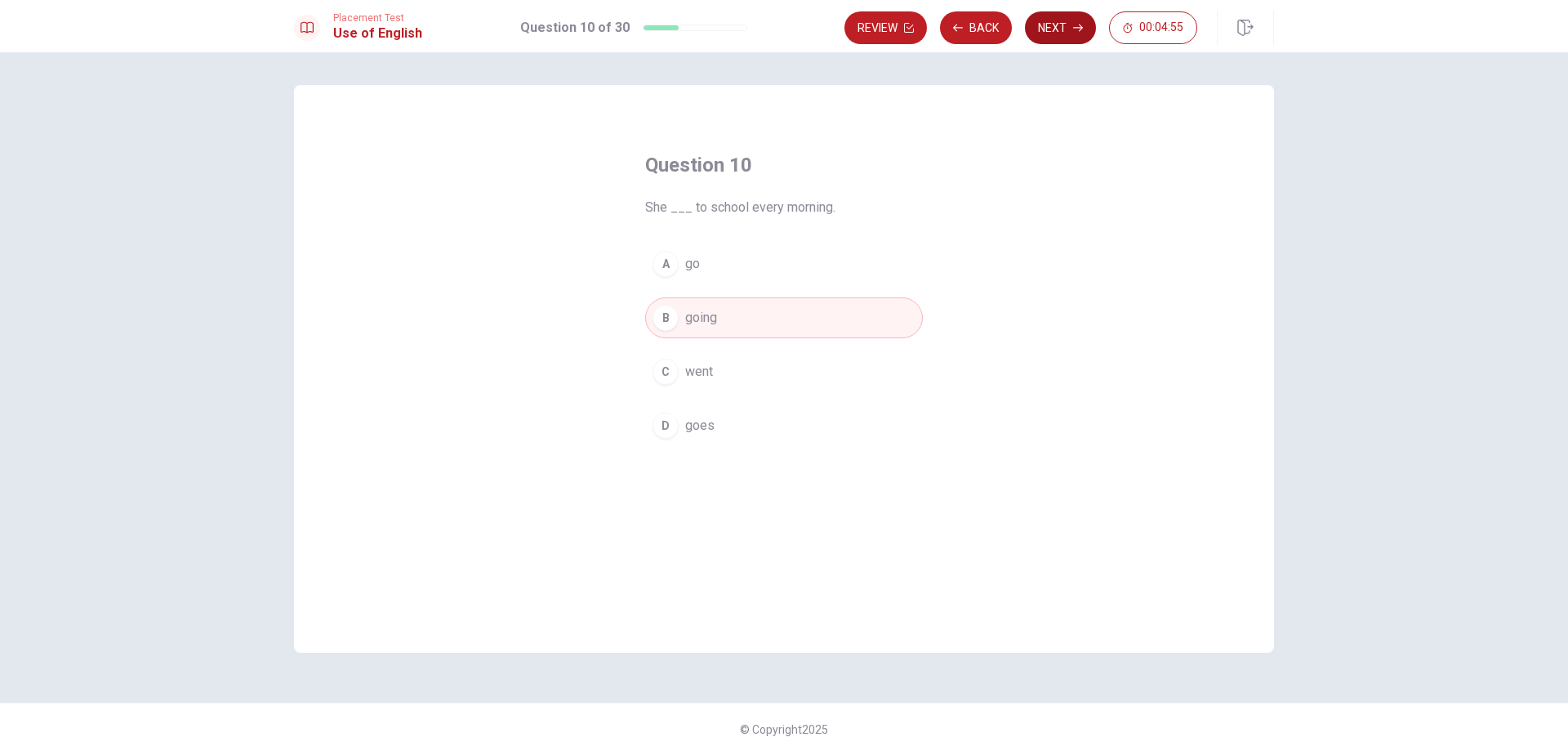 click 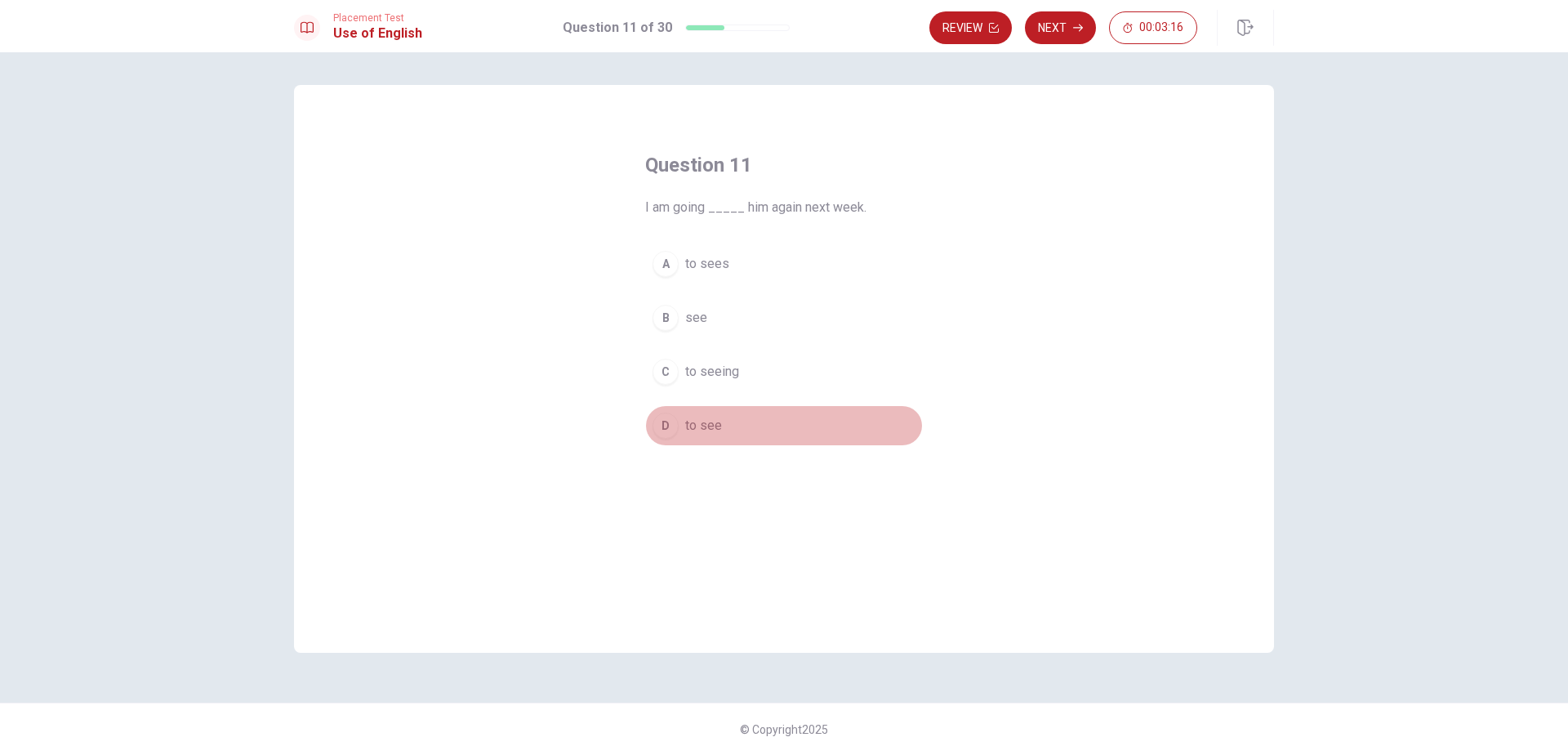 click on "D" at bounding box center [666, 426] 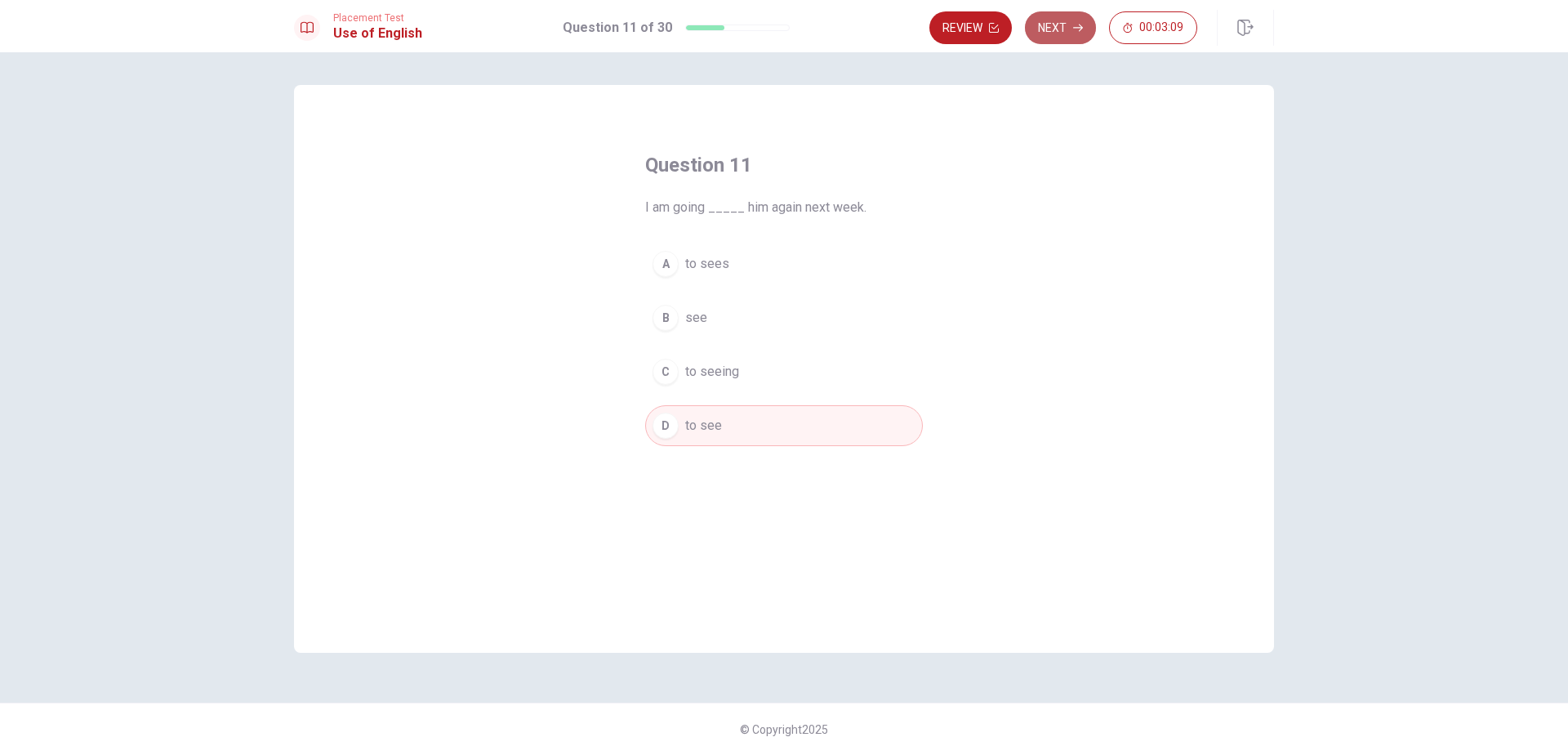 click on "Next" at bounding box center [1060, 28] 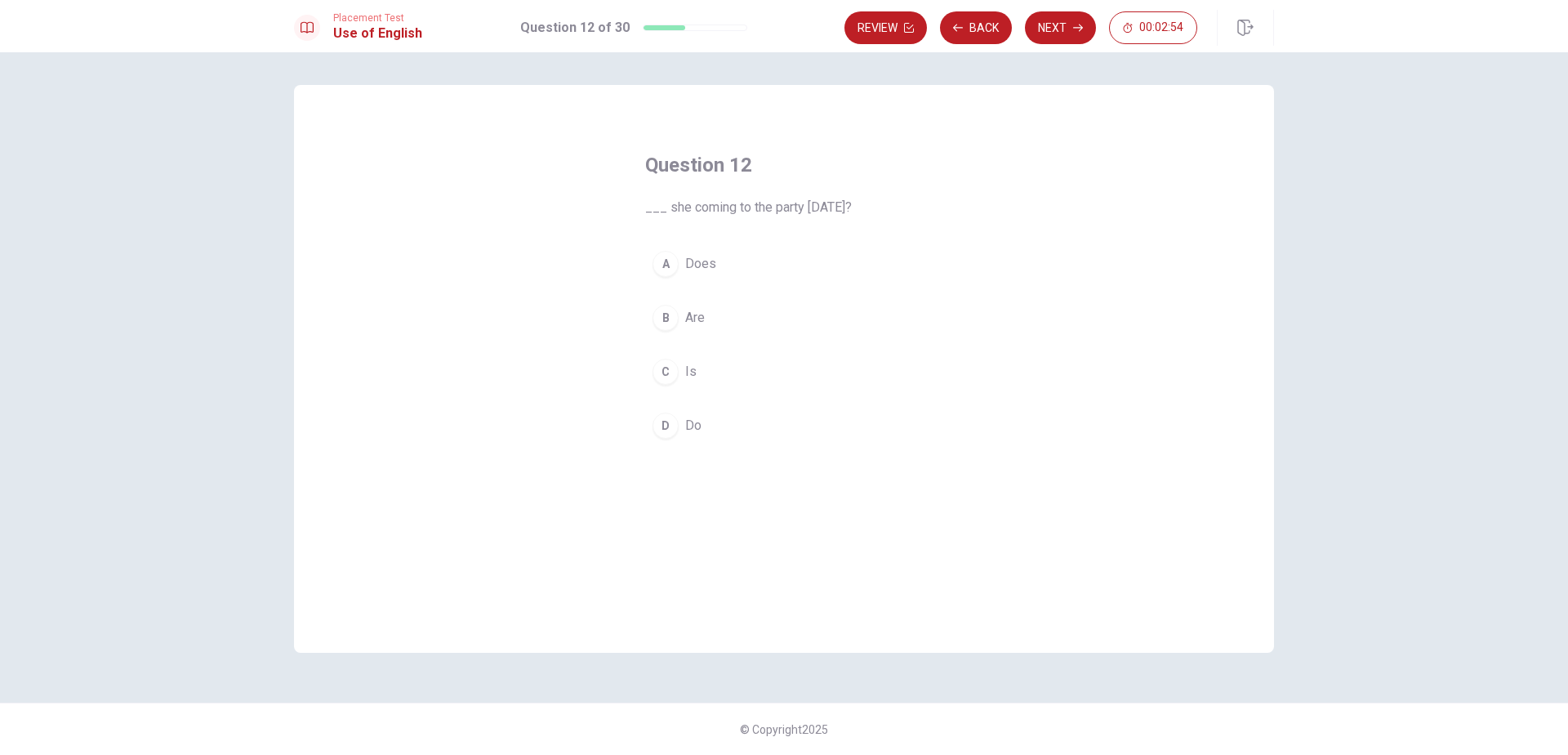 click on "Does" at bounding box center [701, 264] 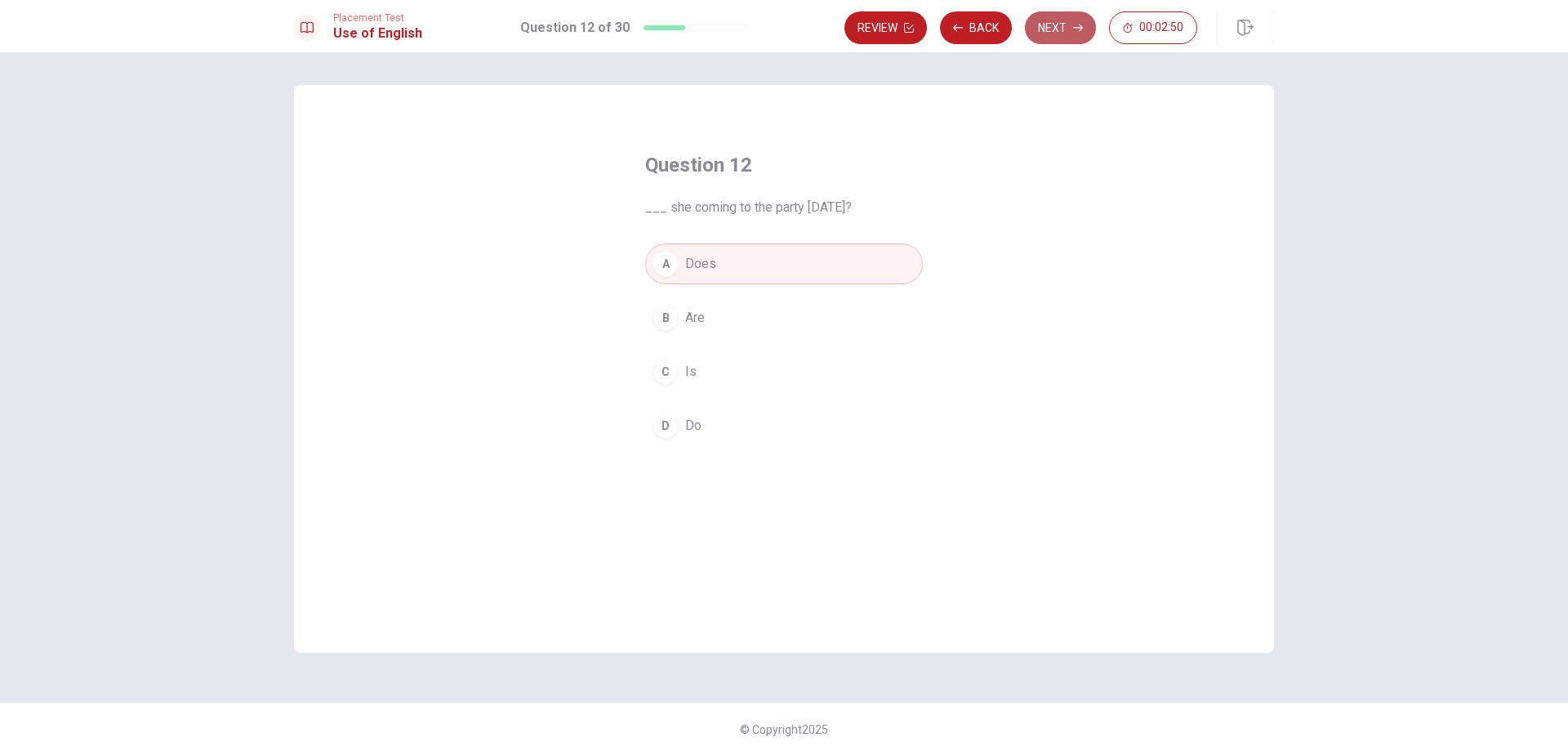 click on "Next" at bounding box center (1060, 28) 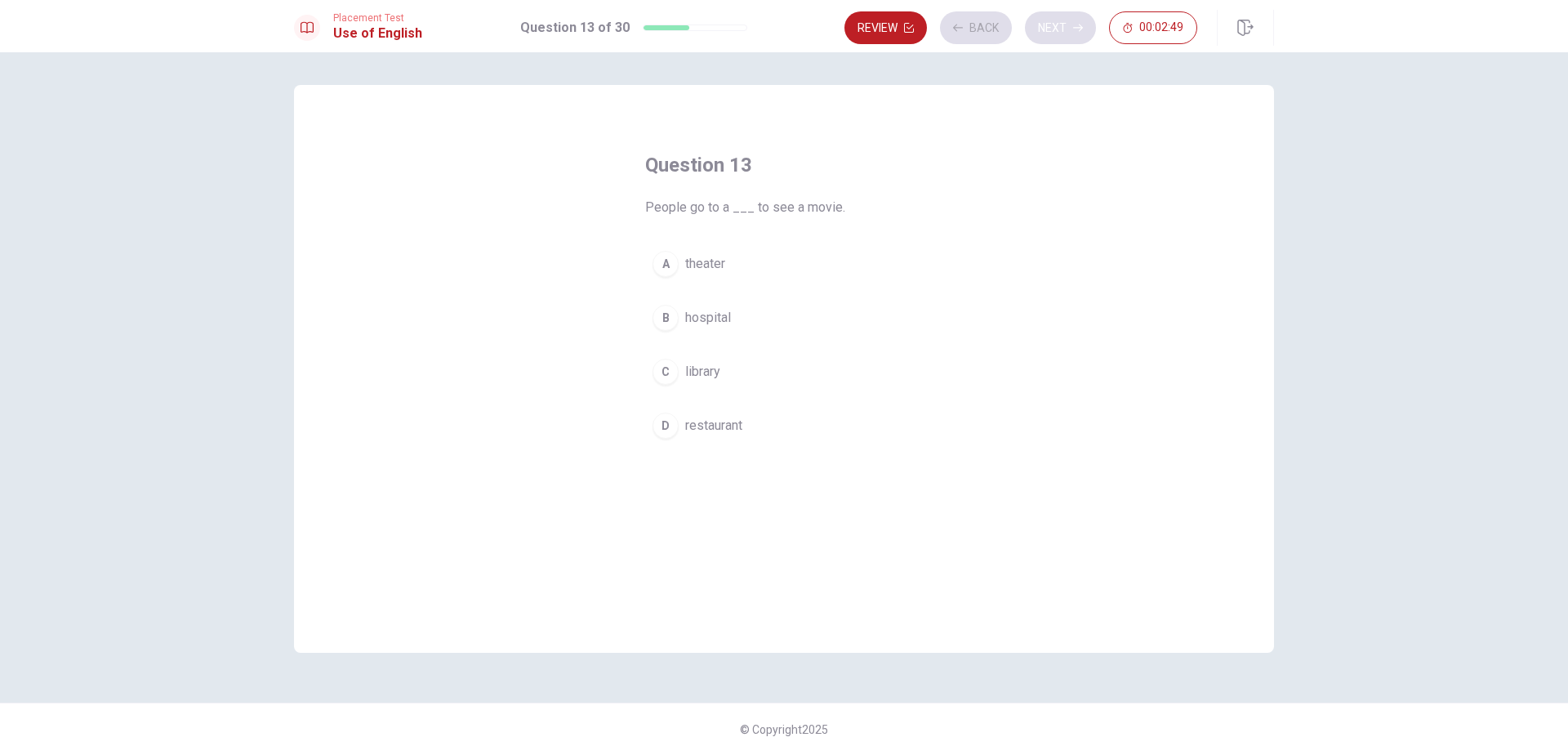 click on "Review Back Next 00:02:49" at bounding box center (1021, 28) 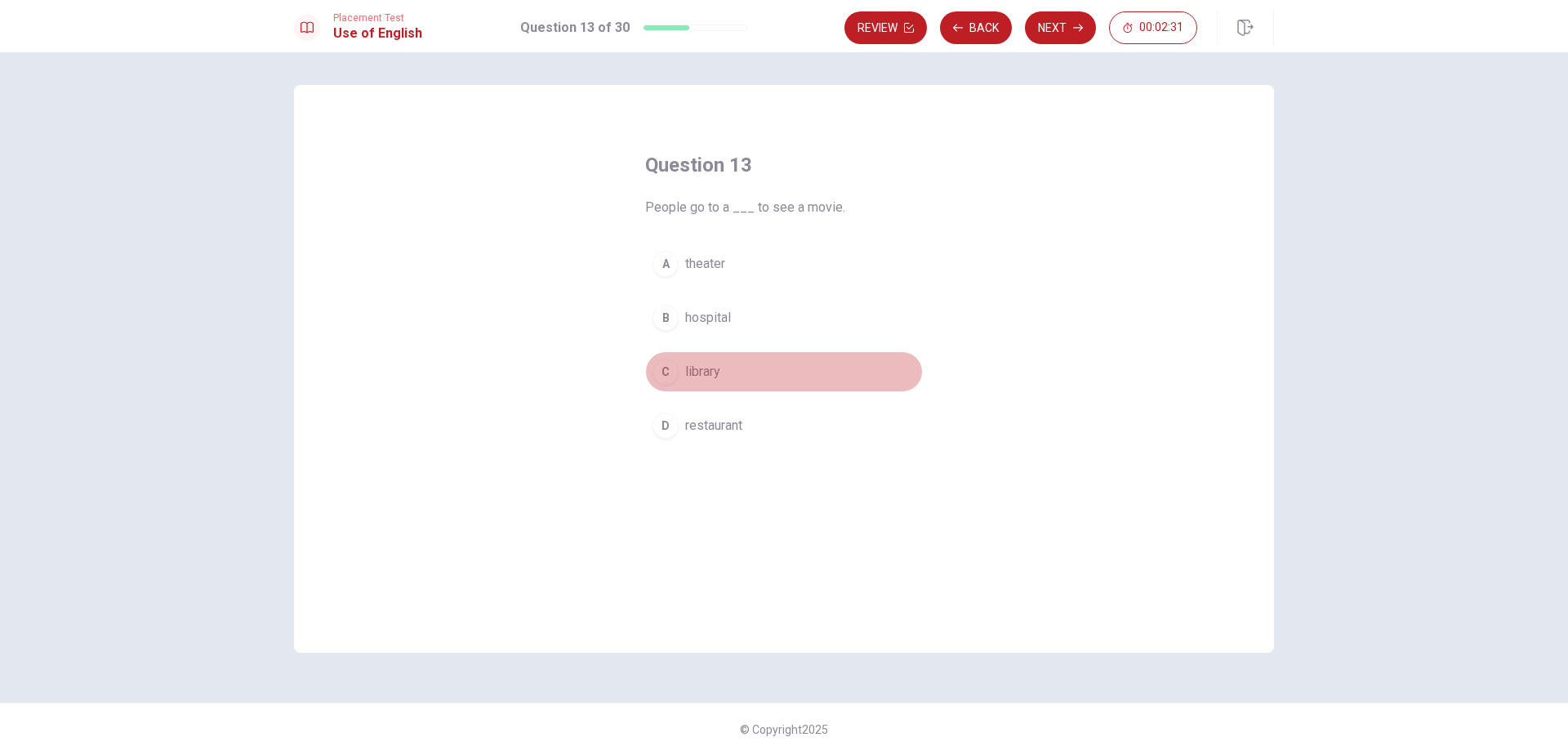 click on "C" at bounding box center (666, 372) 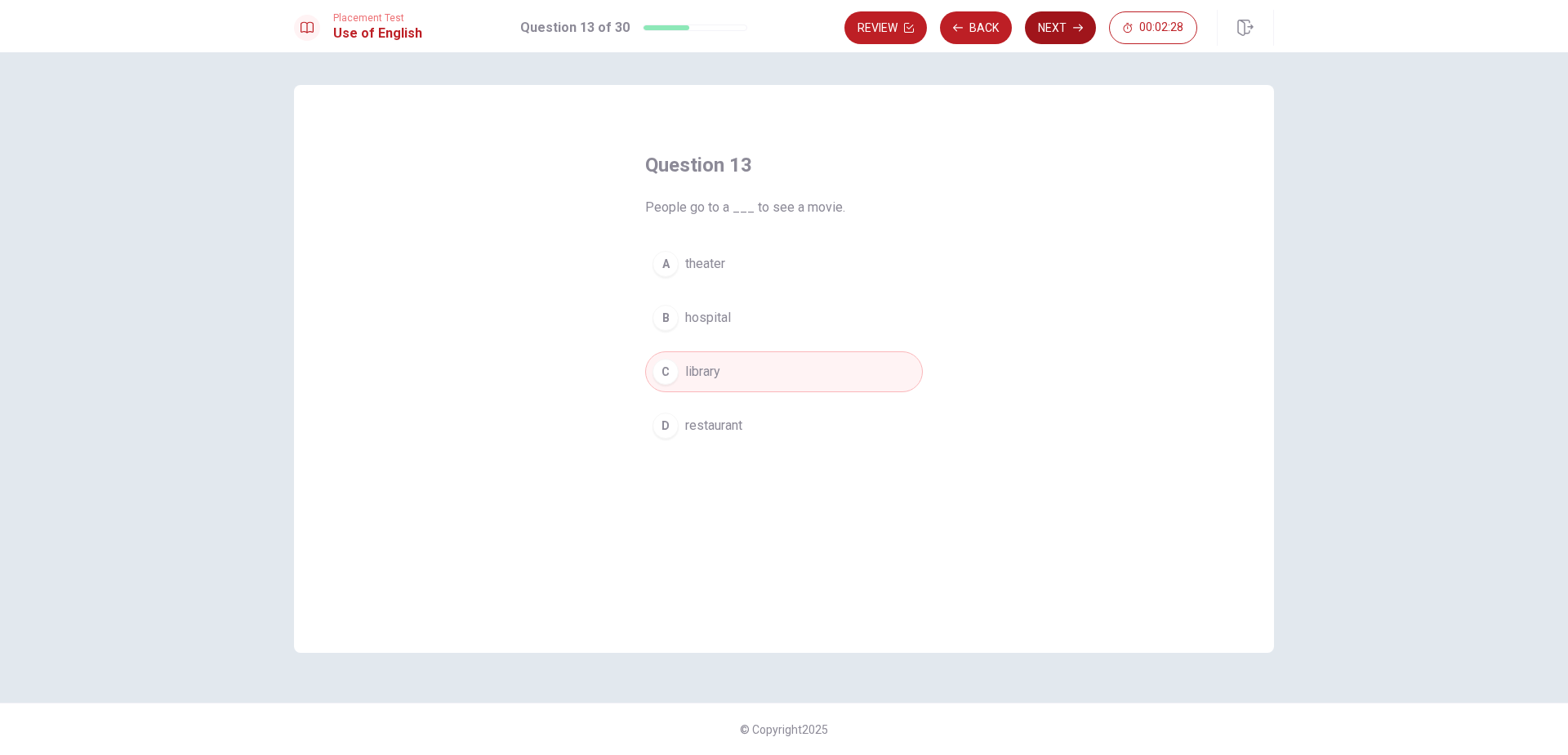 click 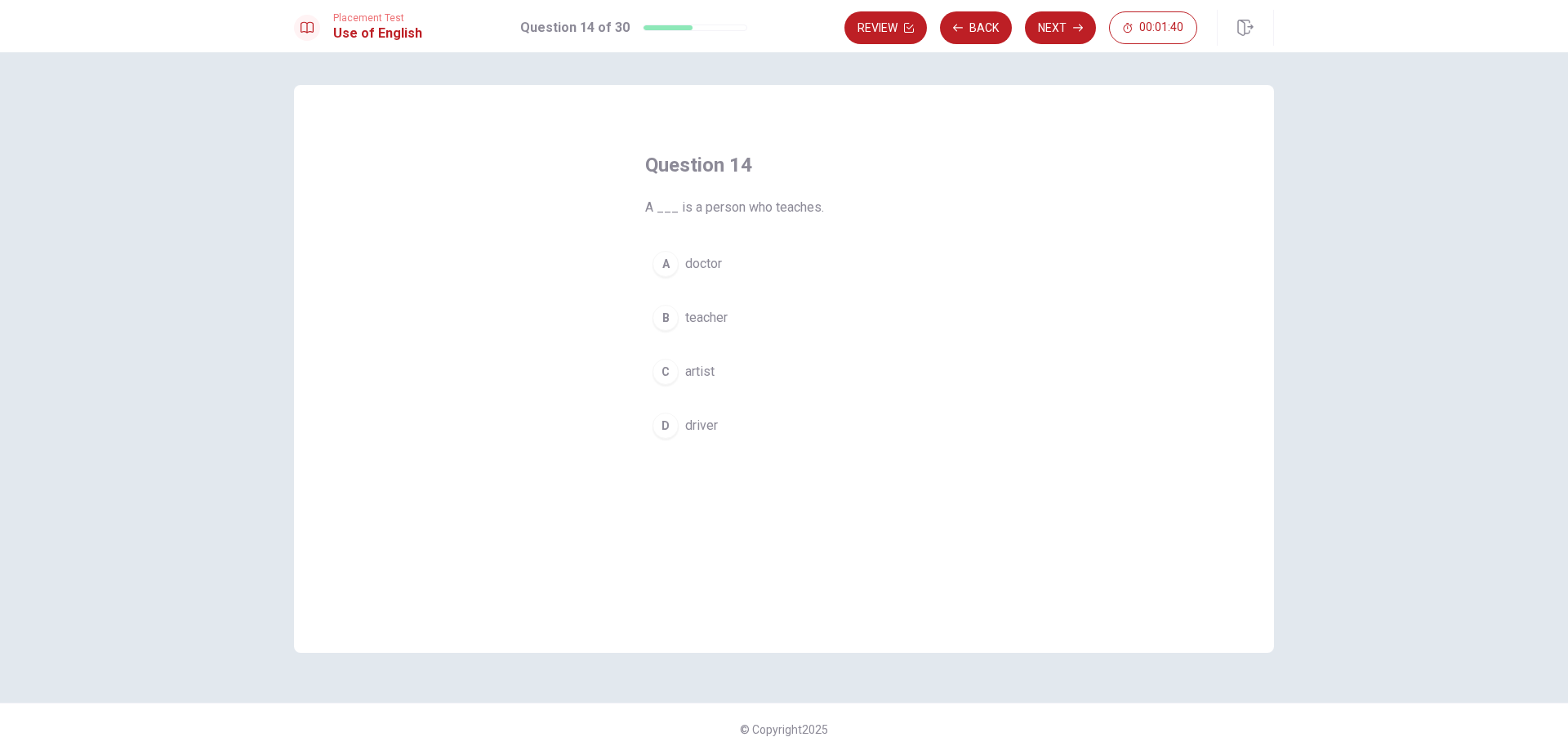 click on "B" at bounding box center (666, 318) 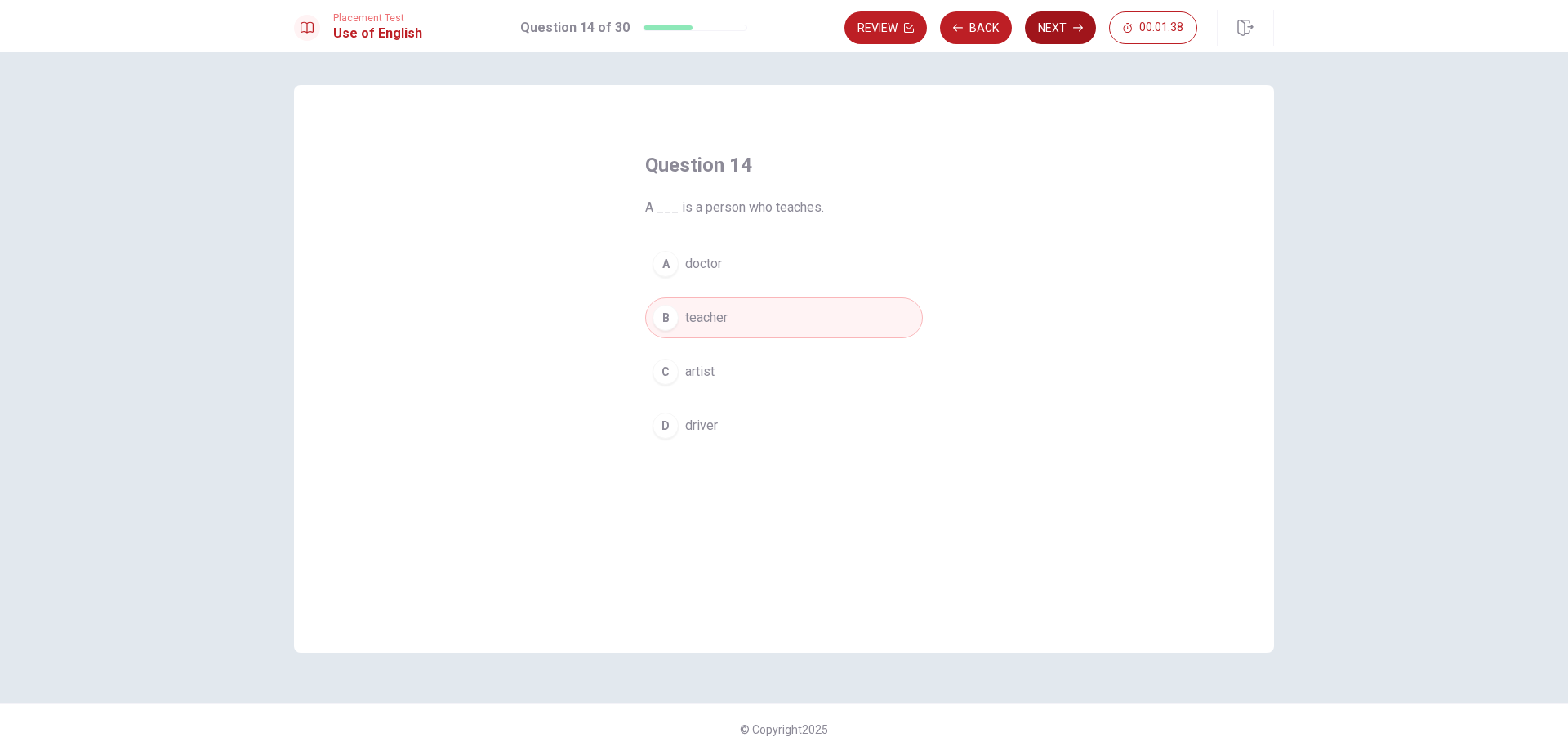 click on "Next" at bounding box center (1060, 28) 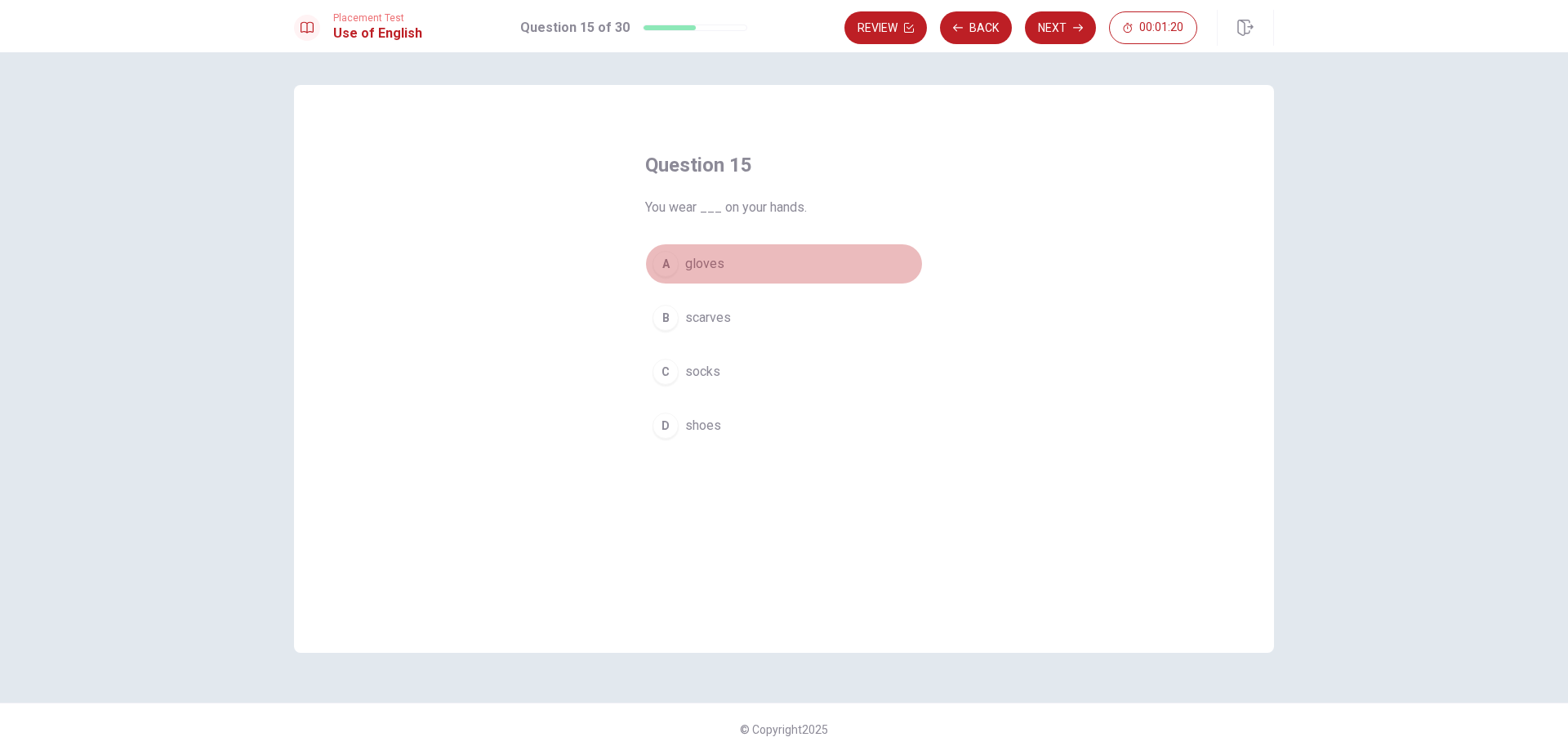 click on "gloves" at bounding box center (705, 264) 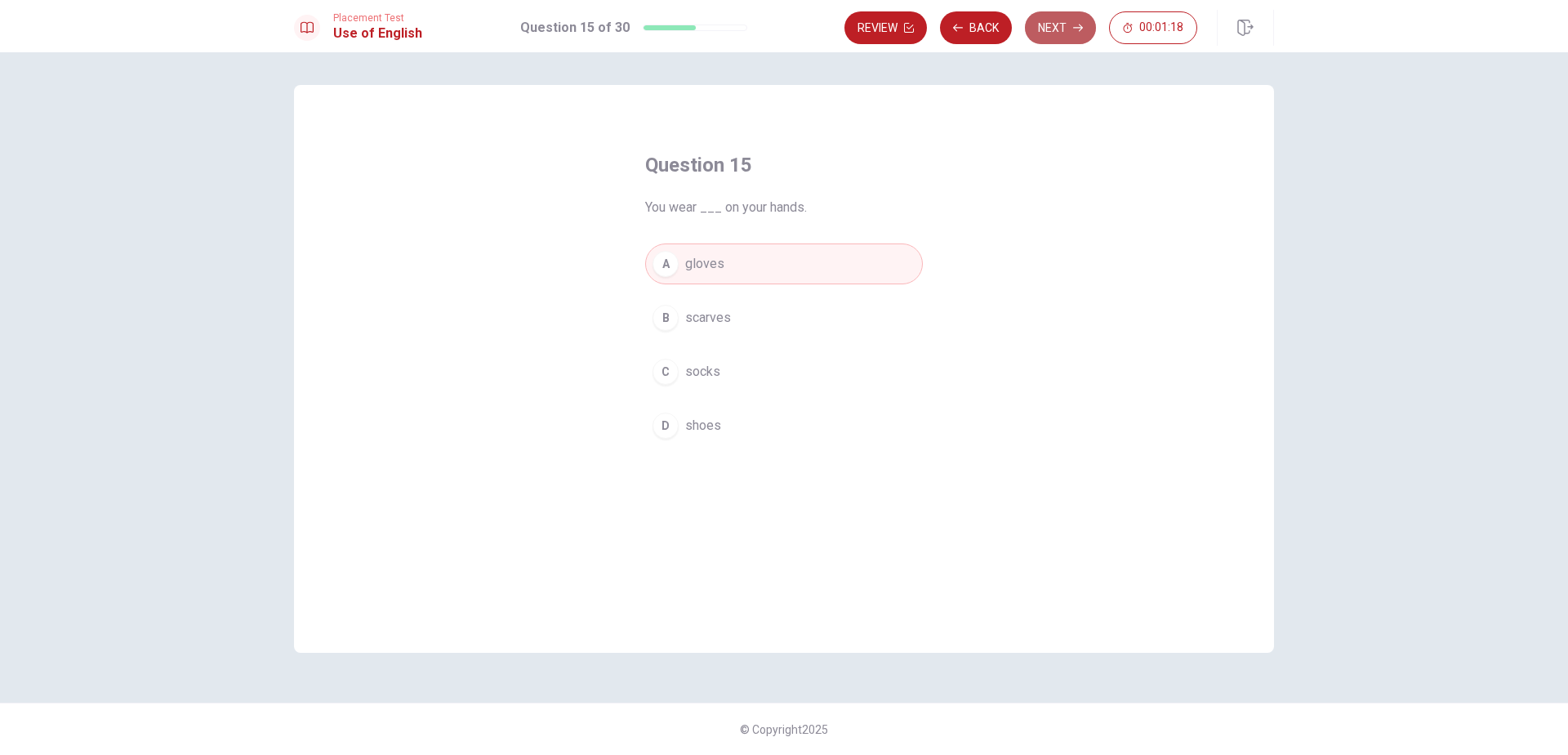 click on "Next" at bounding box center [1060, 28] 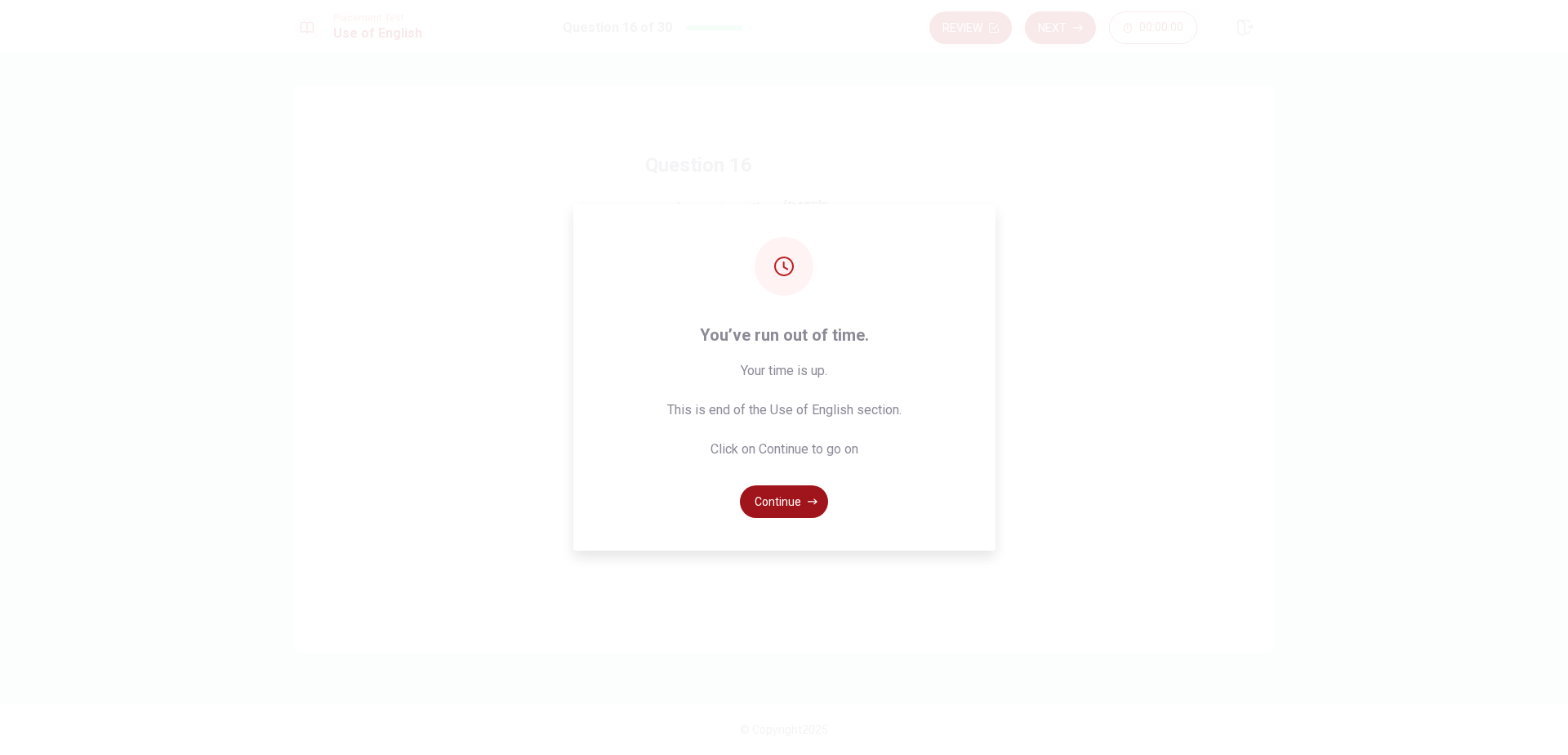 click on "Continue" at bounding box center (784, 502) 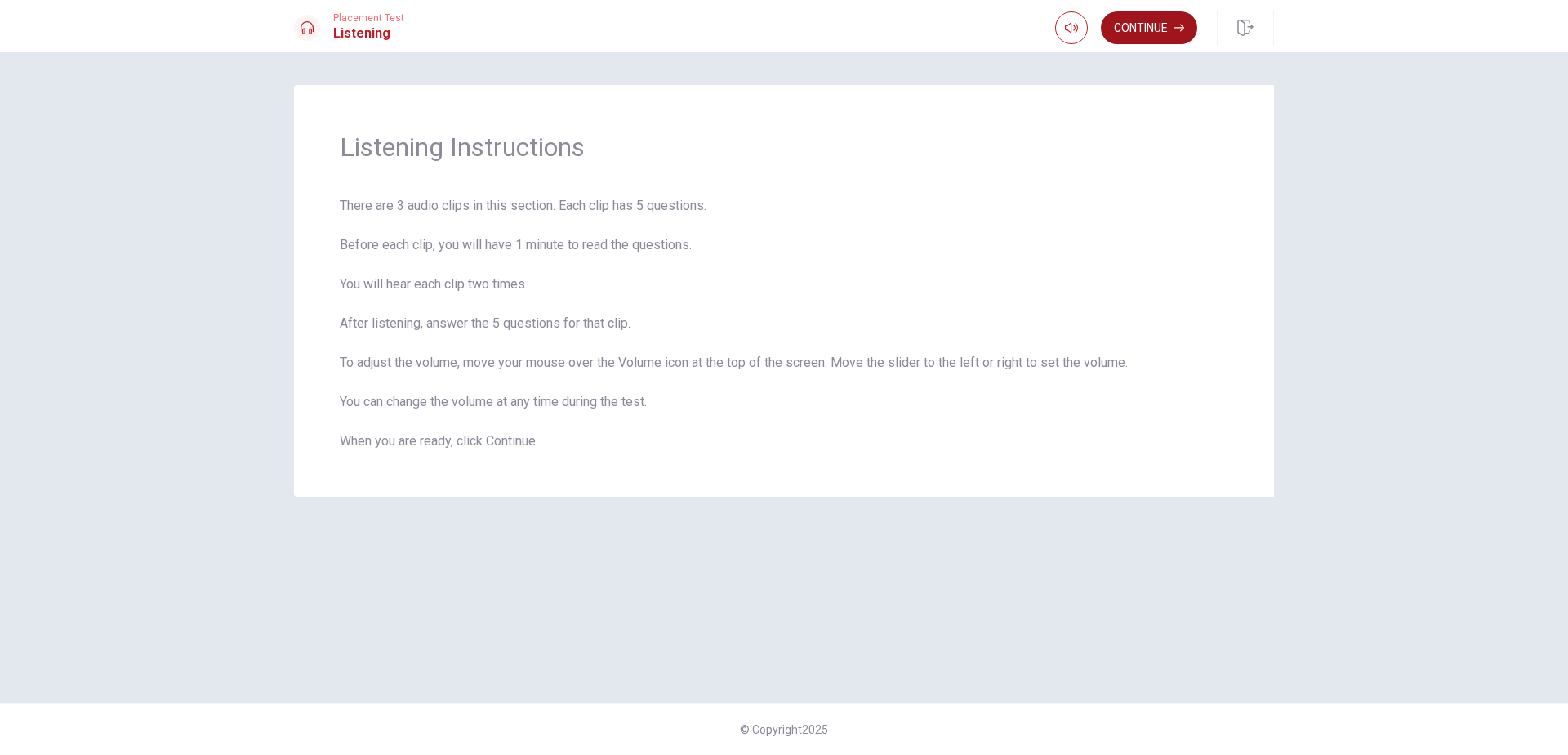 click on "Continue" at bounding box center [1149, 28] 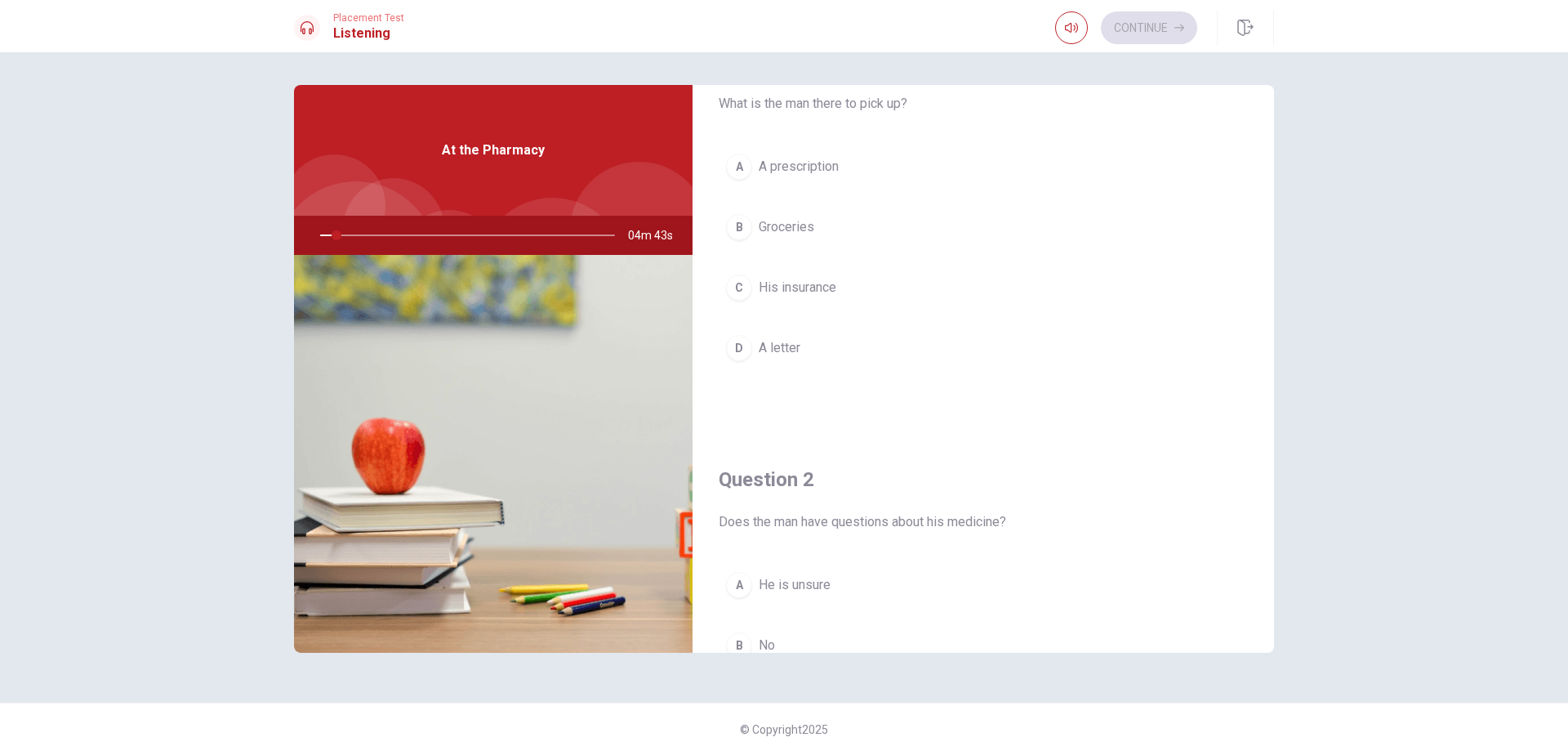 scroll, scrollTop: 72, scrollLeft: 0, axis: vertical 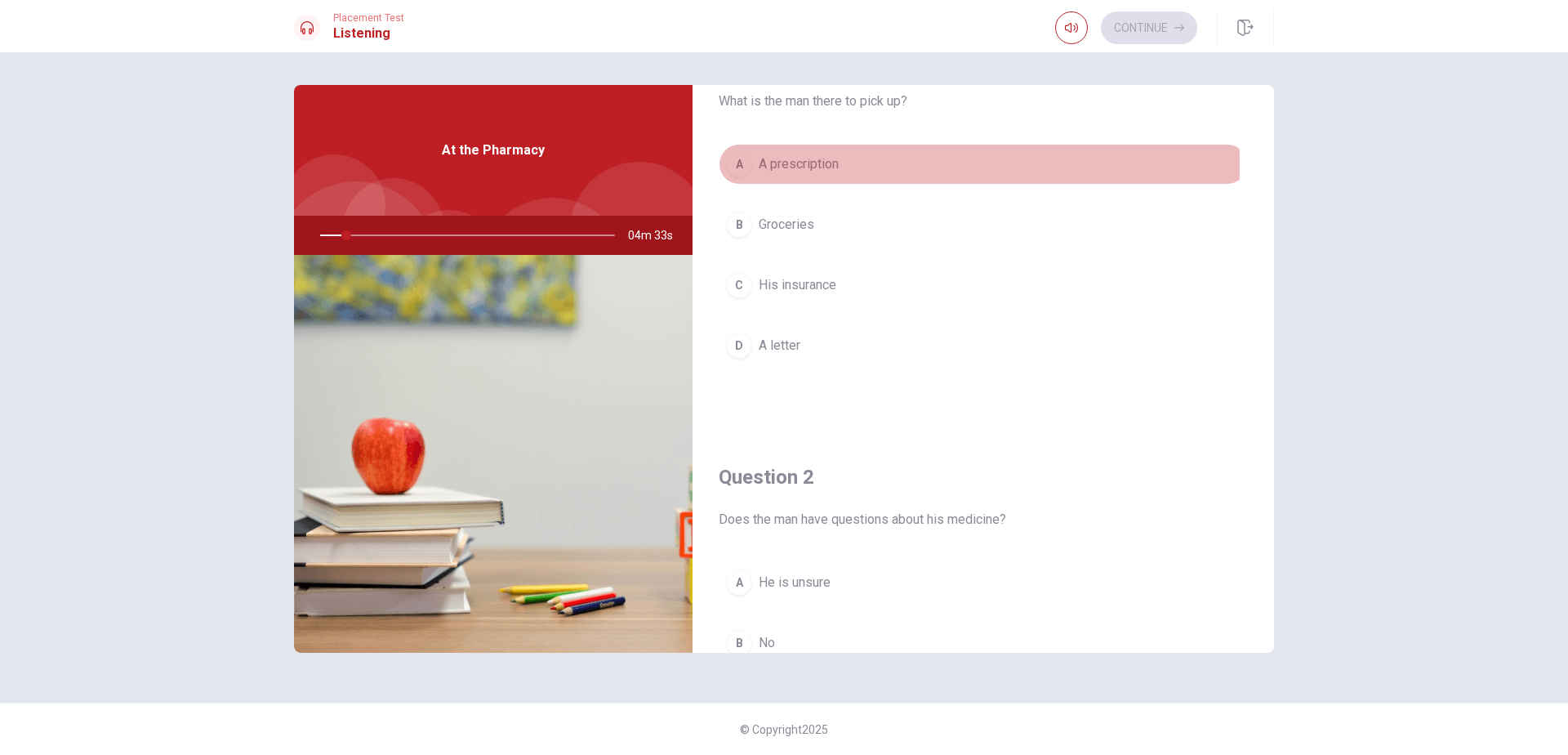 click on "A" at bounding box center (739, 164) 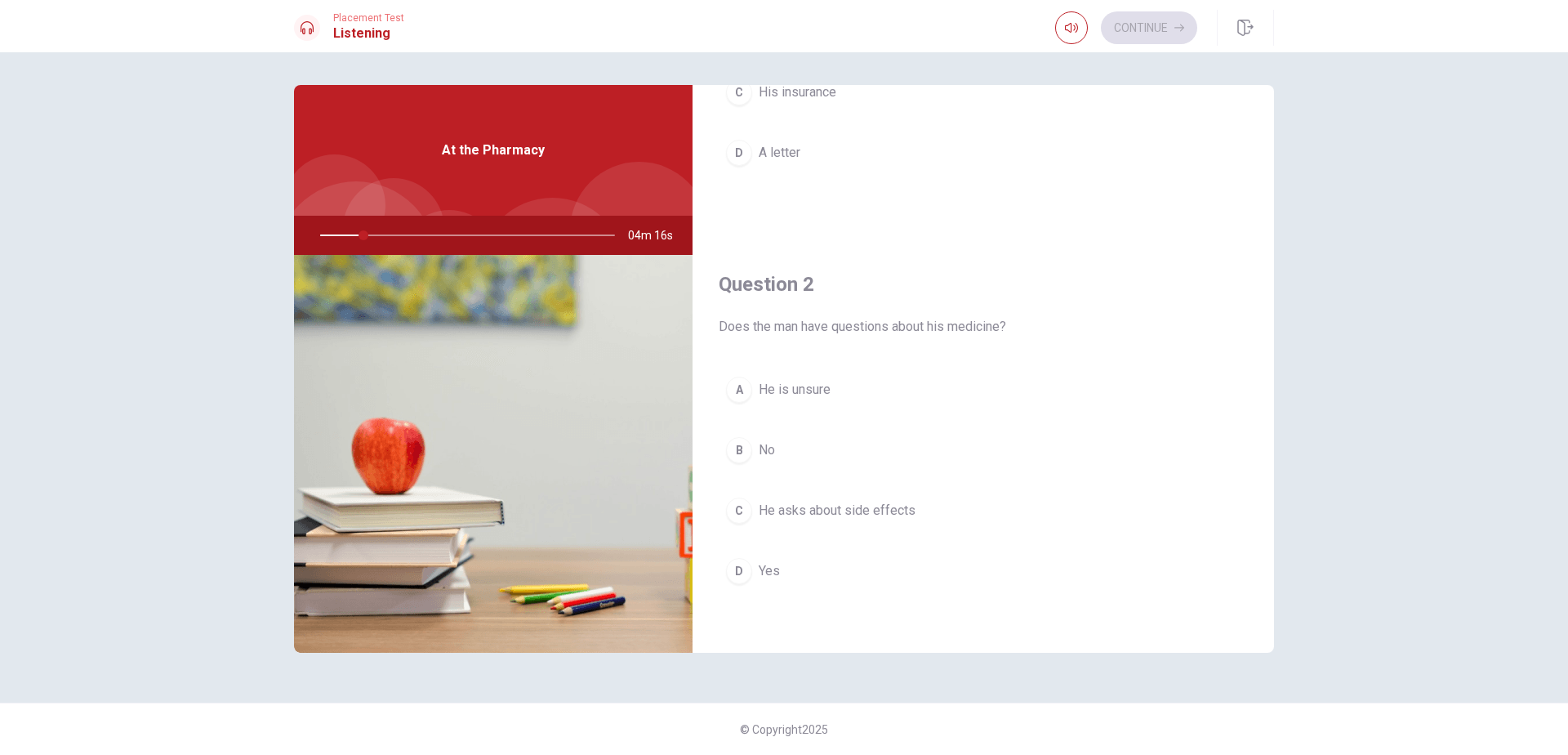 scroll, scrollTop: 268, scrollLeft: 0, axis: vertical 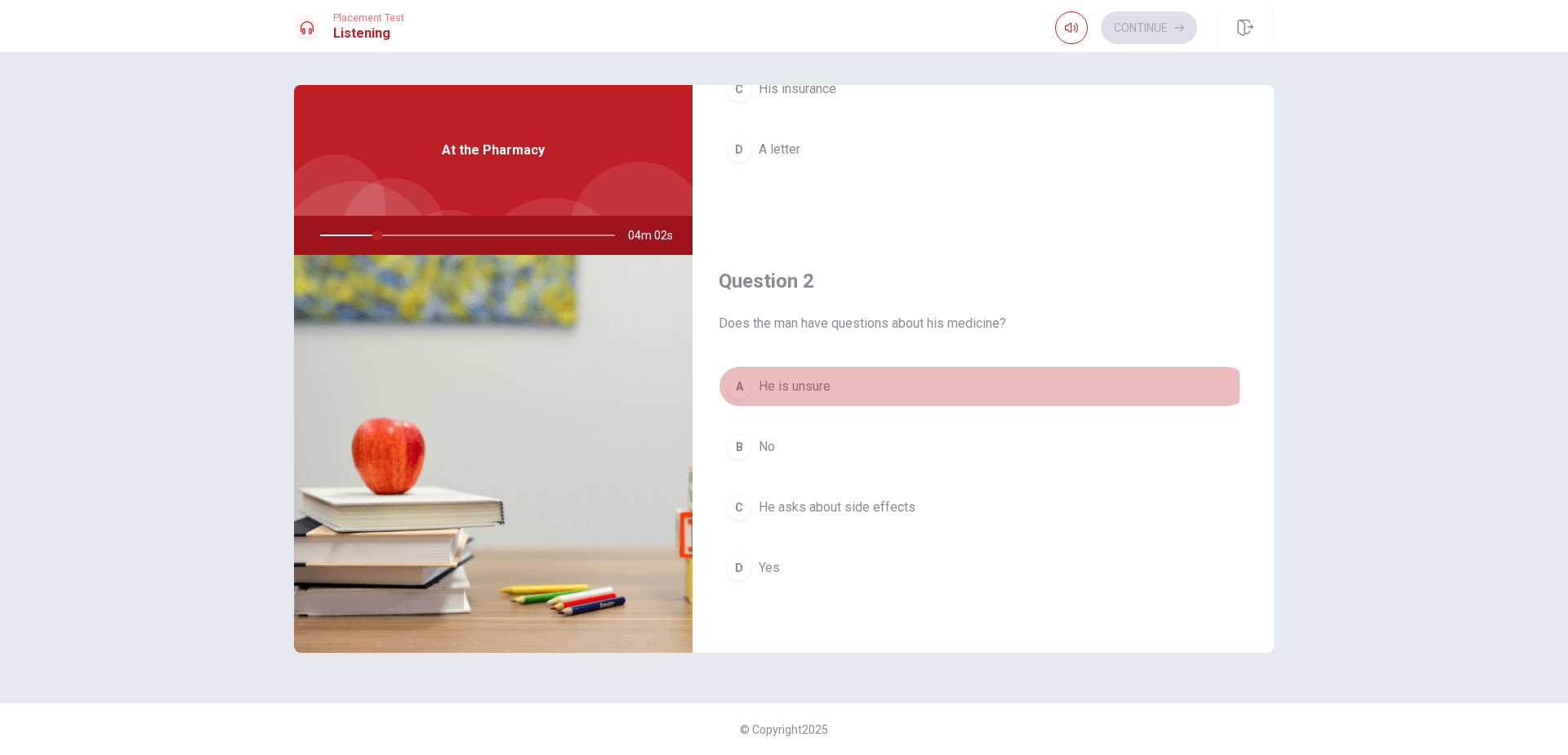 click on "A" at bounding box center (739, 386) 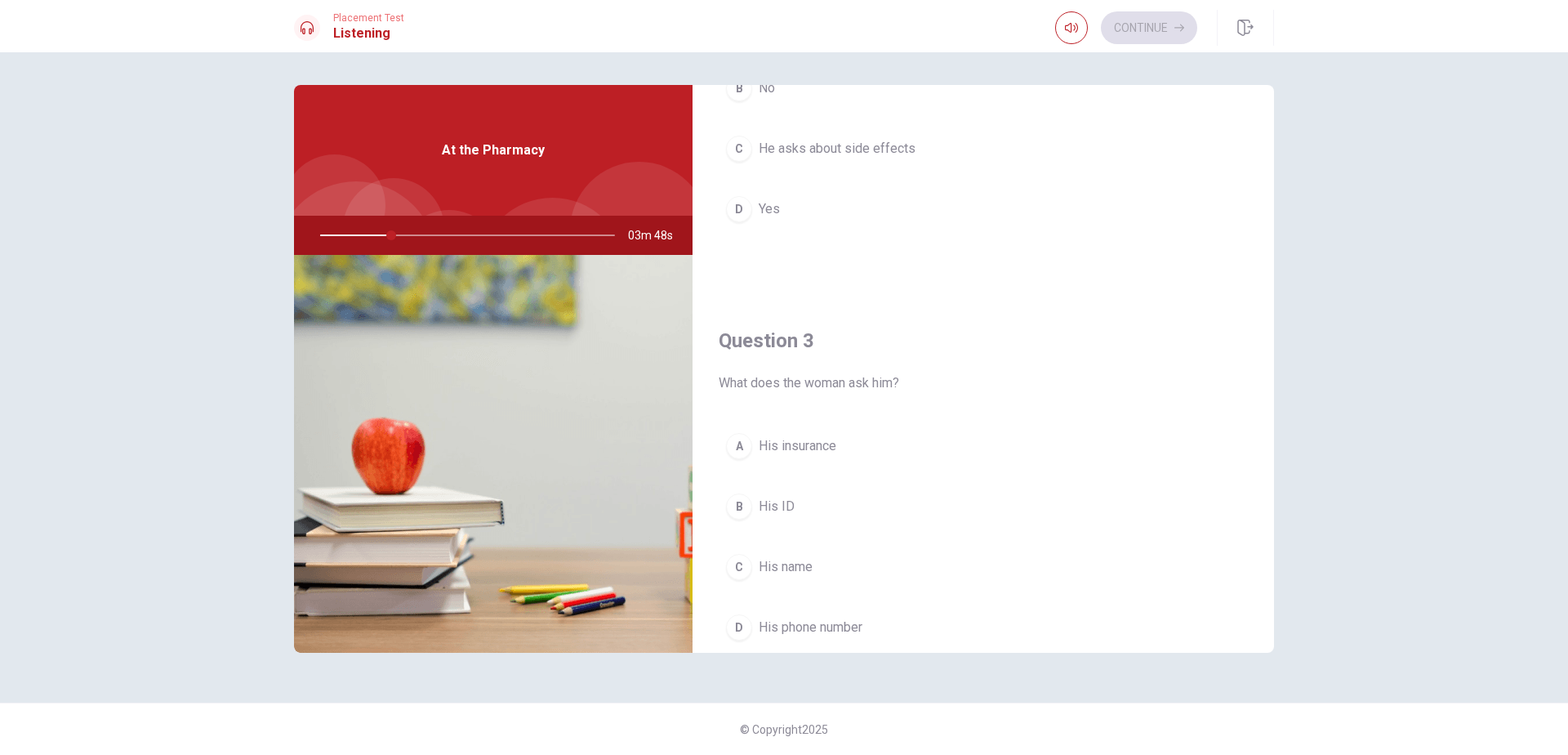 scroll, scrollTop: 630, scrollLeft: 0, axis: vertical 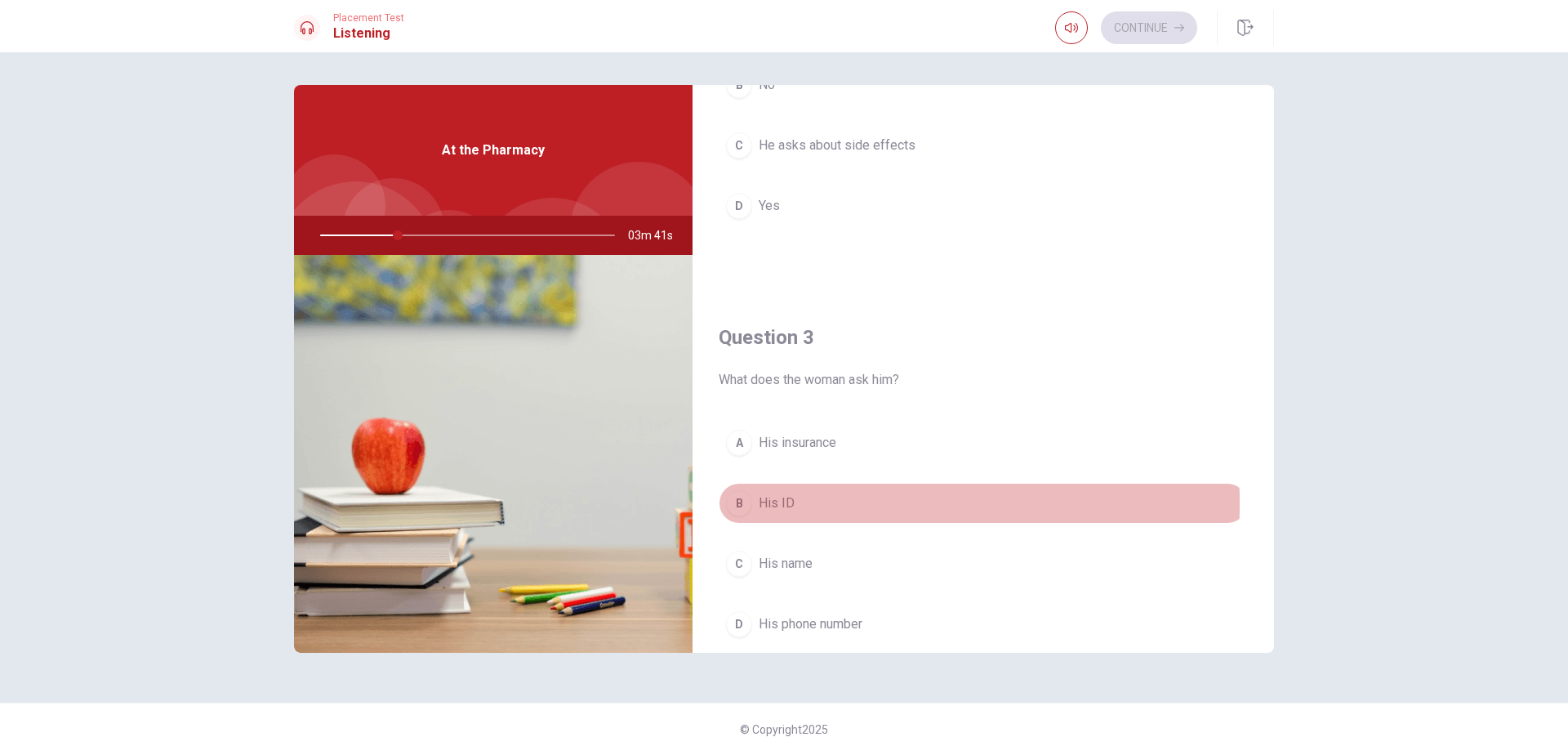 click on "B" at bounding box center (739, 503) 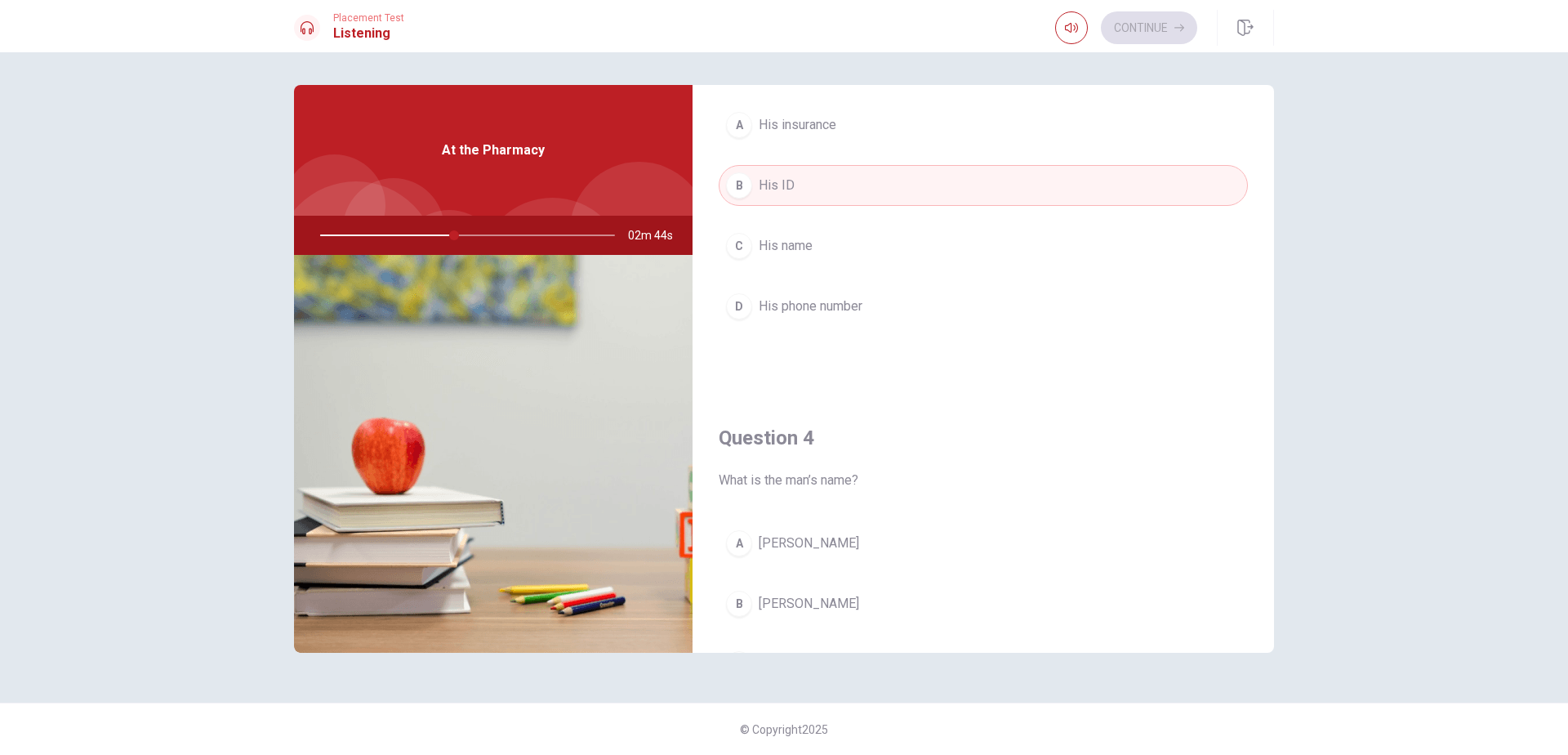 scroll, scrollTop: 951, scrollLeft: 0, axis: vertical 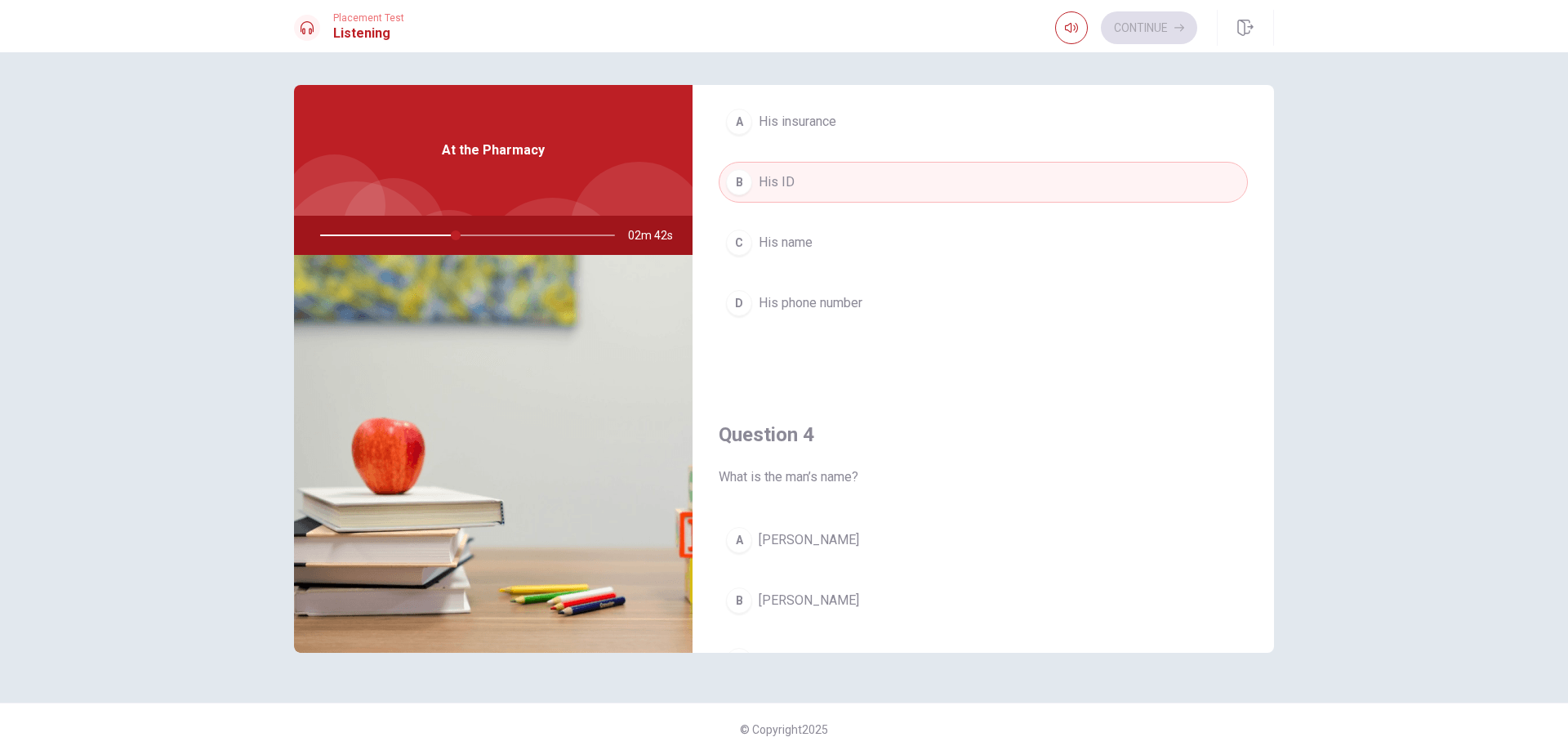 click on "B" at bounding box center [739, 601] 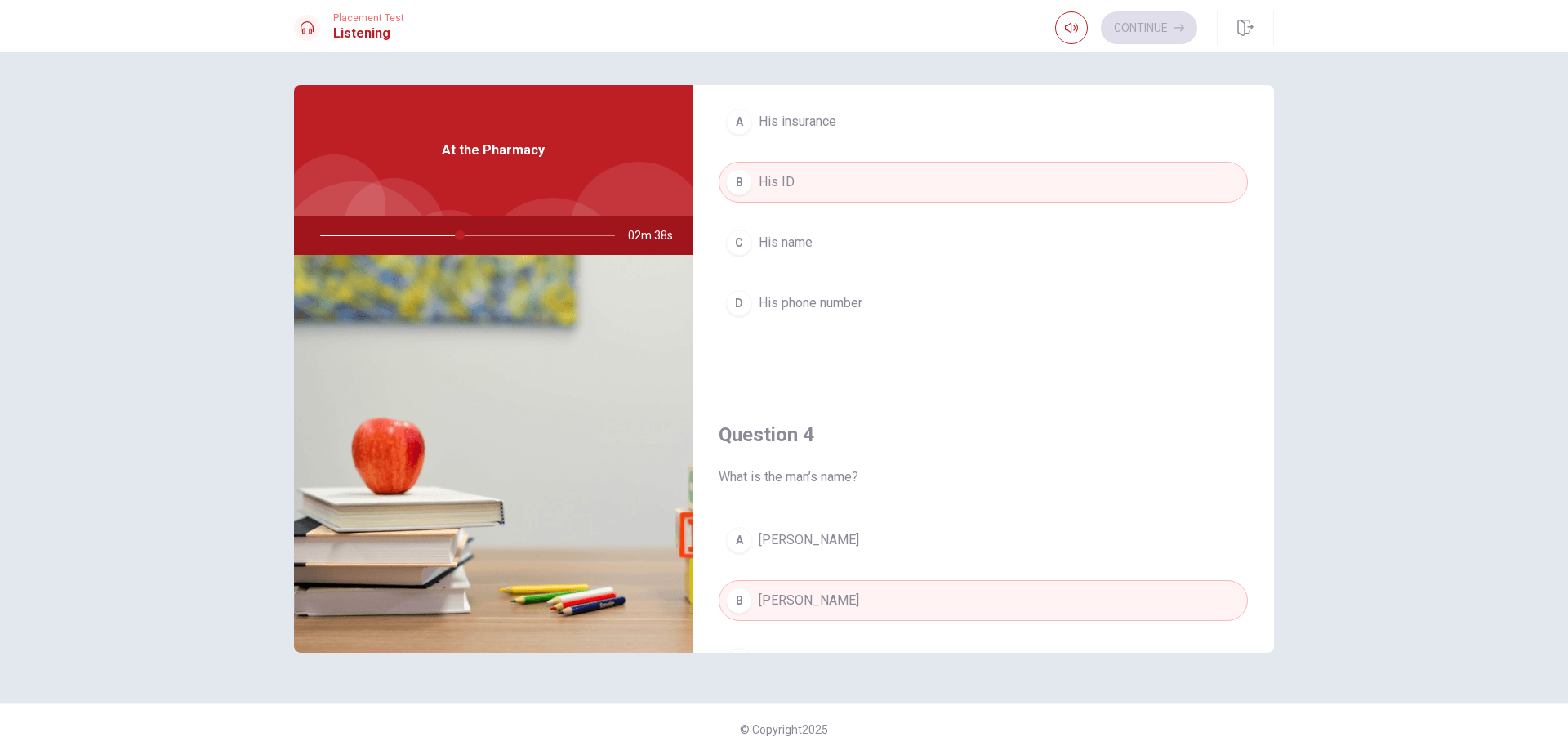 drag, startPoint x: 461, startPoint y: 235, endPoint x: 452, endPoint y: 230, distance: 10.29563 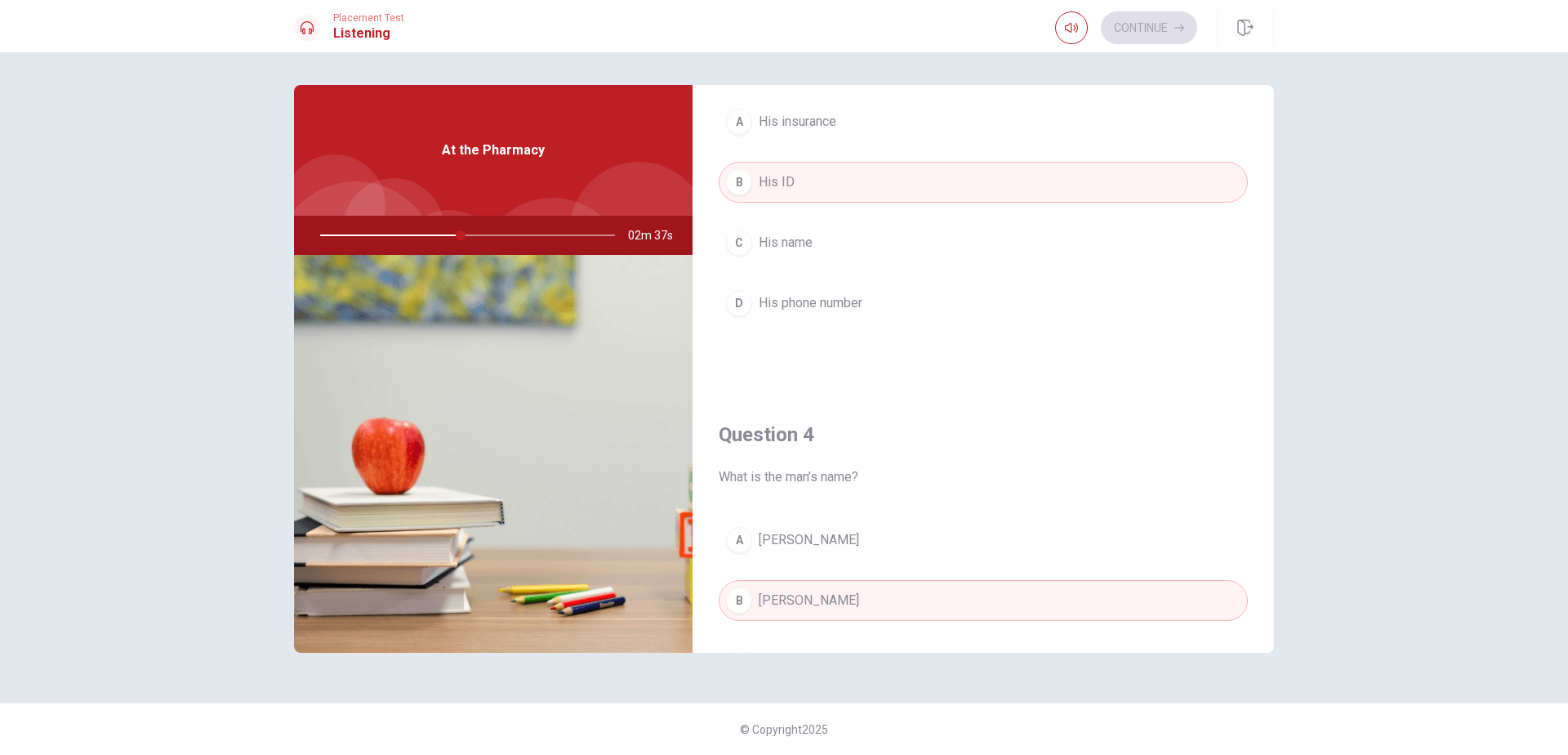 click at bounding box center (464, 235) 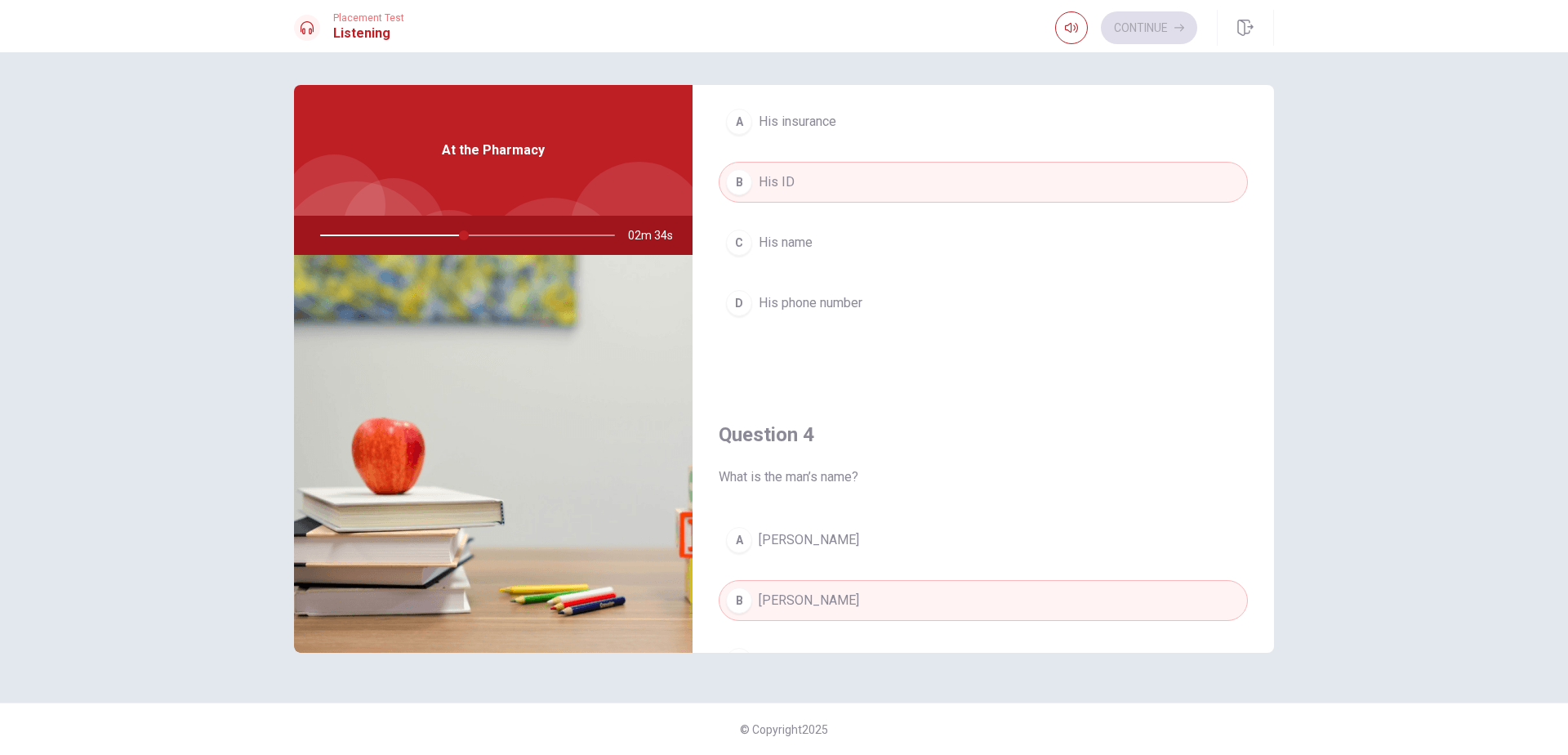 drag, startPoint x: 466, startPoint y: 235, endPoint x: 445, endPoint y: 239, distance: 21.377558 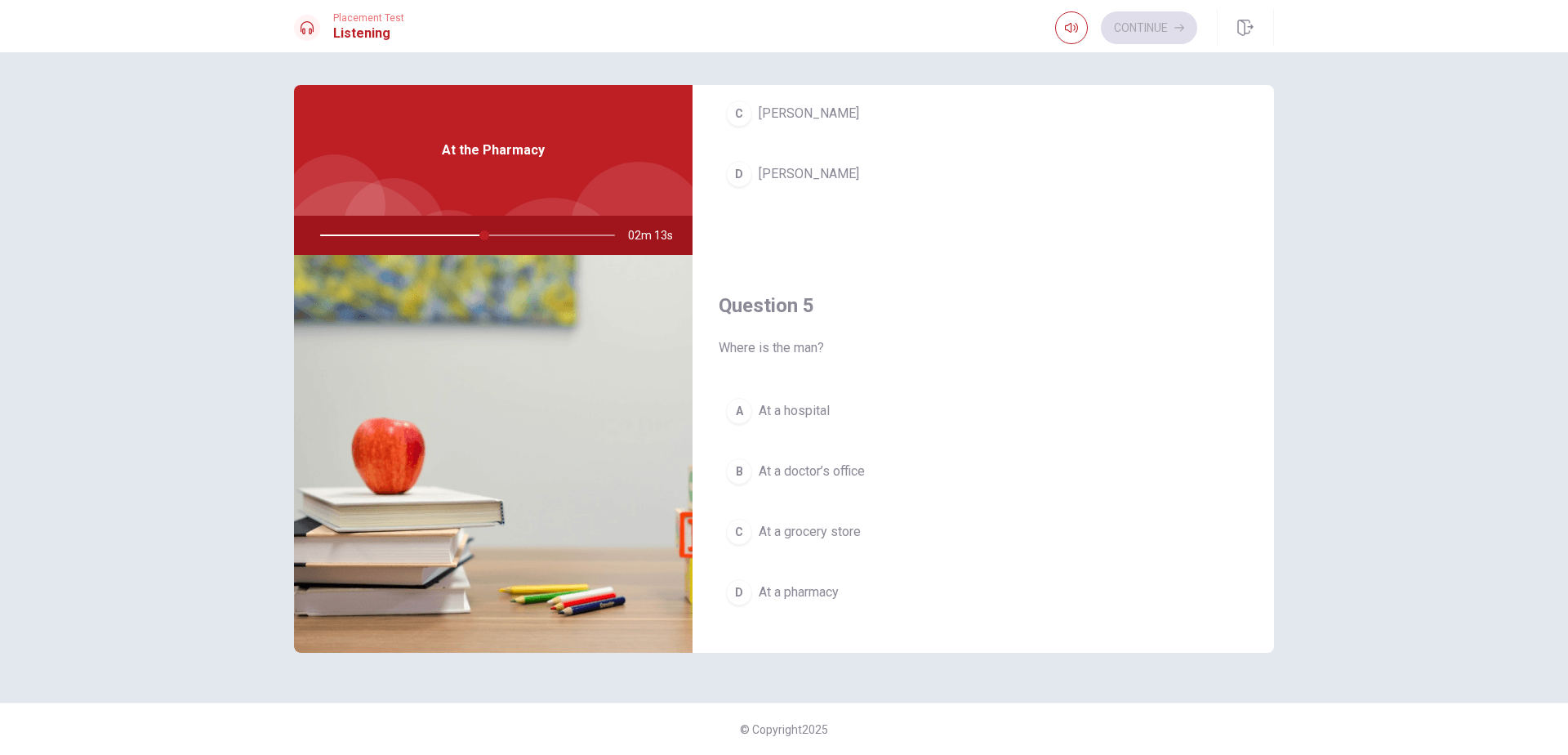 scroll, scrollTop: 1502, scrollLeft: 0, axis: vertical 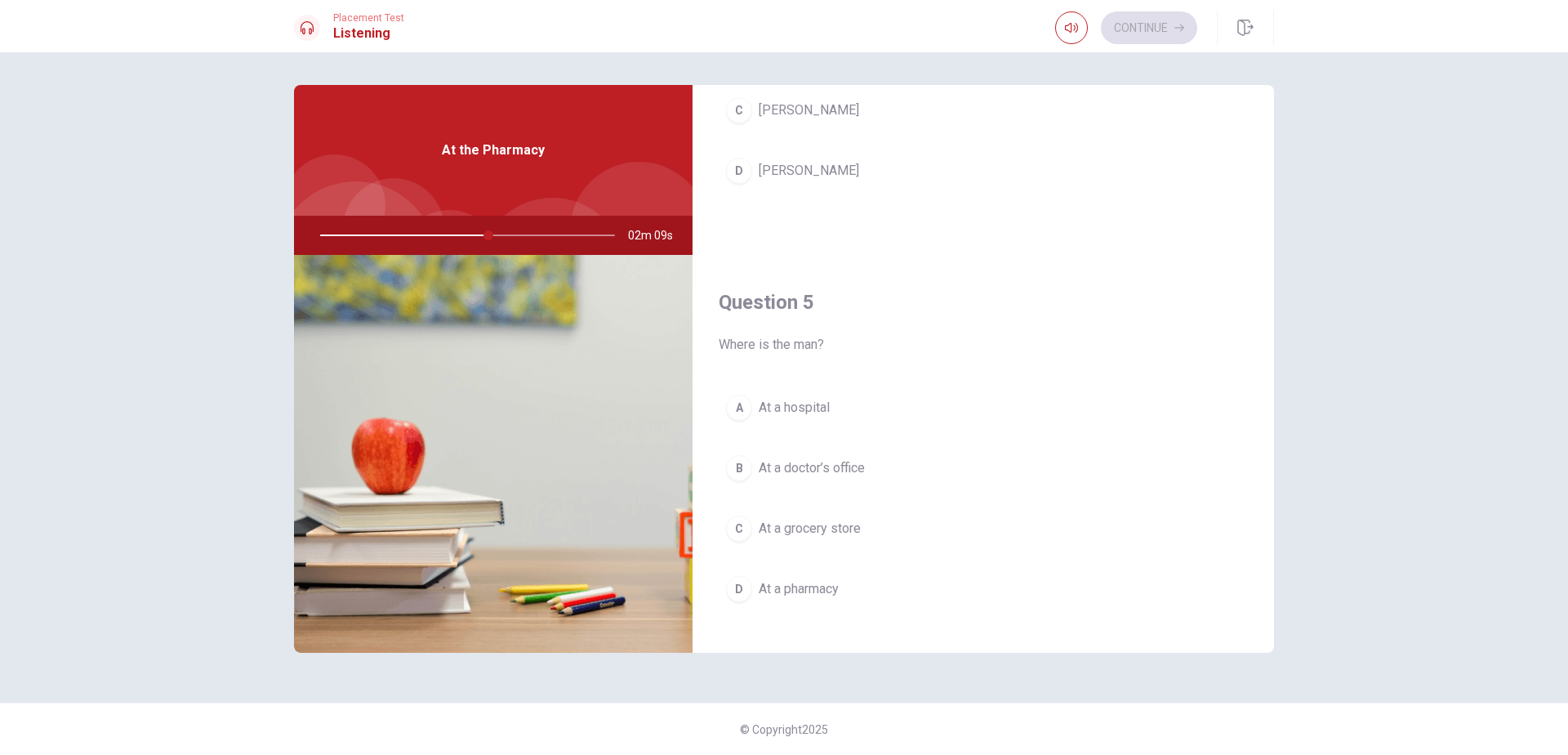 click on "D At a pharmacy" at bounding box center (983, 589) 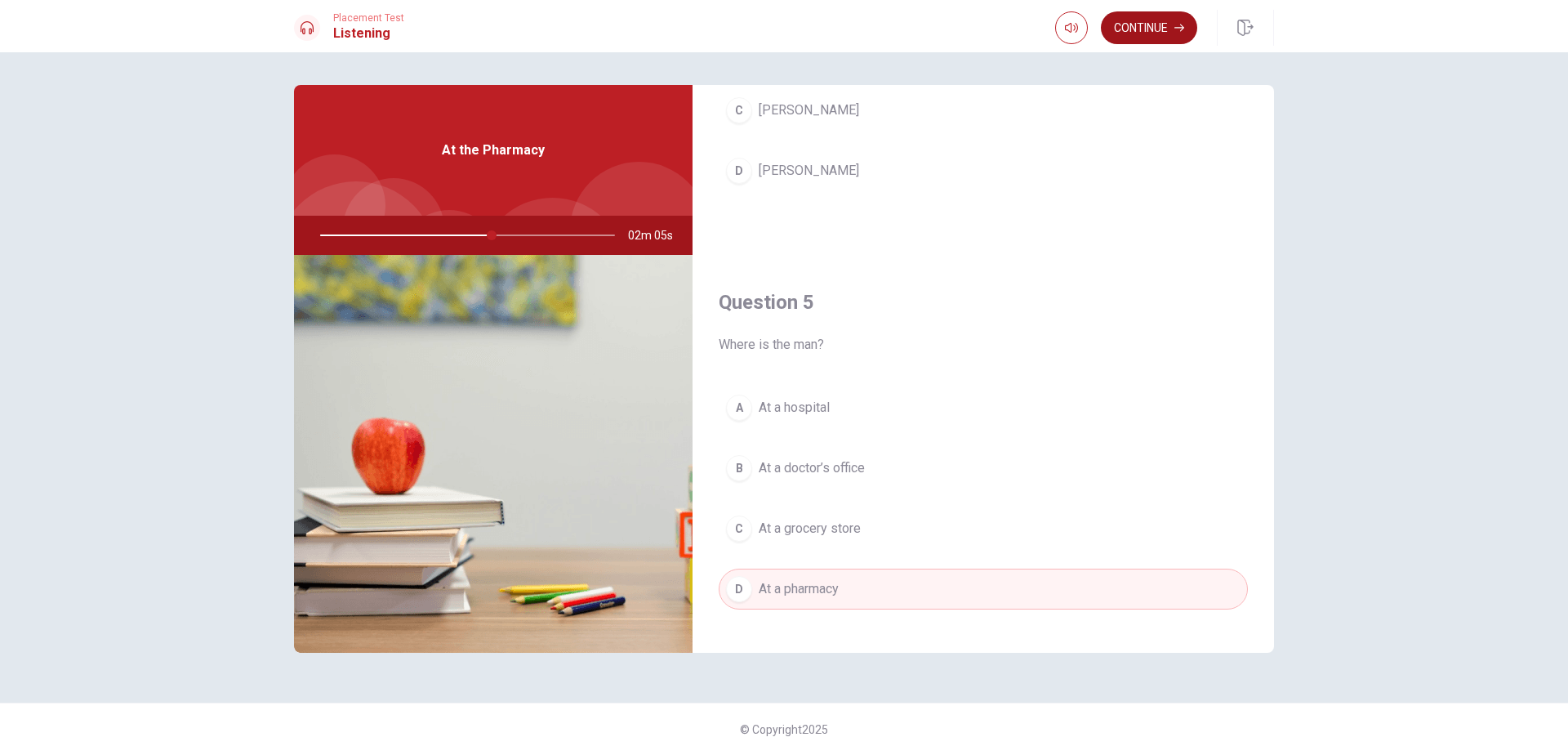 click on "Continue" at bounding box center (1149, 28) 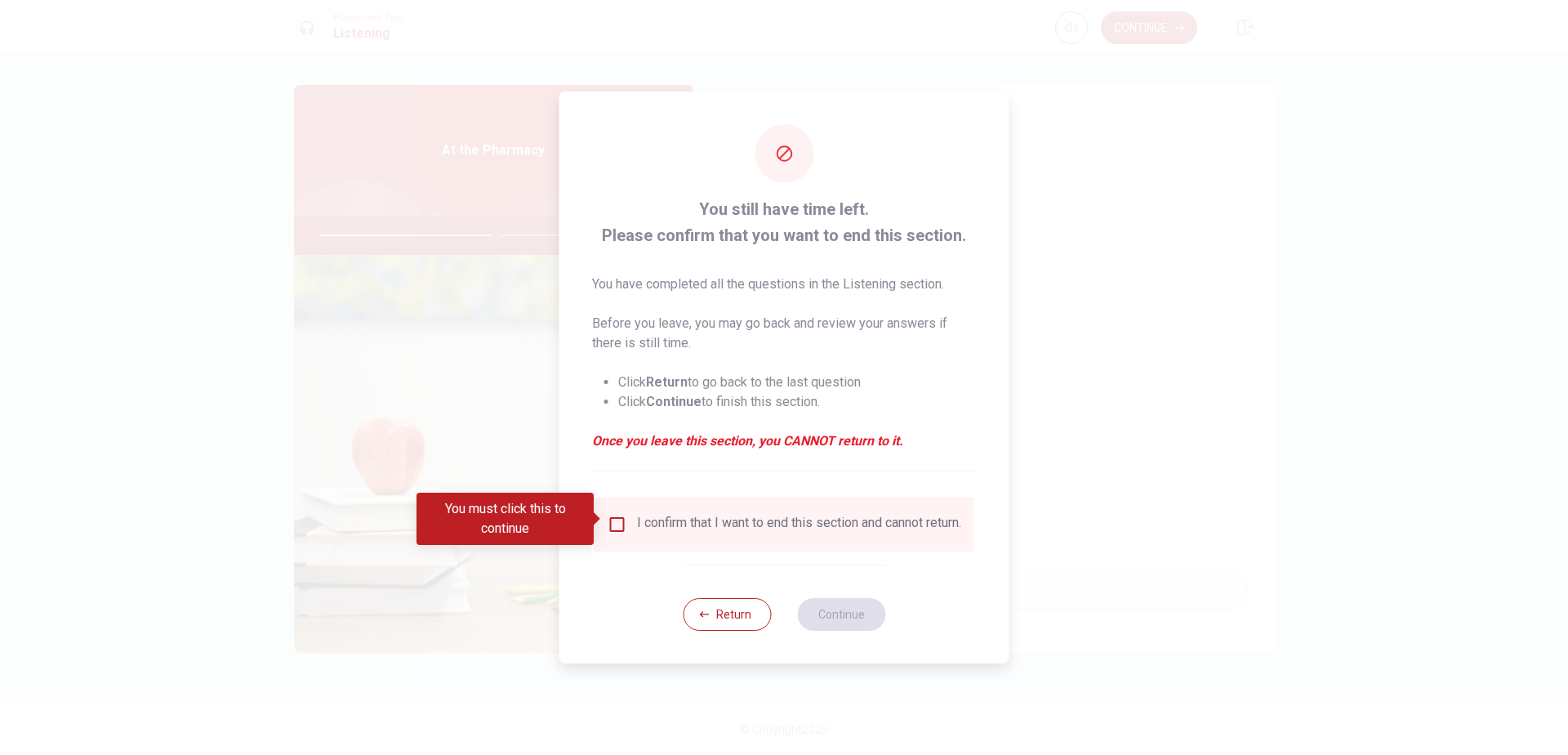 click at bounding box center [617, 525] 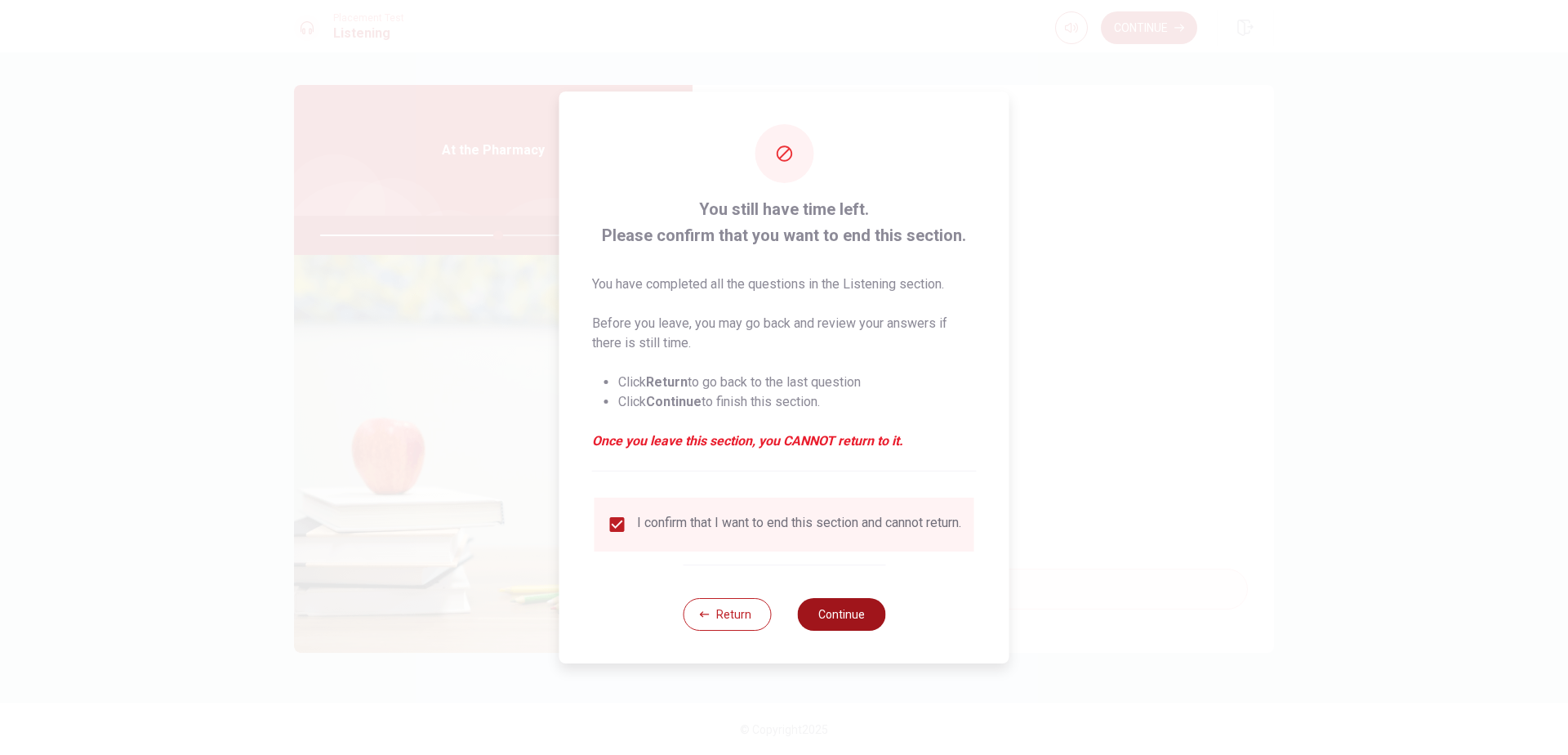 click on "Continue" at bounding box center [841, 614] 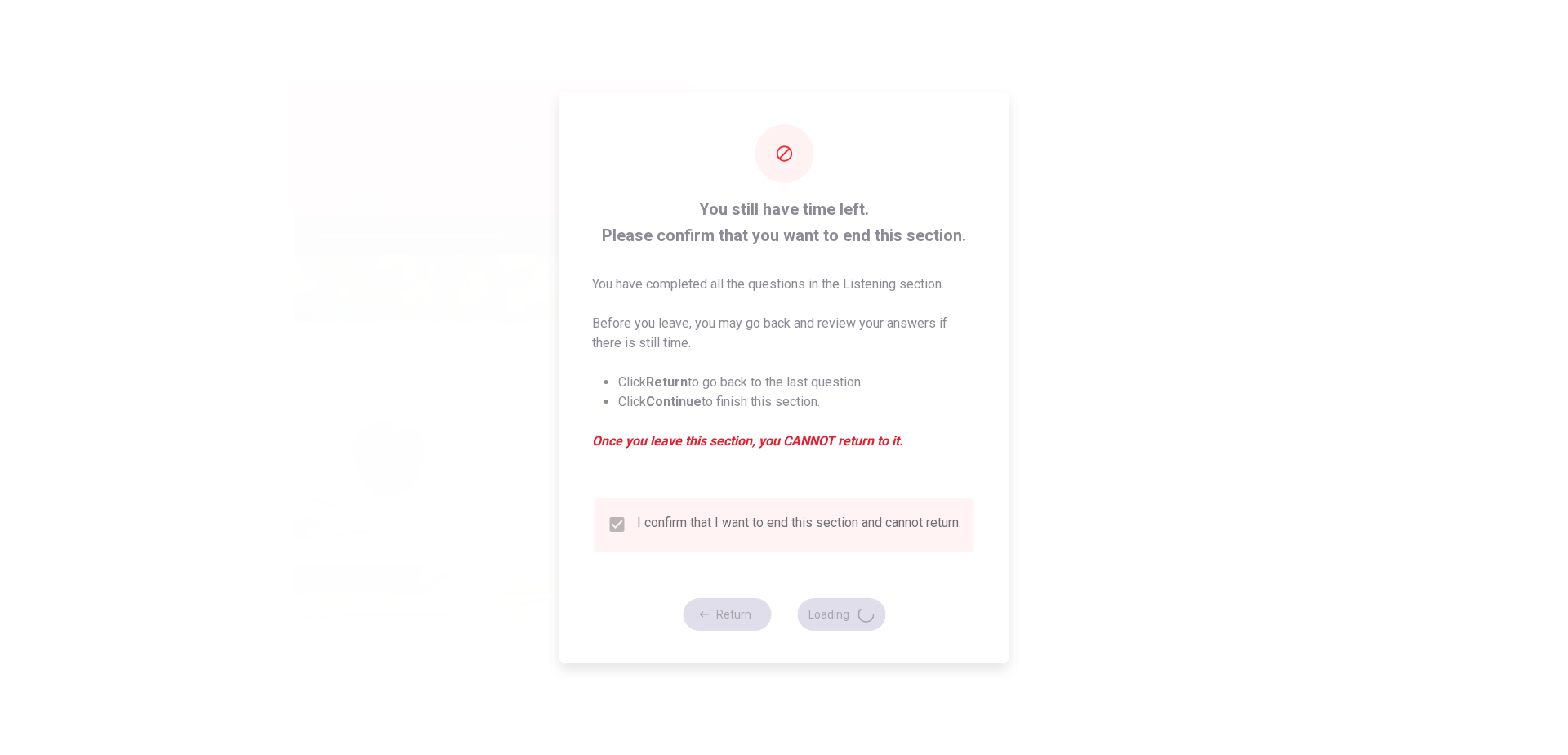 type on "62" 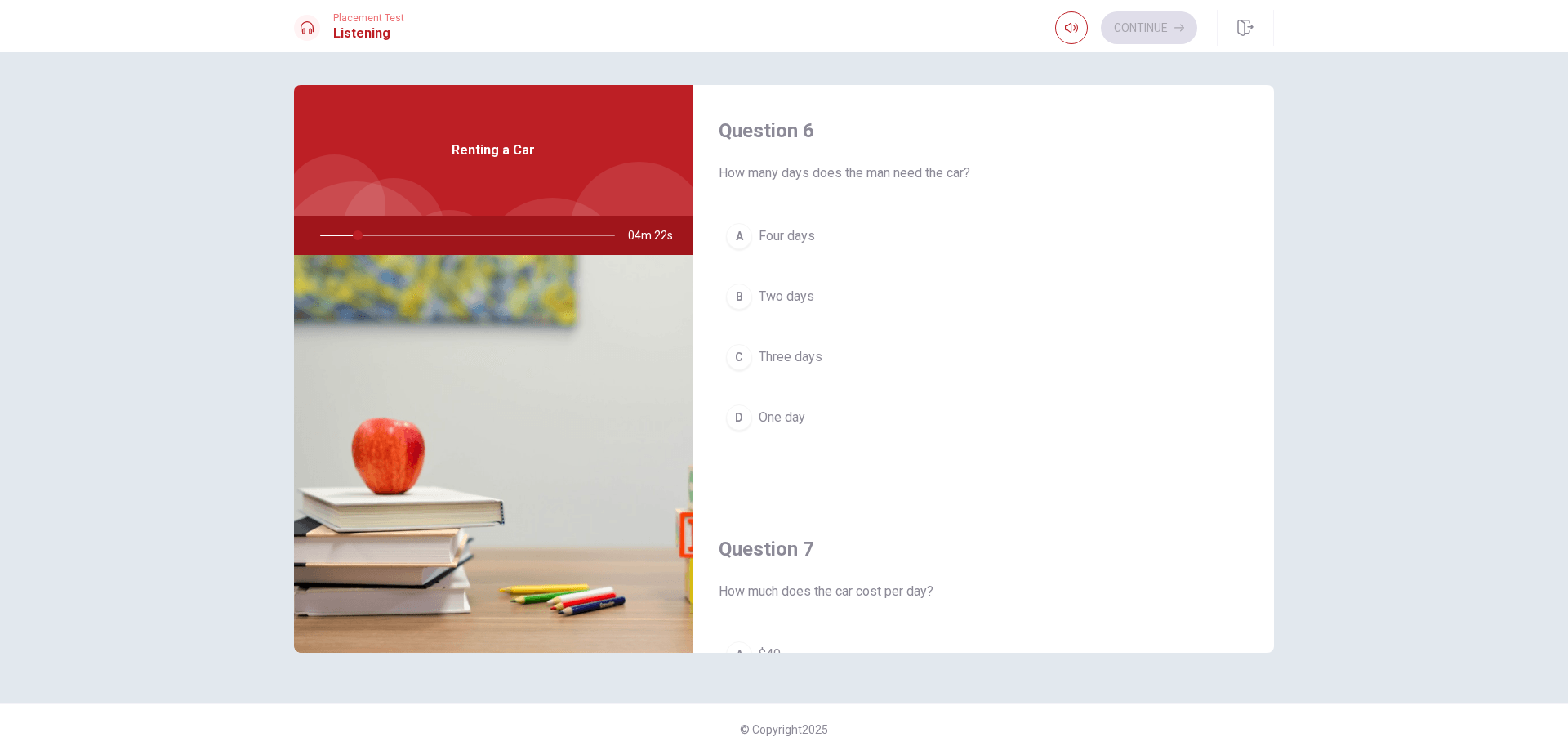 click on "A" at bounding box center (739, 236) 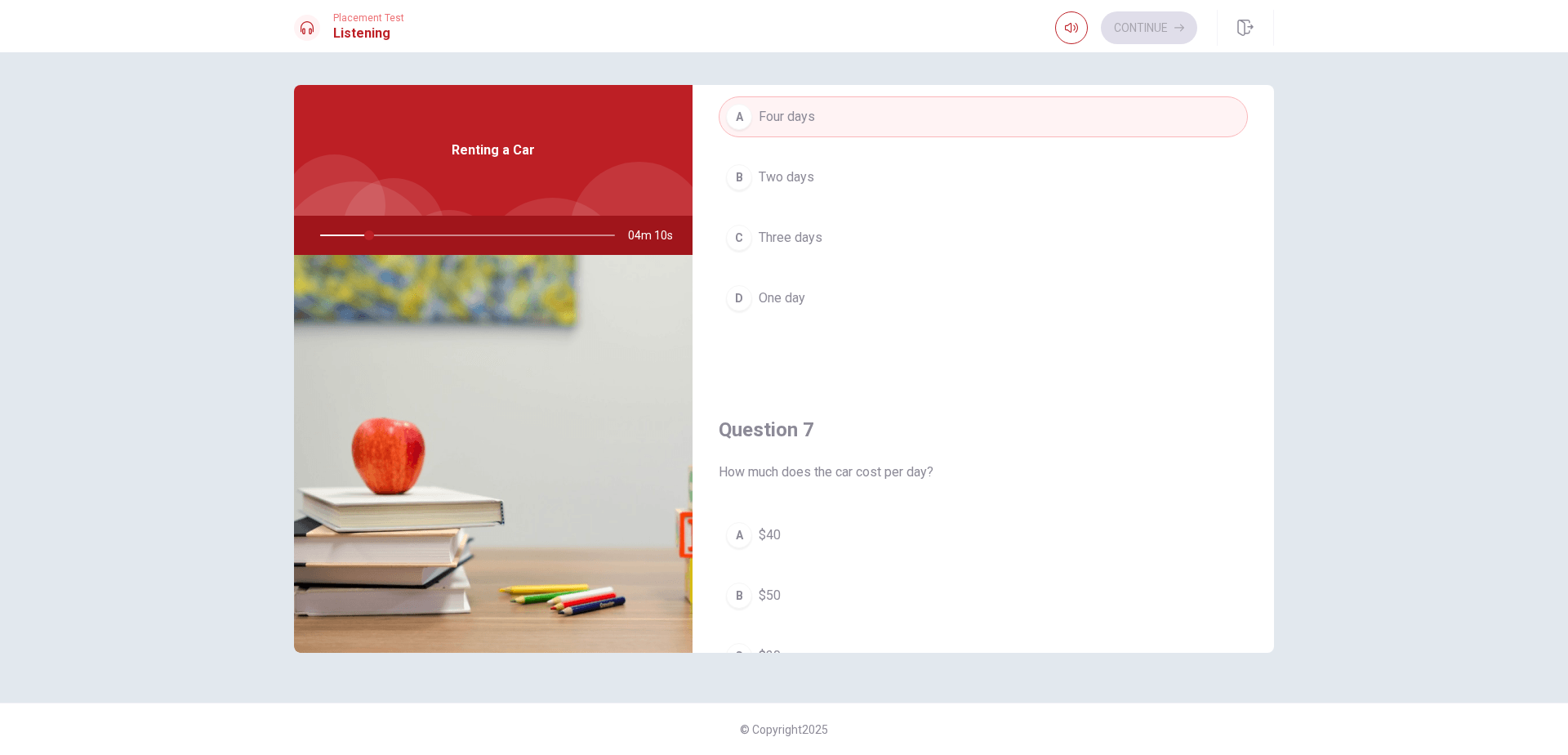 scroll, scrollTop: 216, scrollLeft: 0, axis: vertical 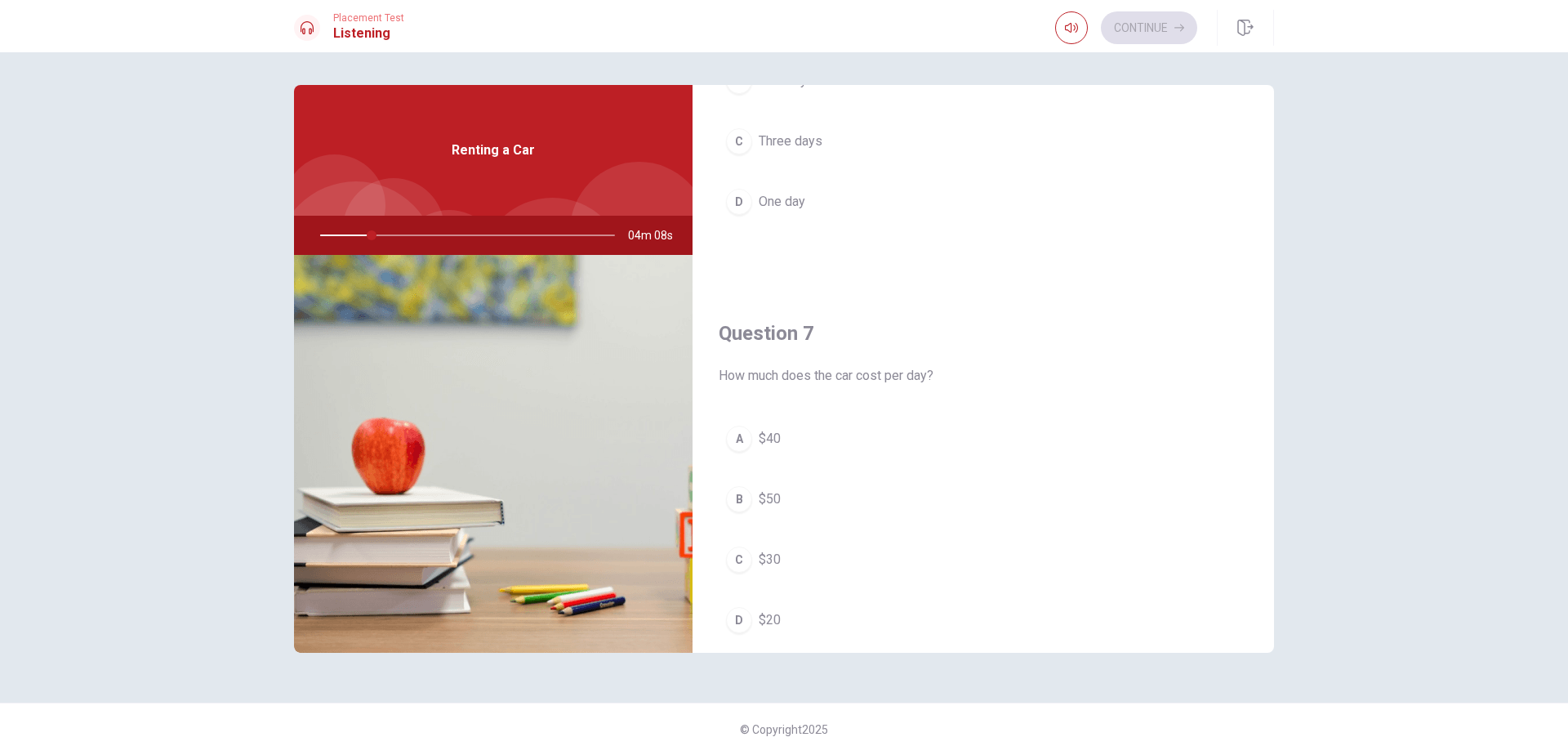 click on "C" at bounding box center [739, 560] 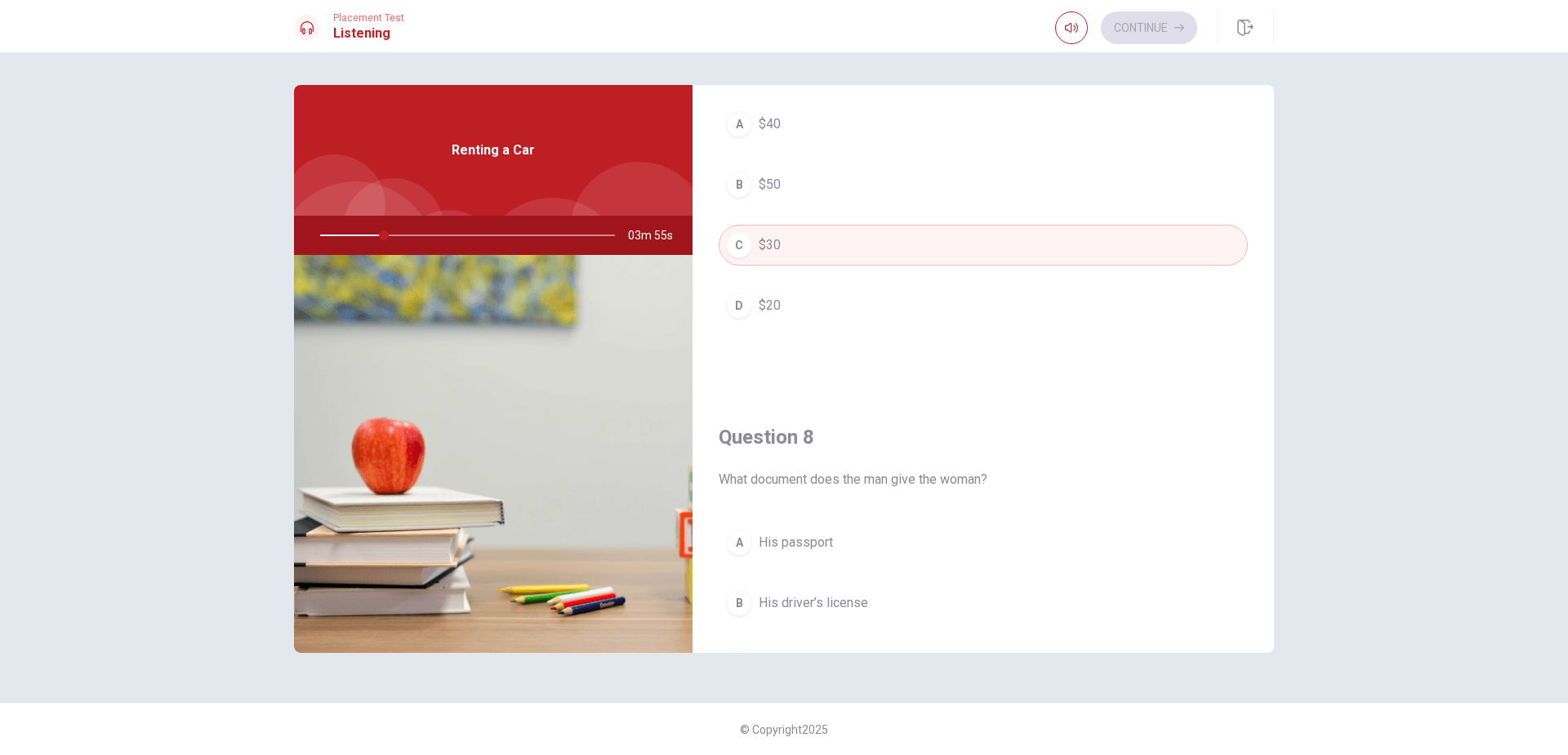 scroll, scrollTop: 534, scrollLeft: 0, axis: vertical 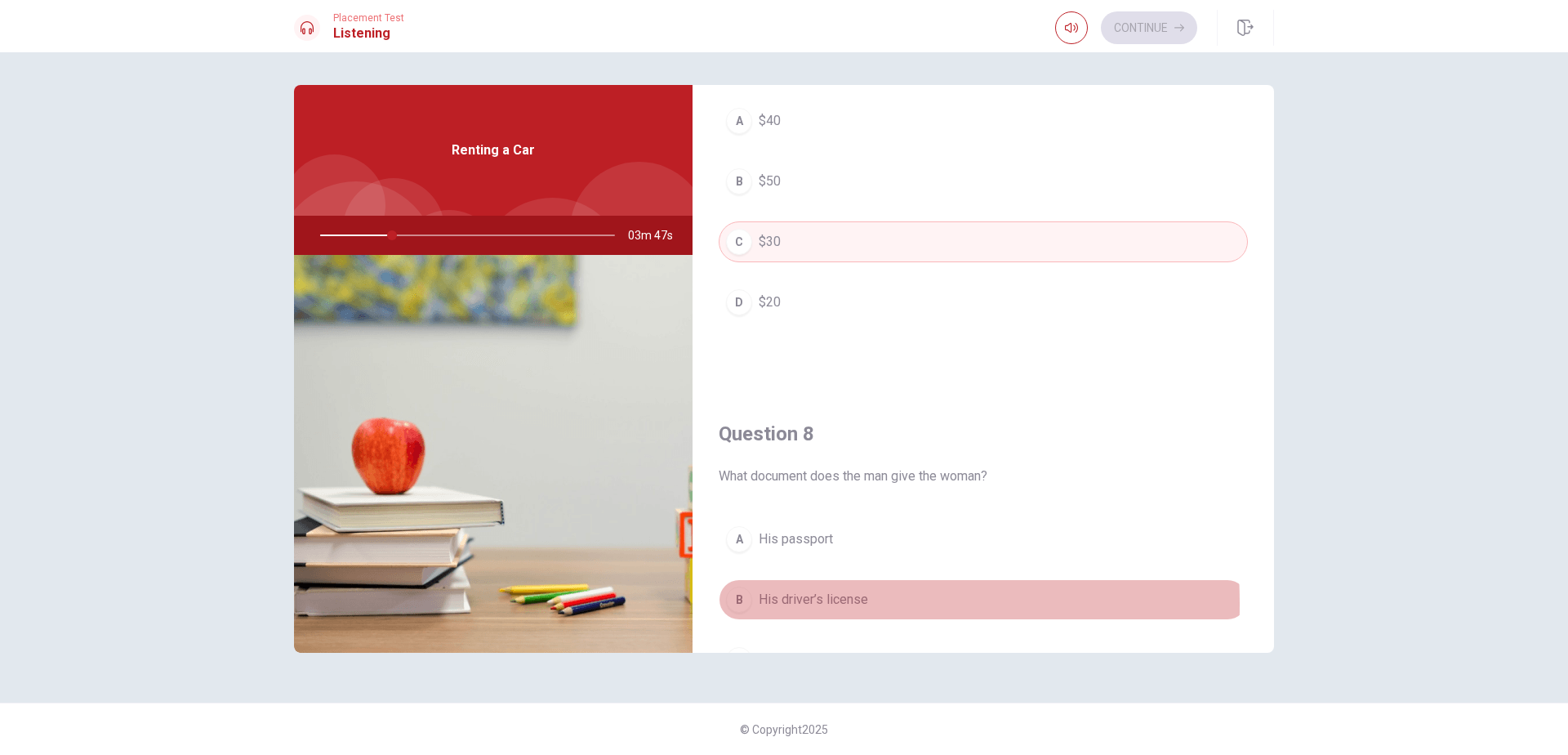click on "B" at bounding box center (739, 600) 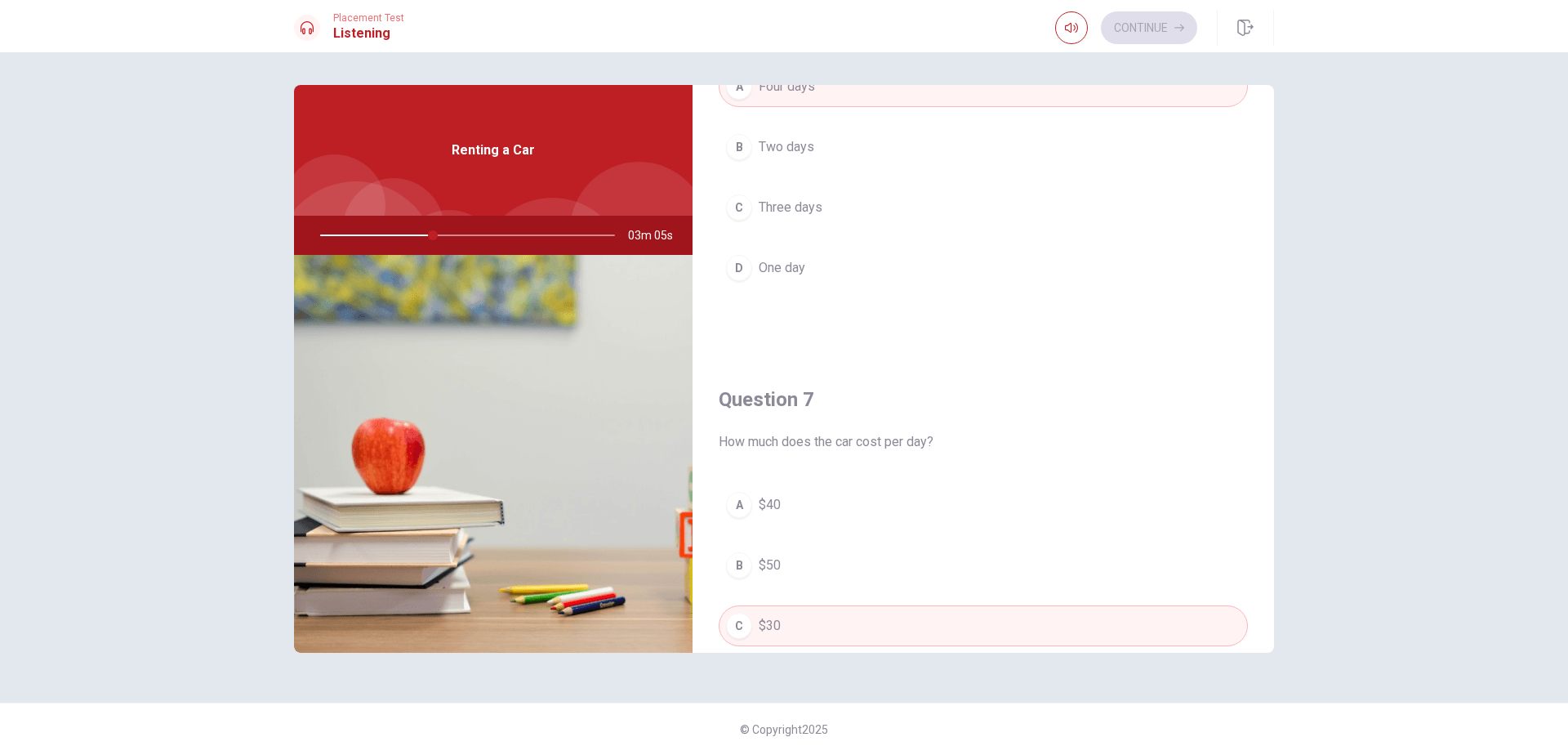scroll, scrollTop: 146, scrollLeft: 0, axis: vertical 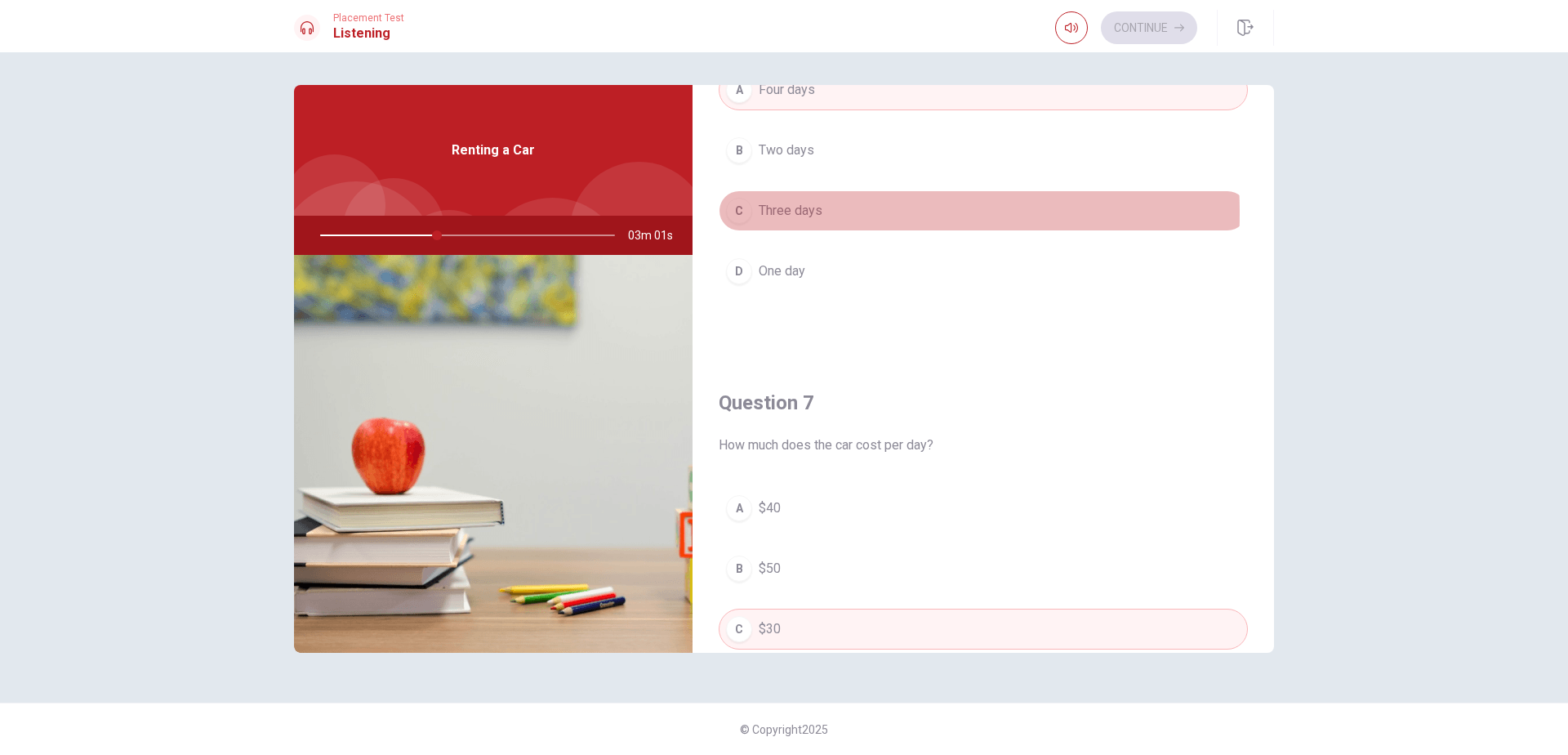 click on "C" at bounding box center [739, 211] 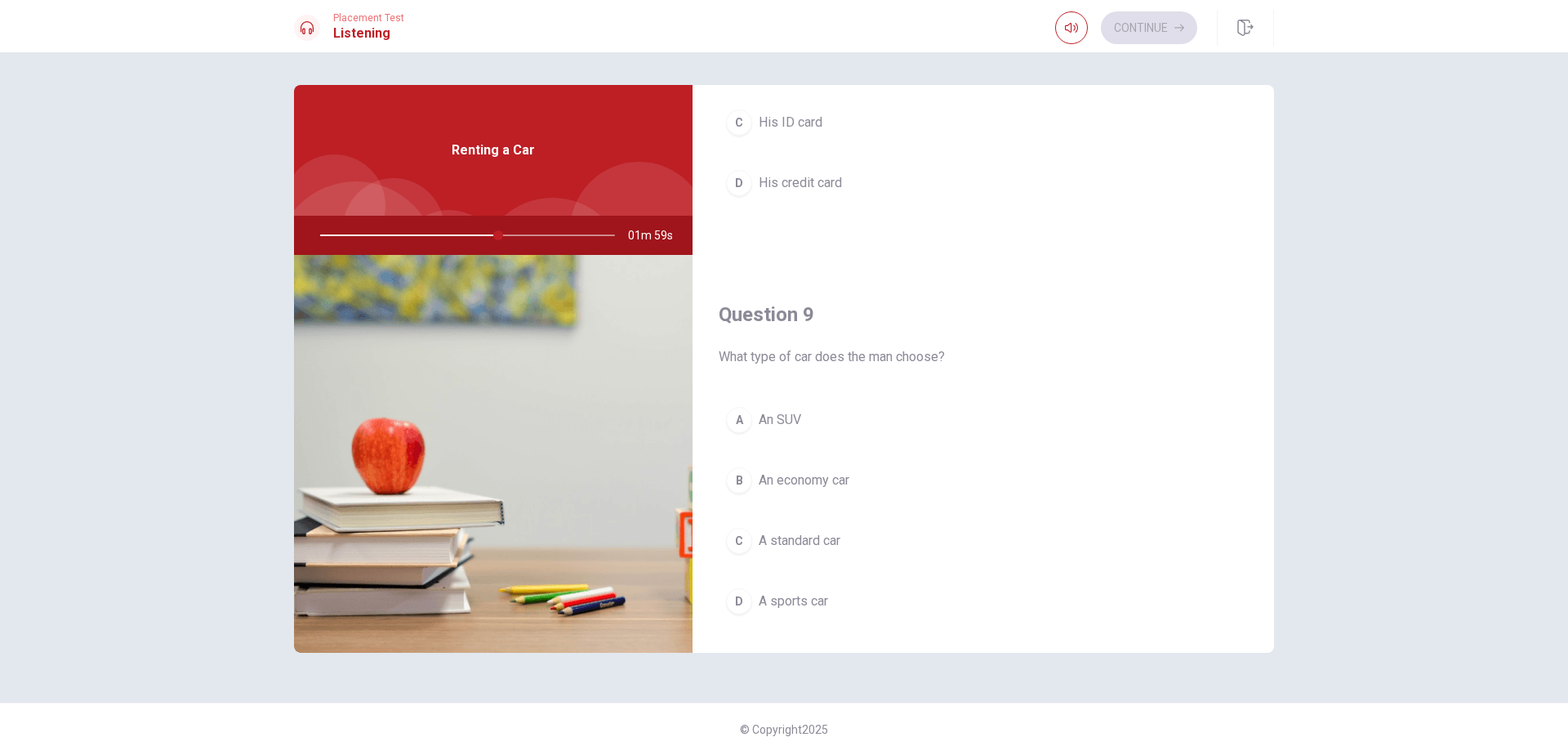 scroll, scrollTop: 1167, scrollLeft: 0, axis: vertical 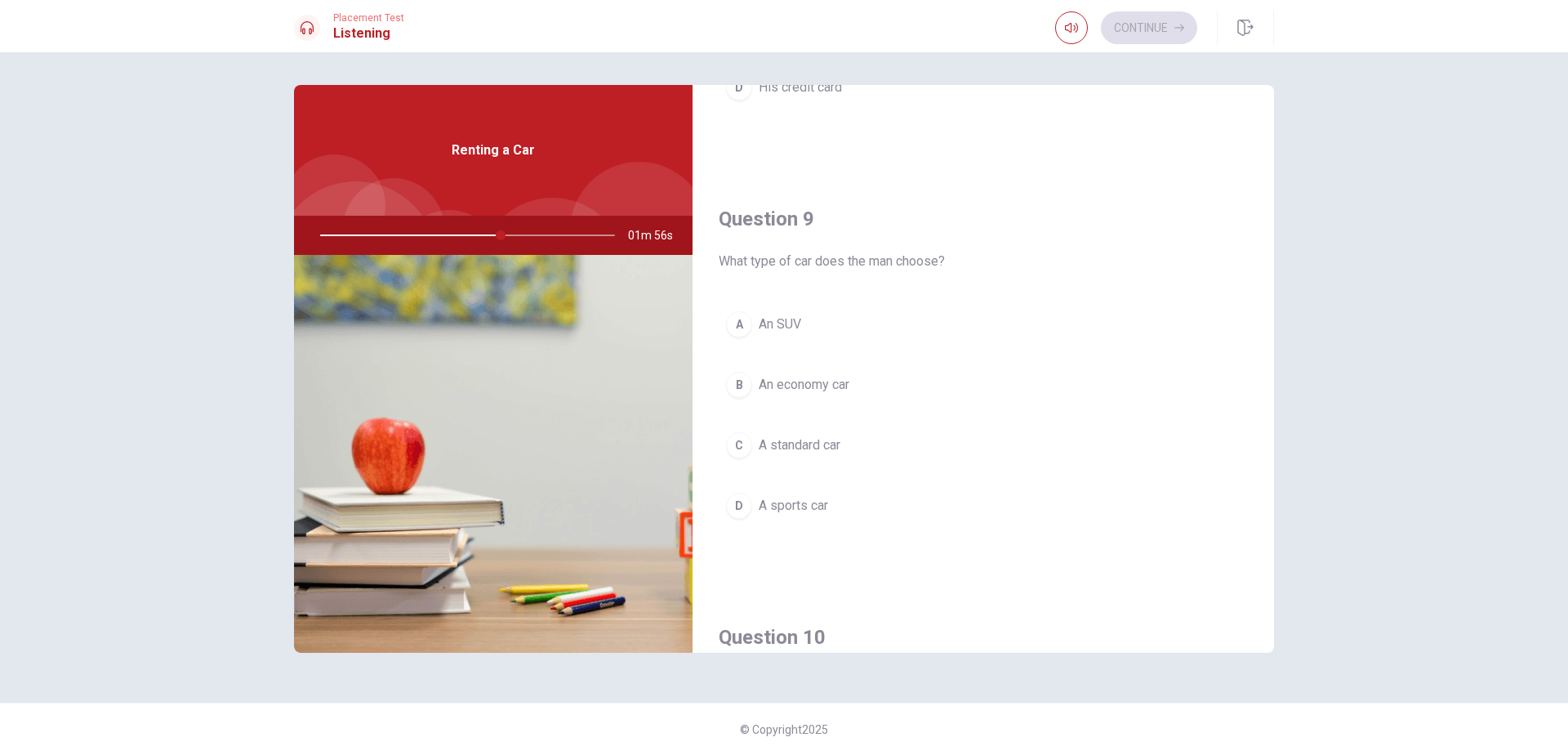 drag, startPoint x: 499, startPoint y: 233, endPoint x: 444, endPoint y: 229, distance: 55.14526 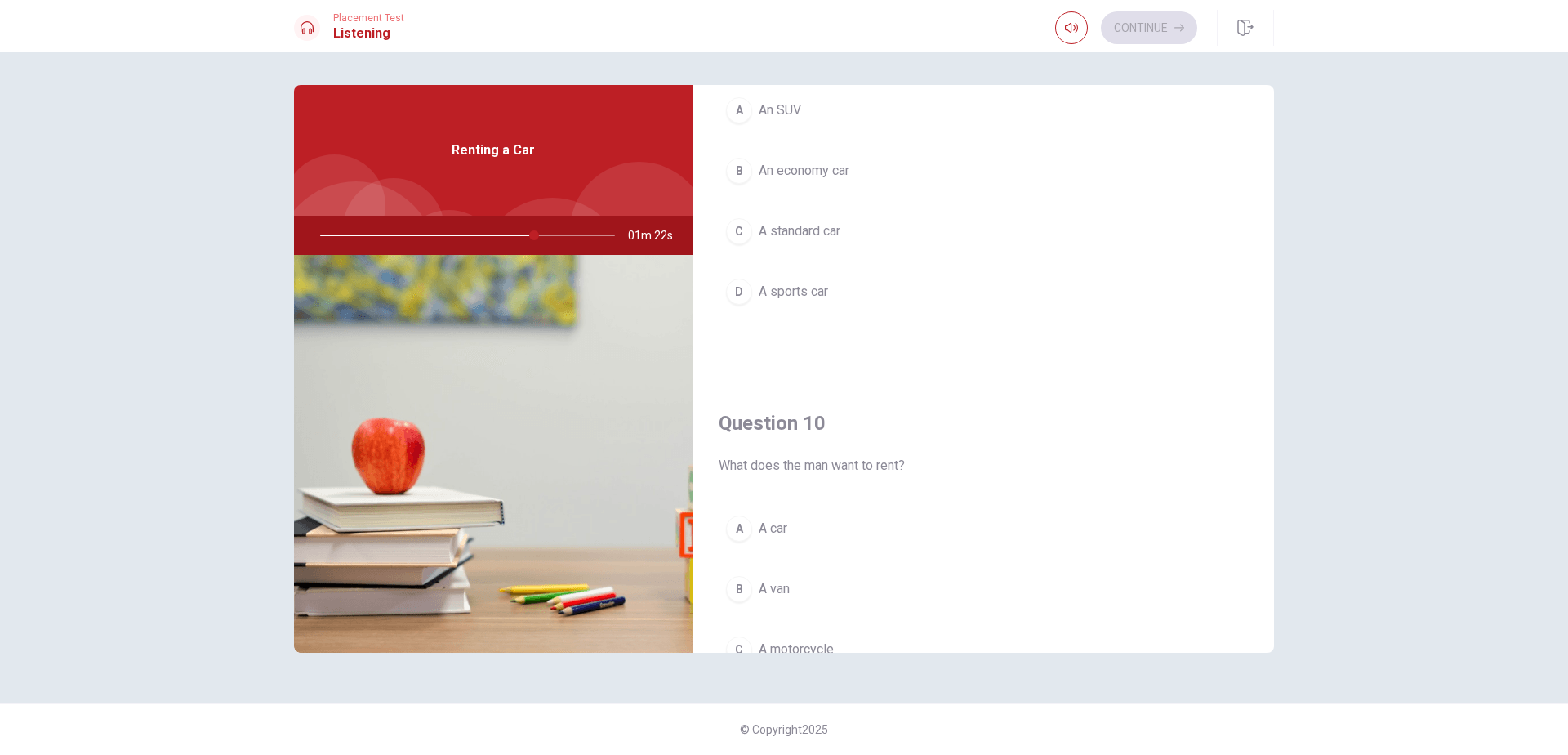 scroll, scrollTop: 1200, scrollLeft: 0, axis: vertical 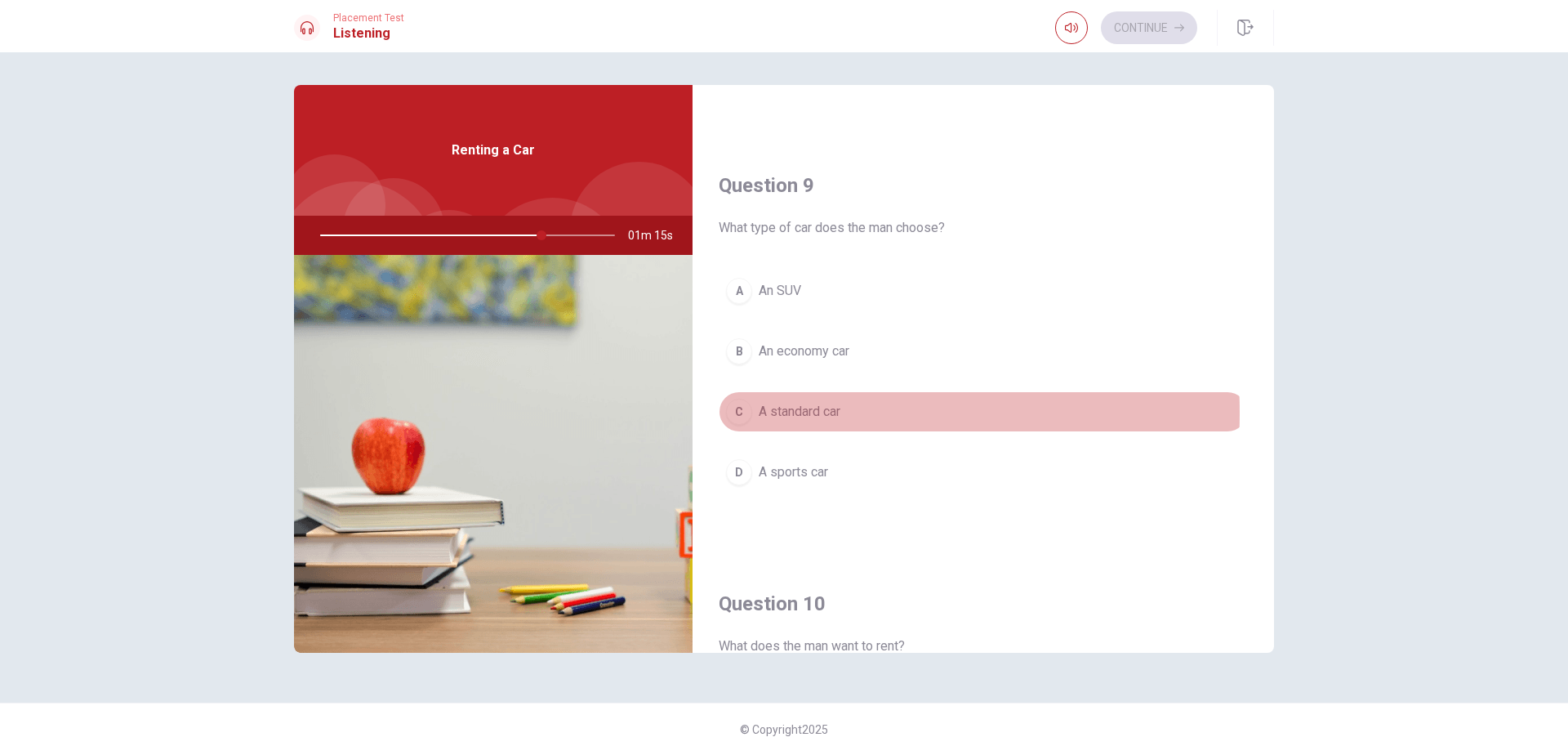 click on "C" at bounding box center (739, 412) 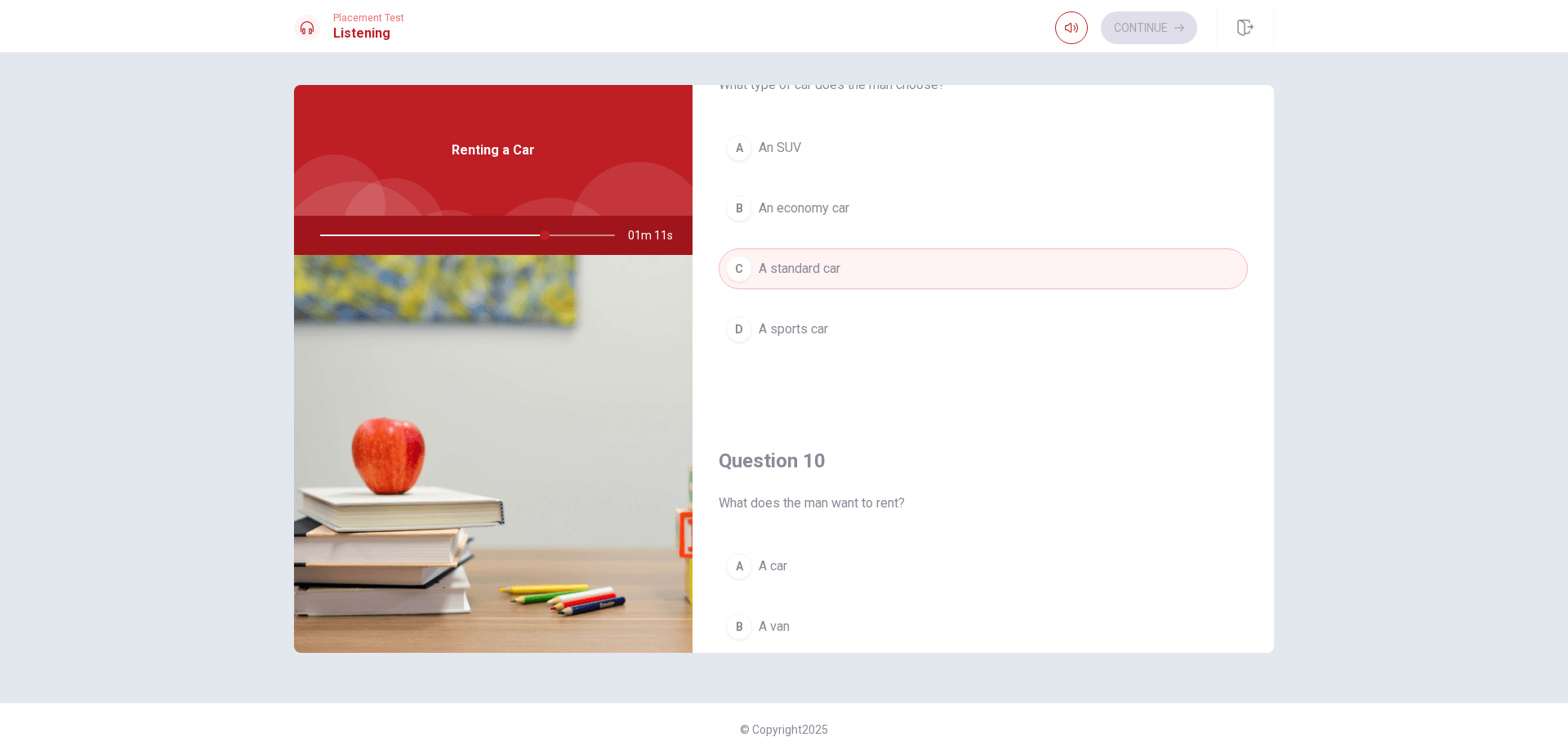 scroll, scrollTop: 1524, scrollLeft: 0, axis: vertical 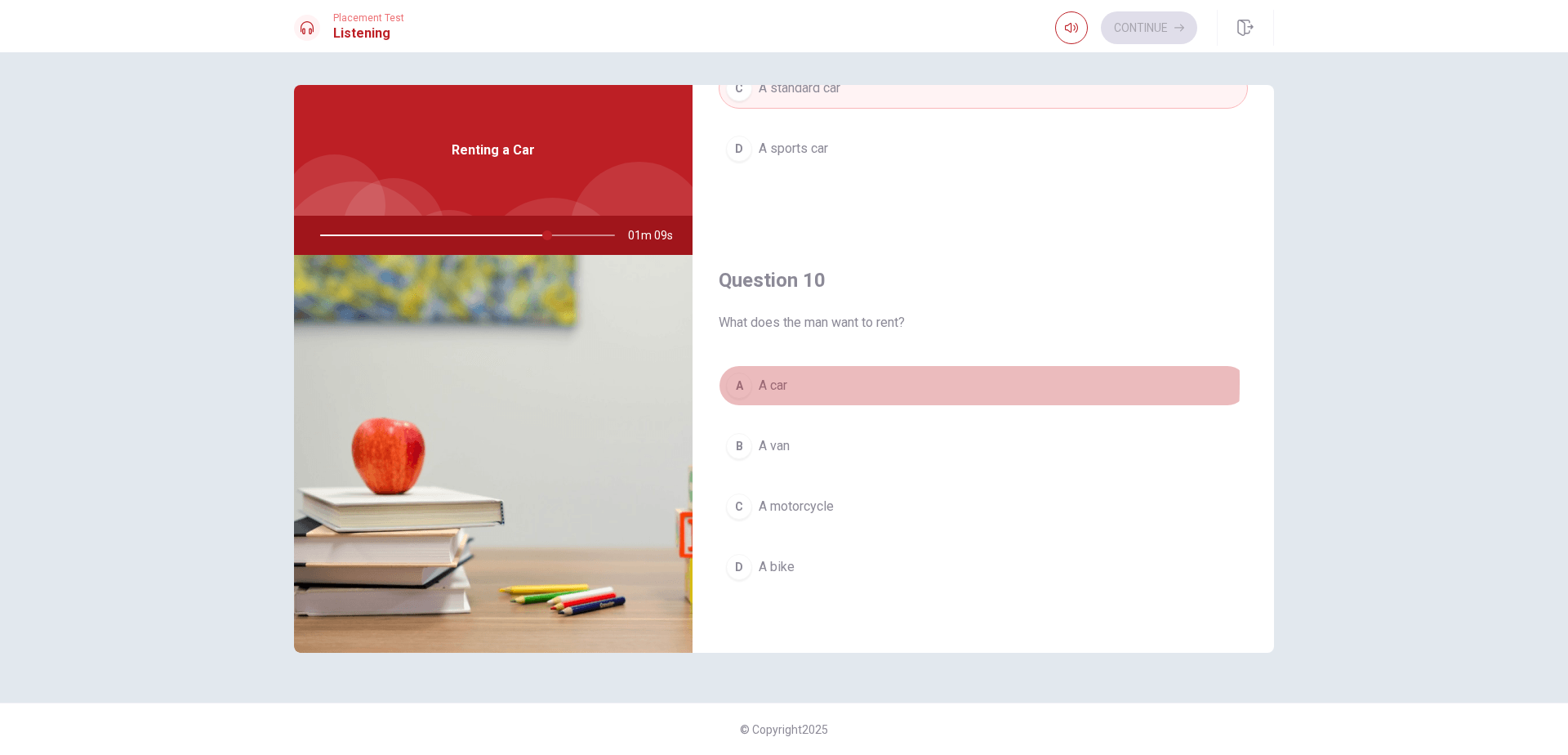 drag, startPoint x: 732, startPoint y: 382, endPoint x: 767, endPoint y: 396, distance: 37.696154 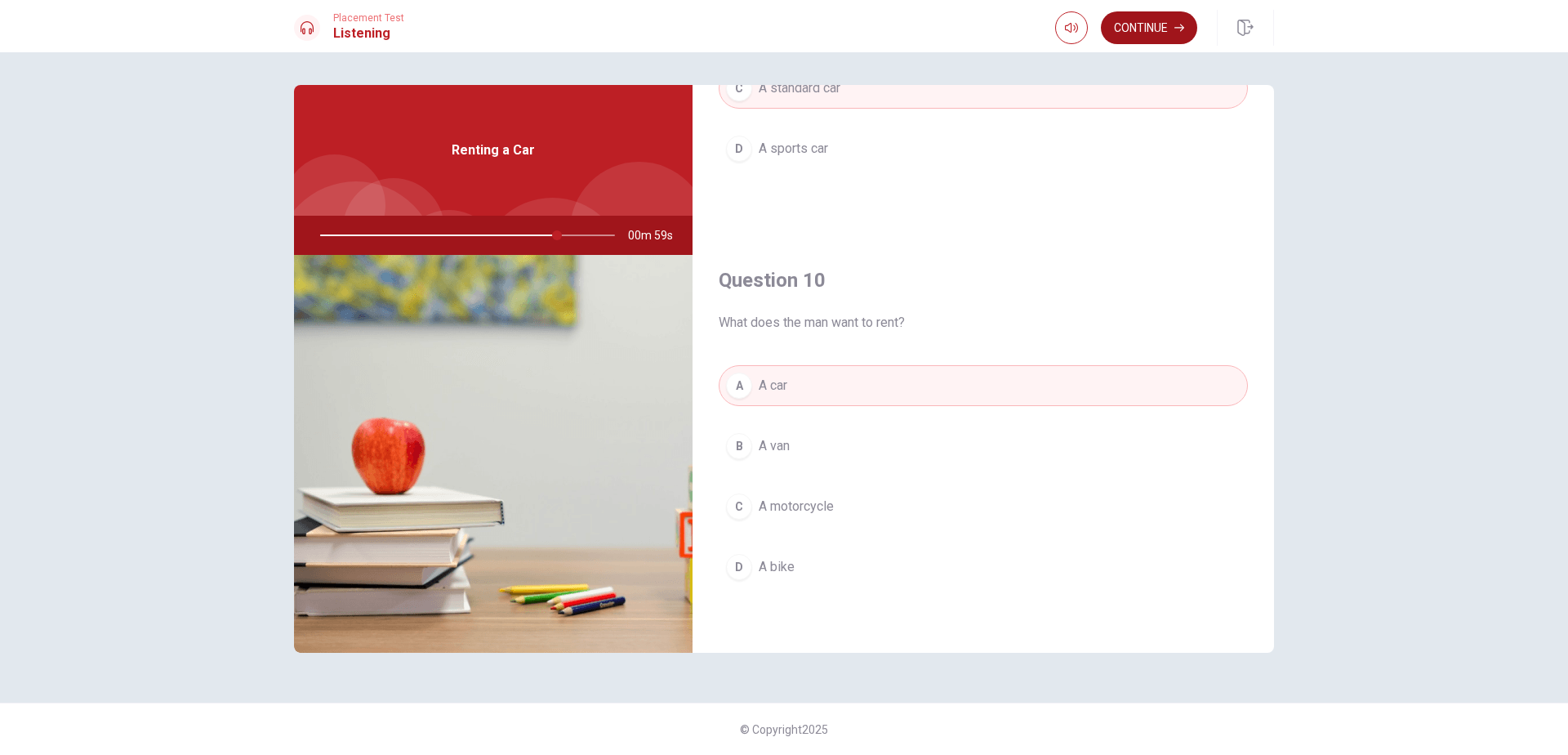 click on "Continue" at bounding box center (1149, 28) 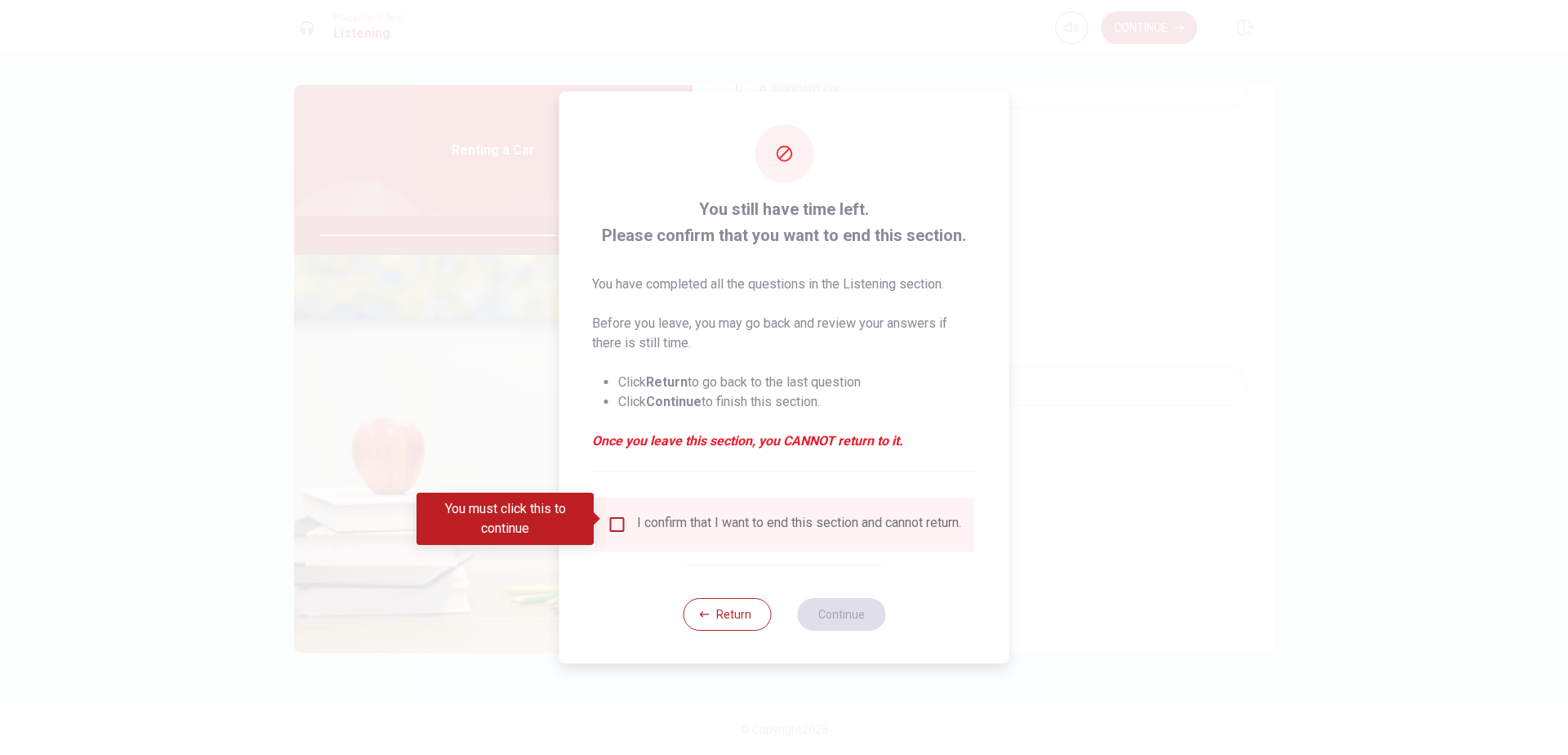click at bounding box center (617, 525) 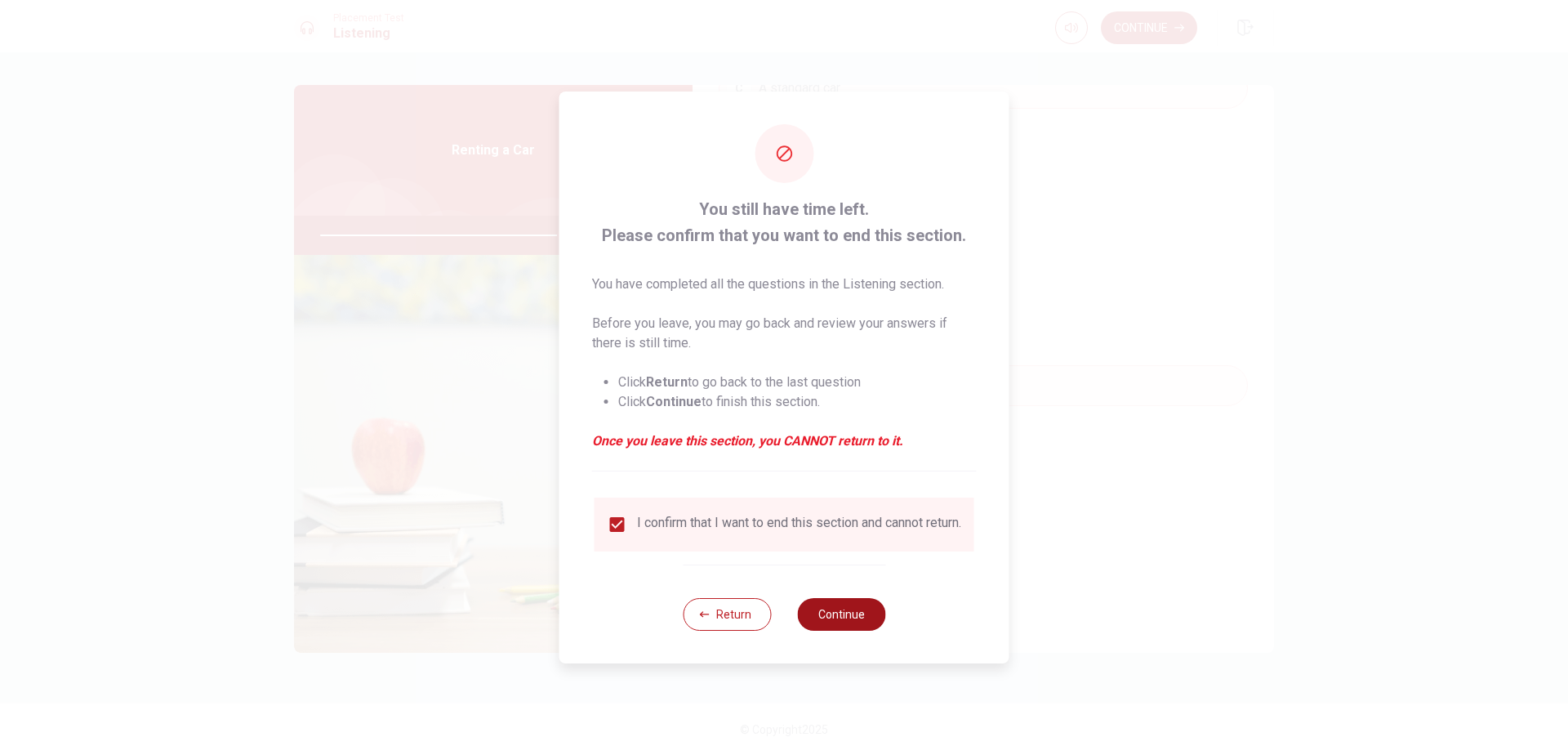 click on "Continue" at bounding box center (841, 614) 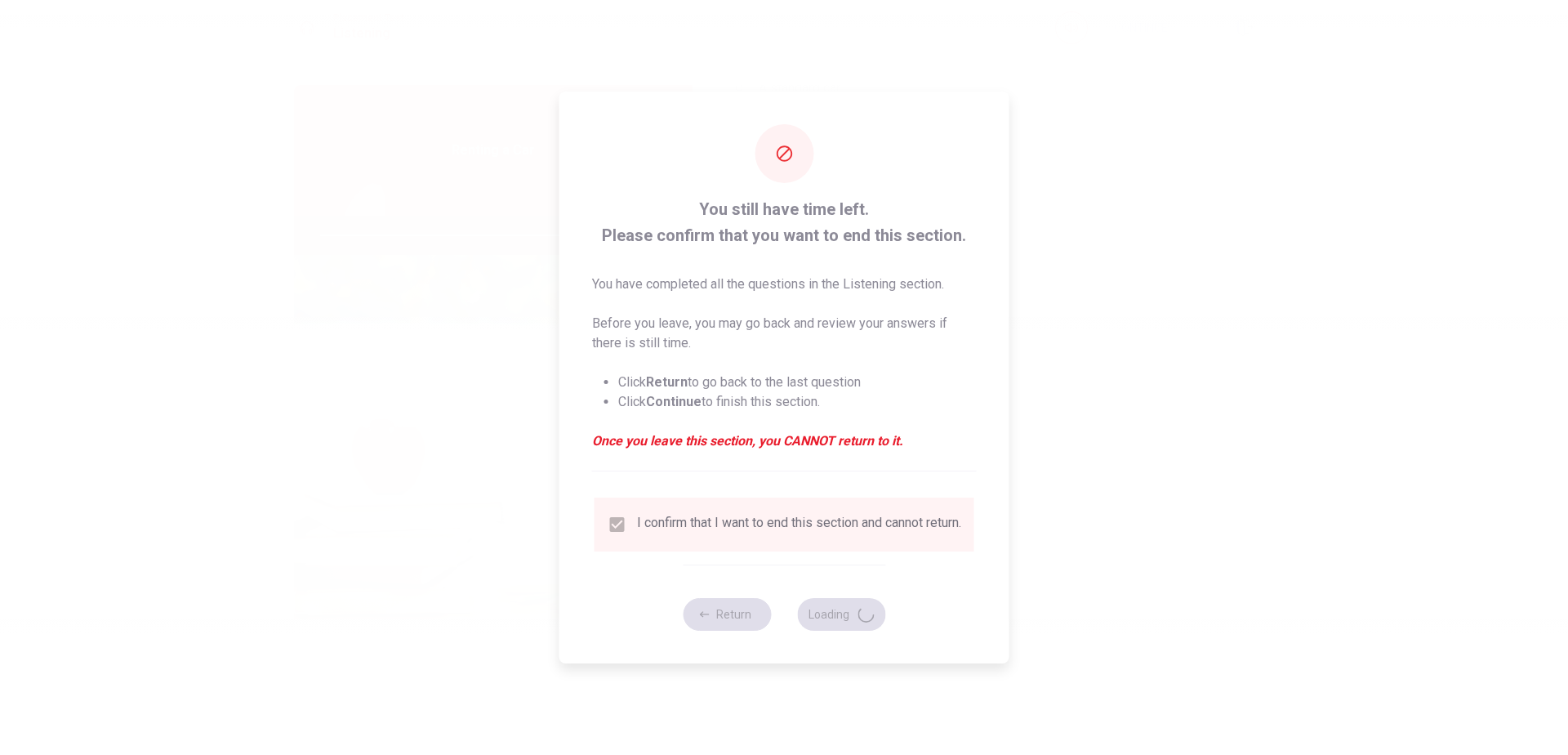 type on "83" 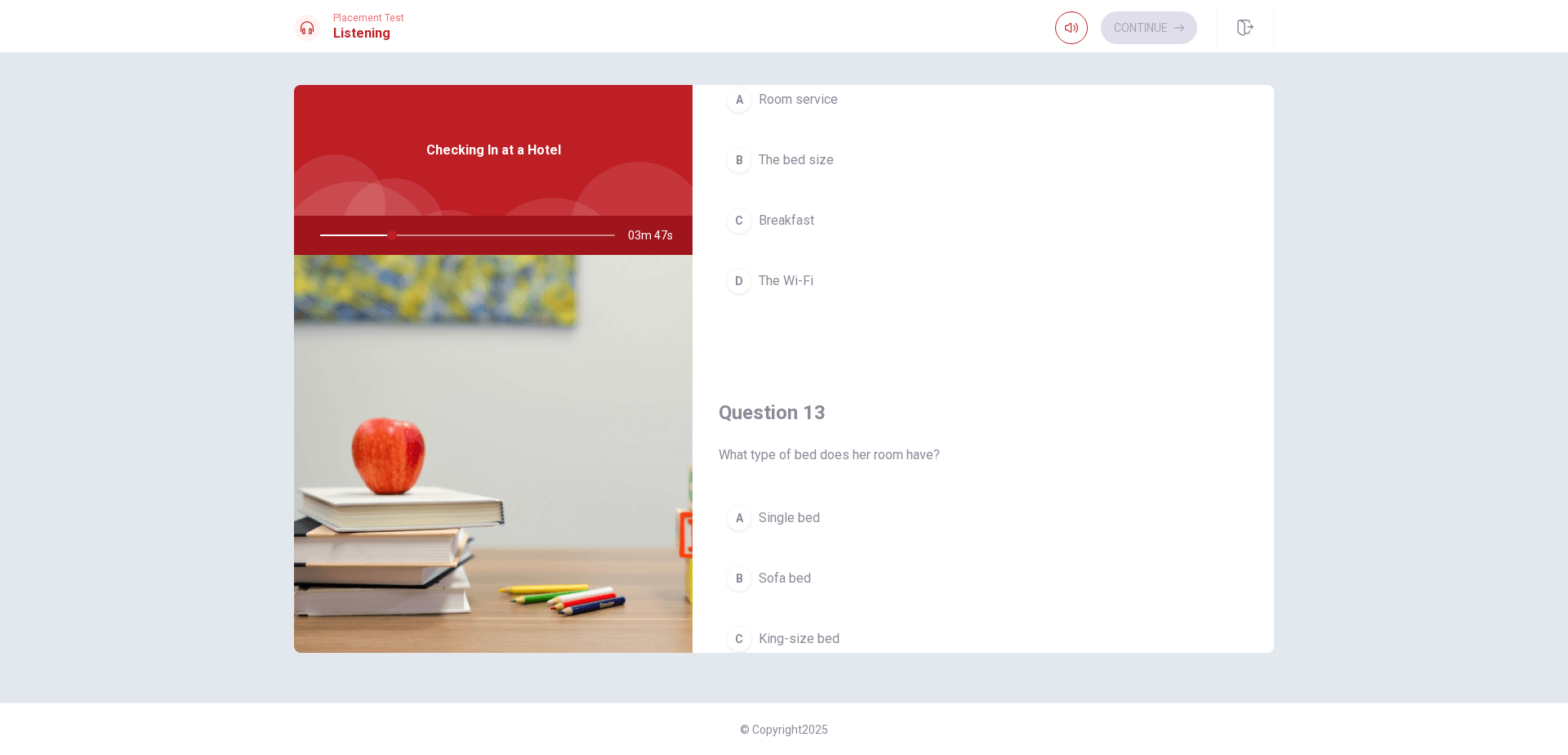 scroll, scrollTop: 703, scrollLeft: 0, axis: vertical 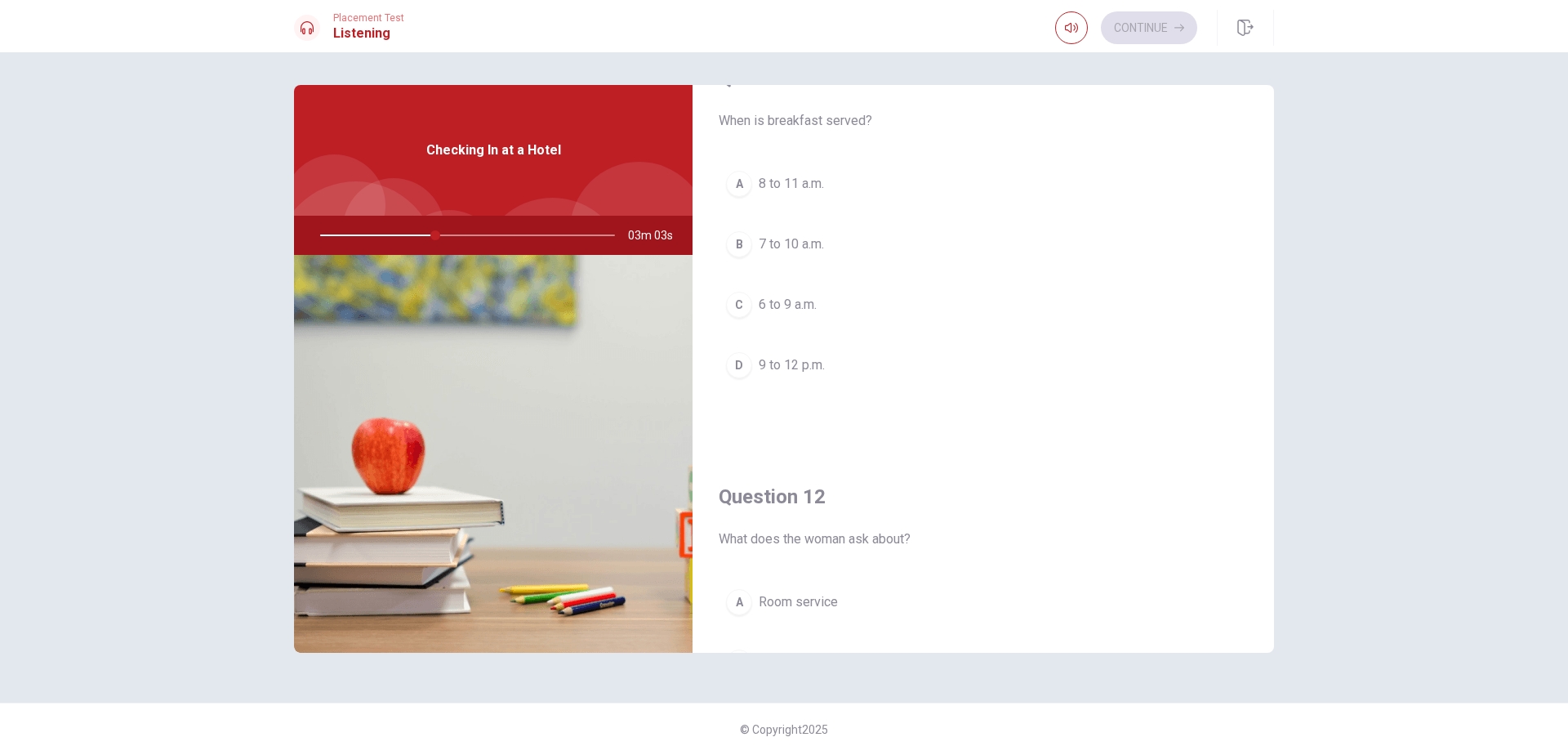 click on "C" at bounding box center [739, 305] 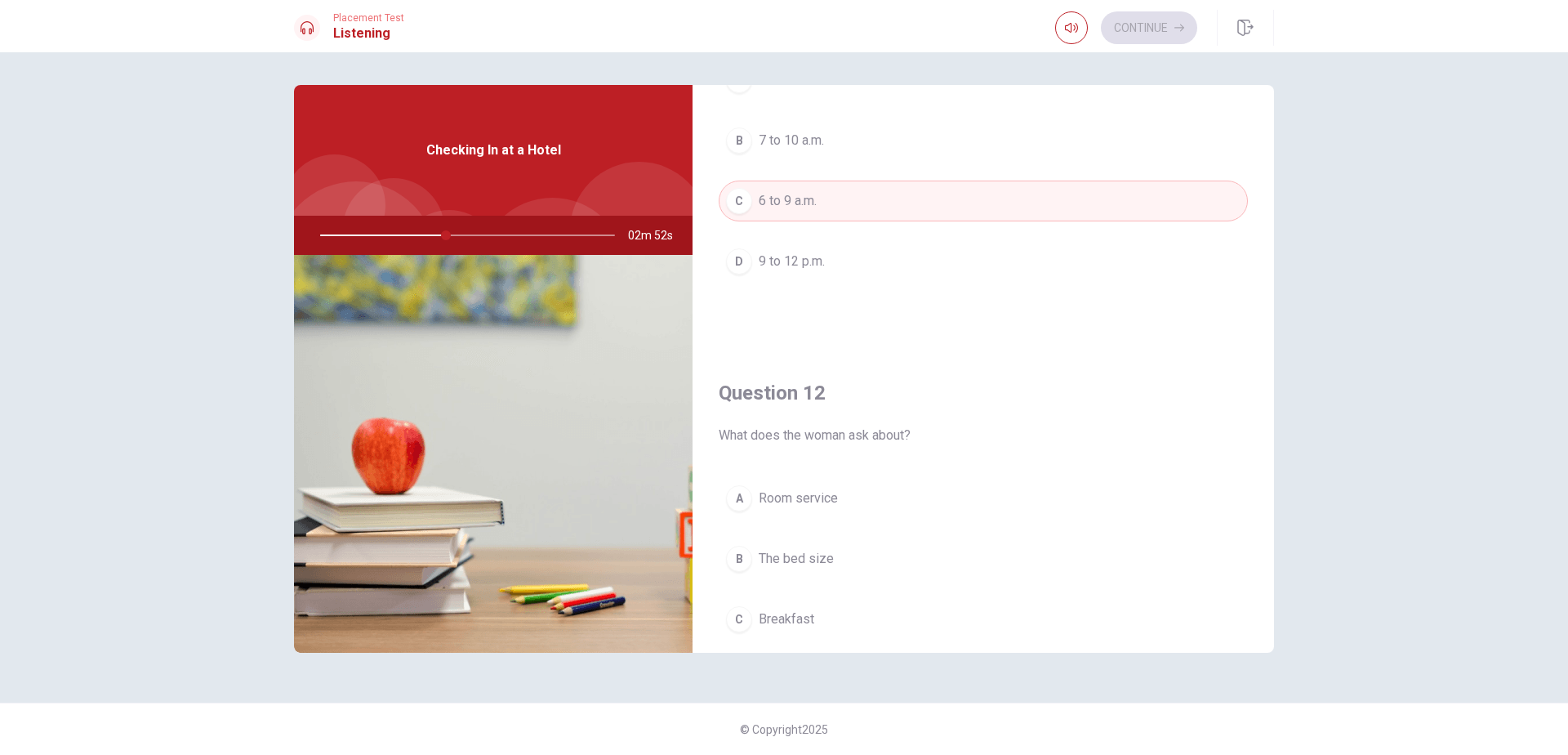 scroll, scrollTop: 0, scrollLeft: 0, axis: both 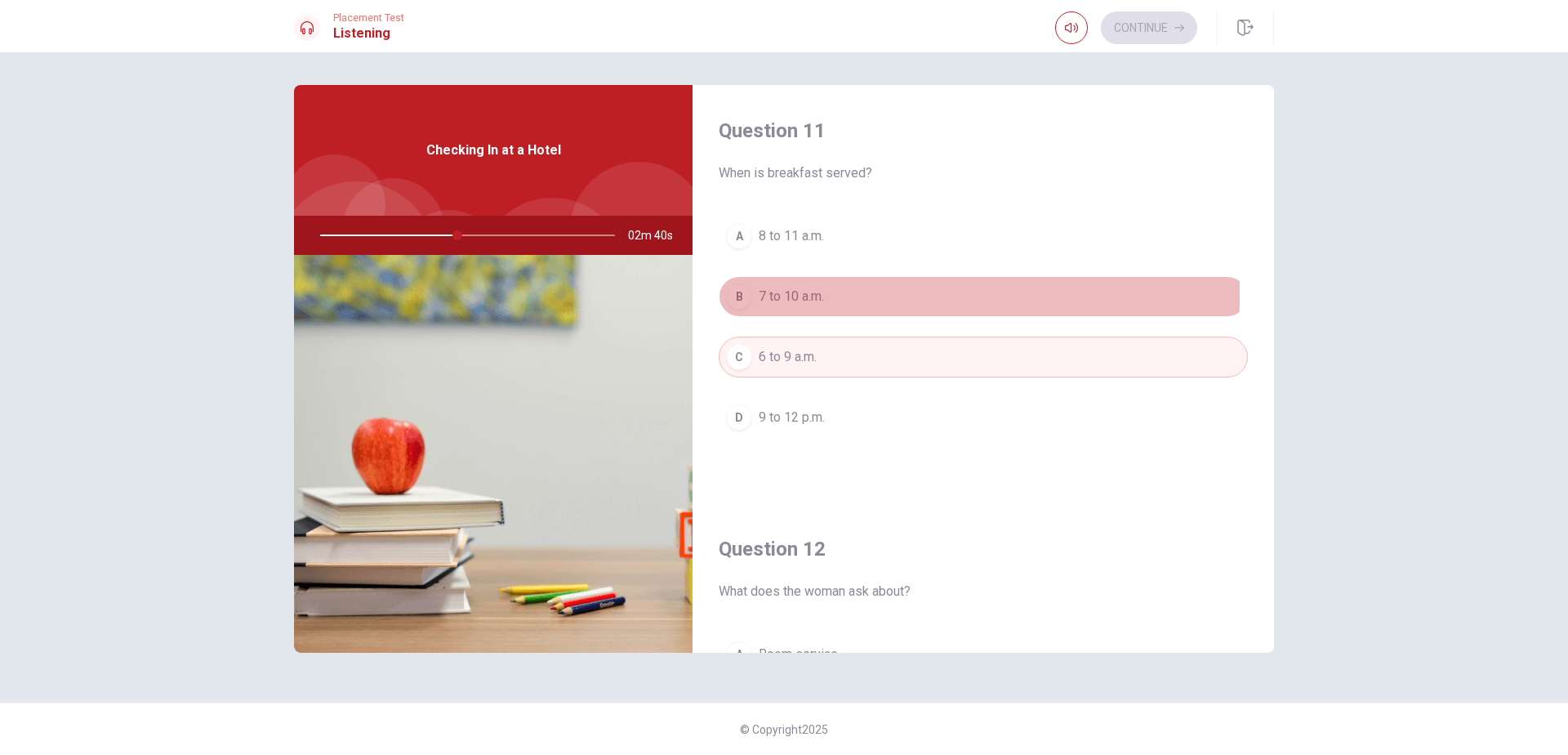 click on "B" at bounding box center [739, 297] 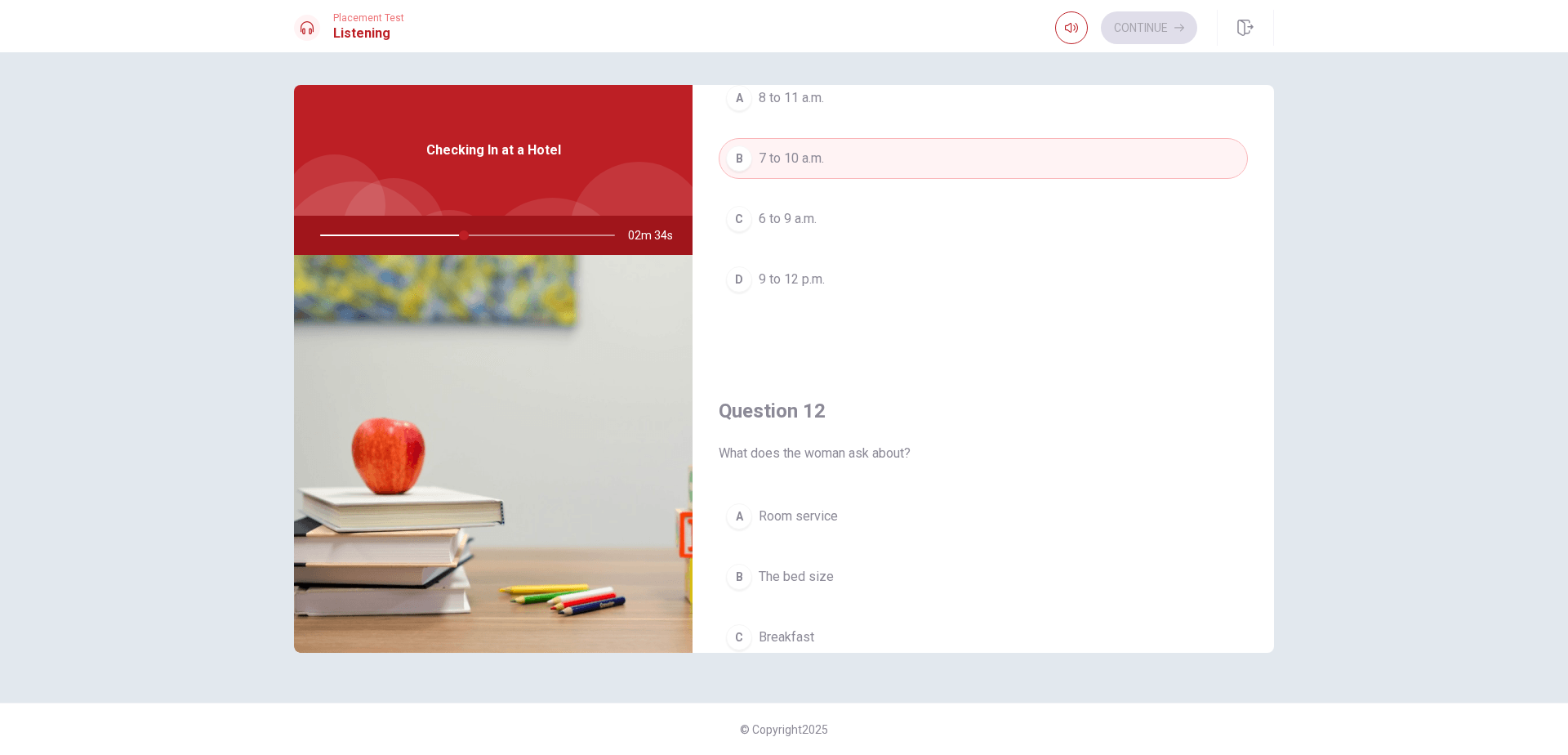 scroll, scrollTop: 141, scrollLeft: 0, axis: vertical 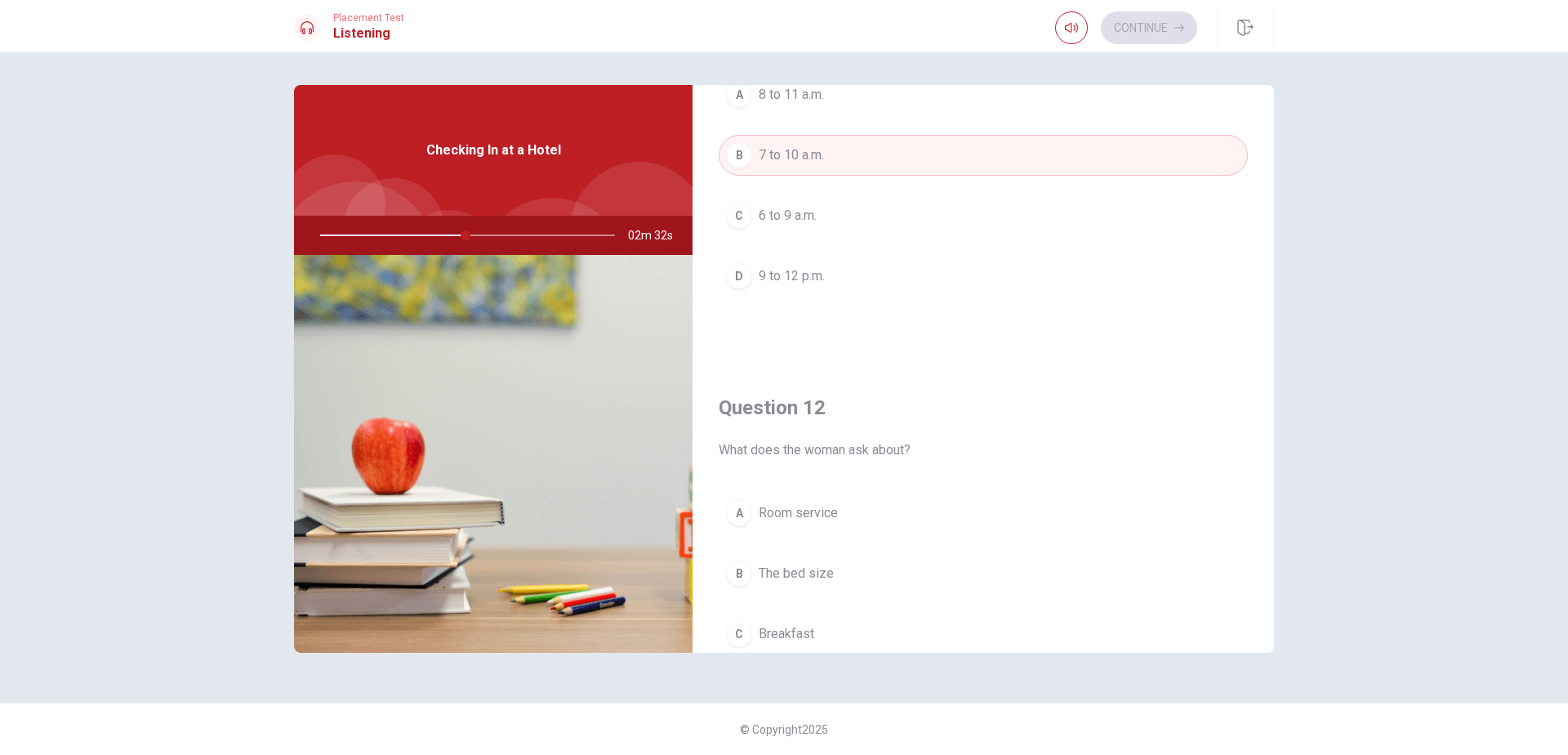 click on "A" at bounding box center [739, 513] 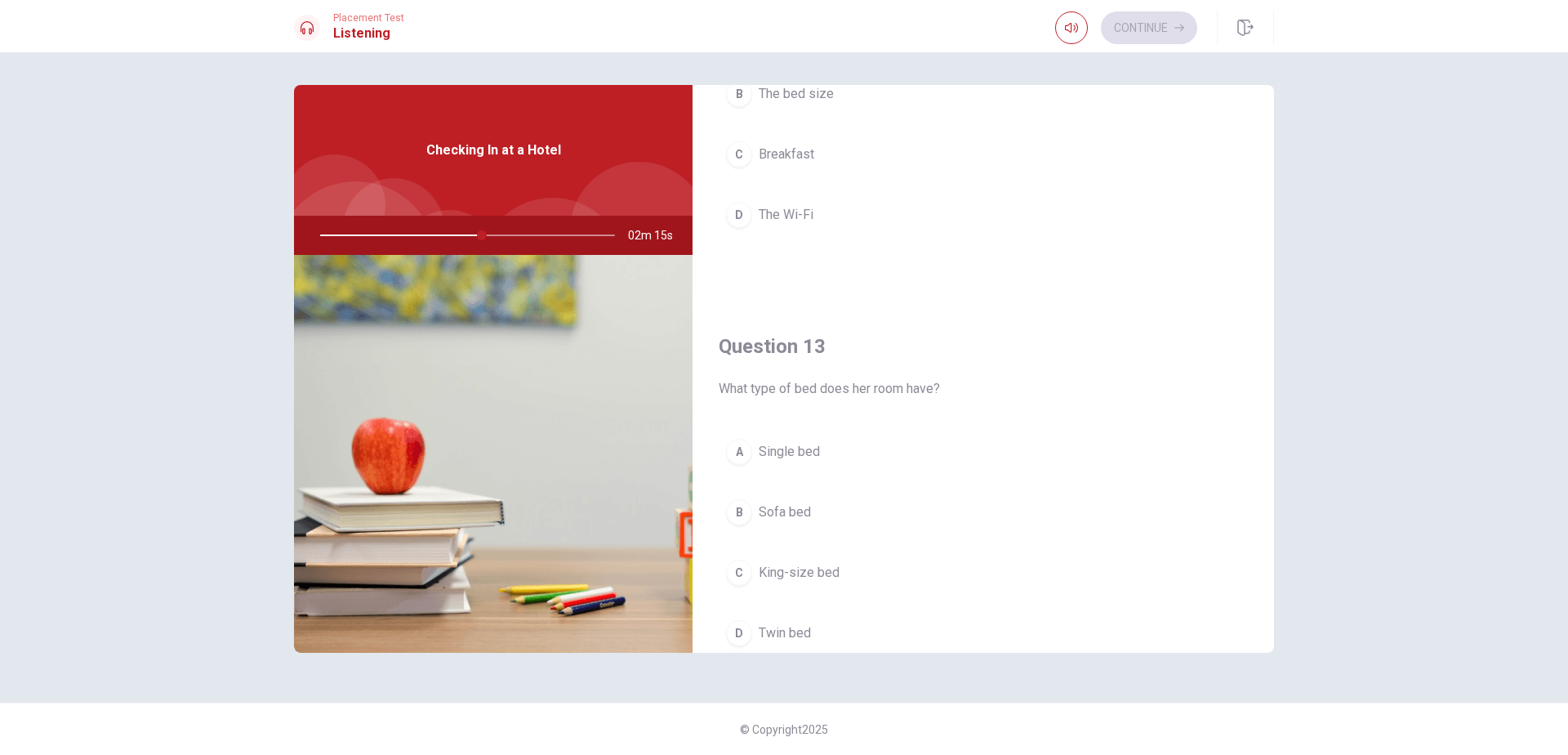 scroll, scrollTop: 653, scrollLeft: 0, axis: vertical 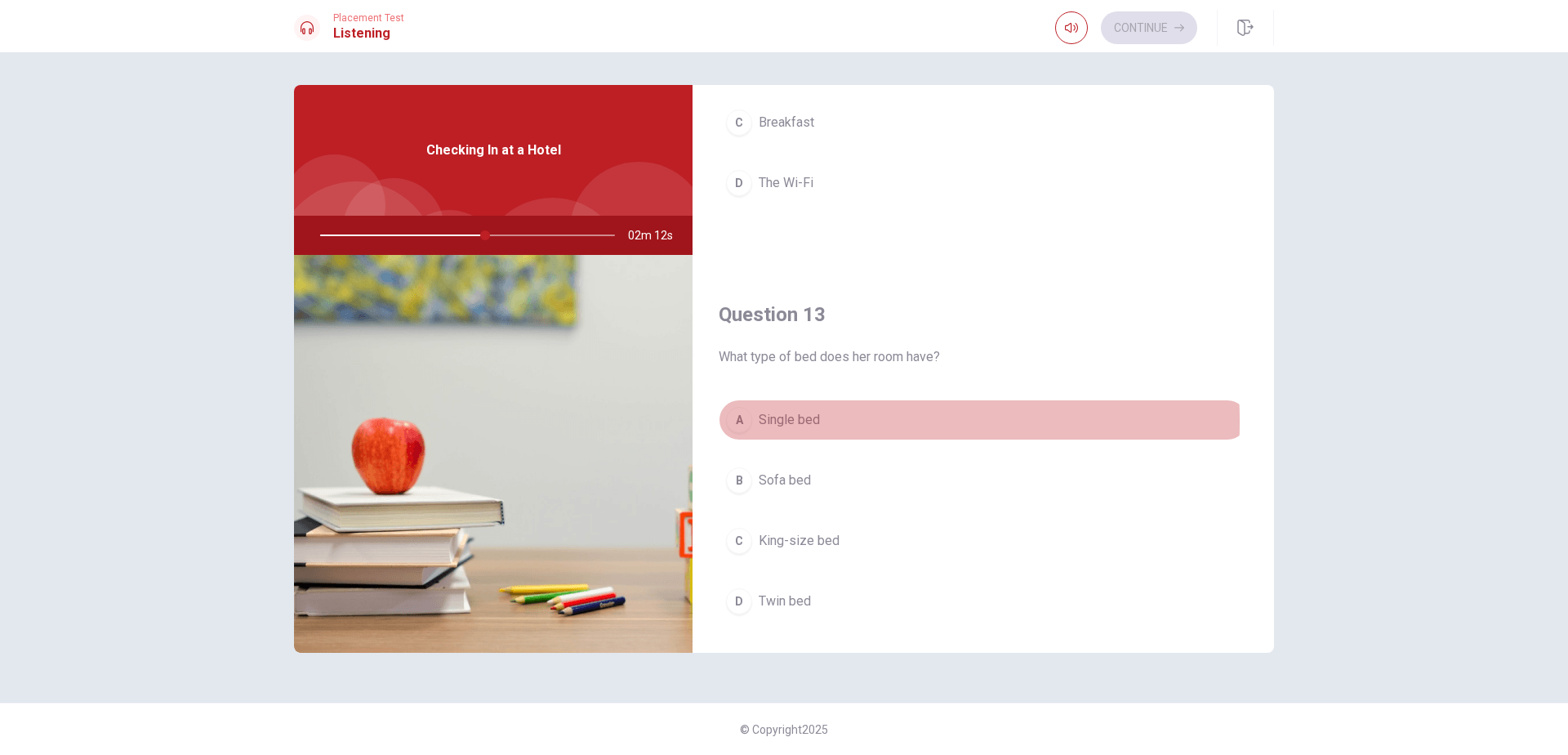 click on "A" at bounding box center (739, 420) 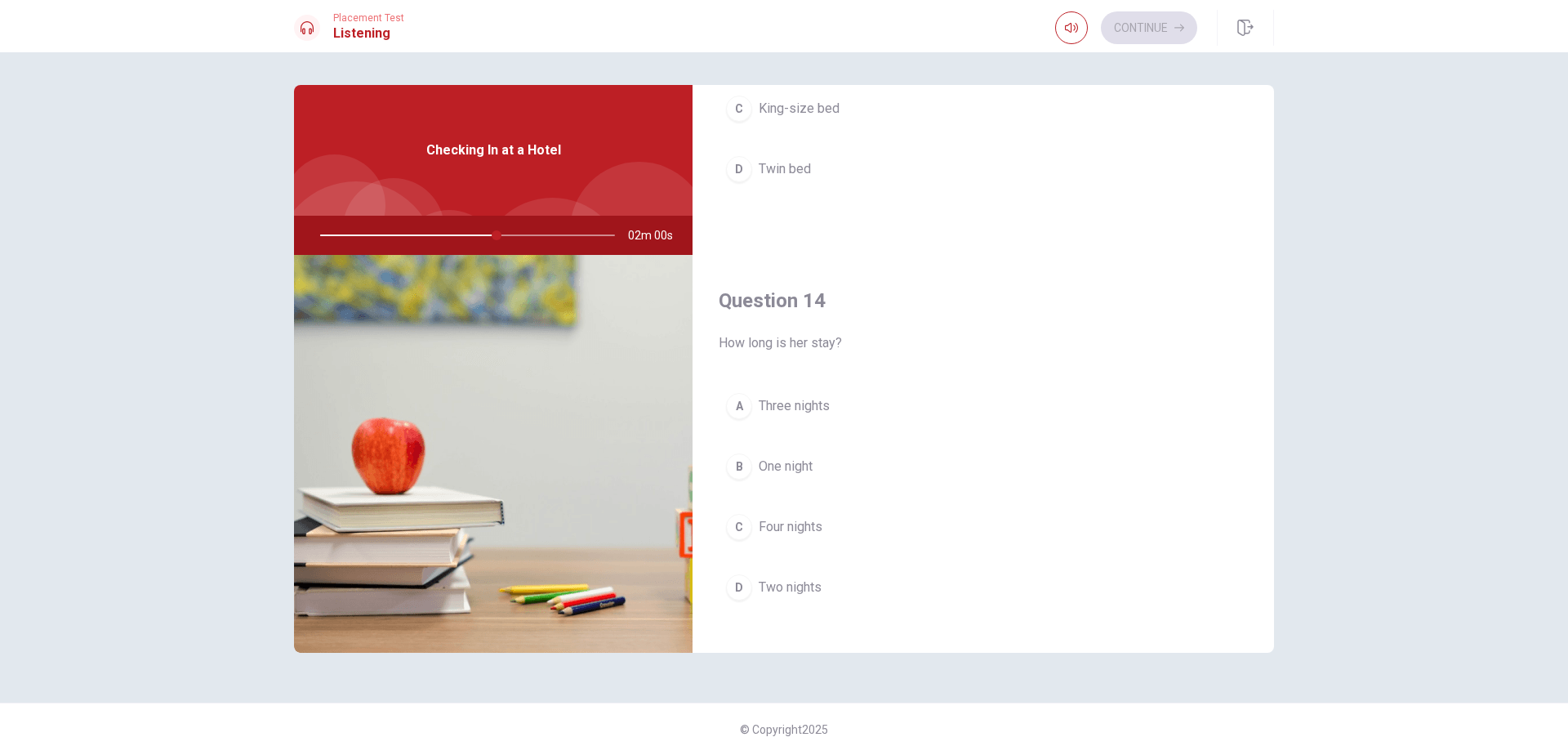 scroll, scrollTop: 1089, scrollLeft: 0, axis: vertical 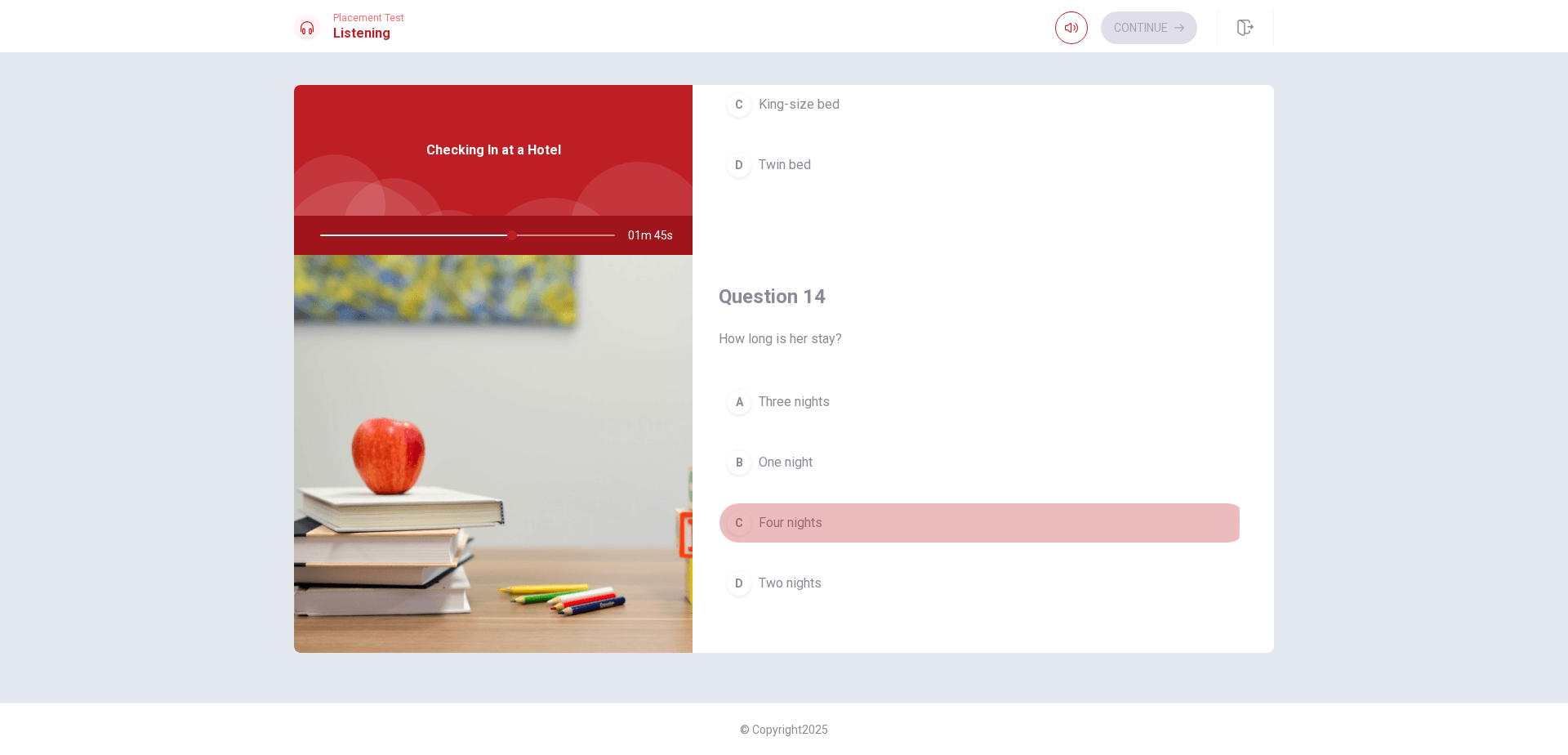 click on "C" at bounding box center (739, 523) 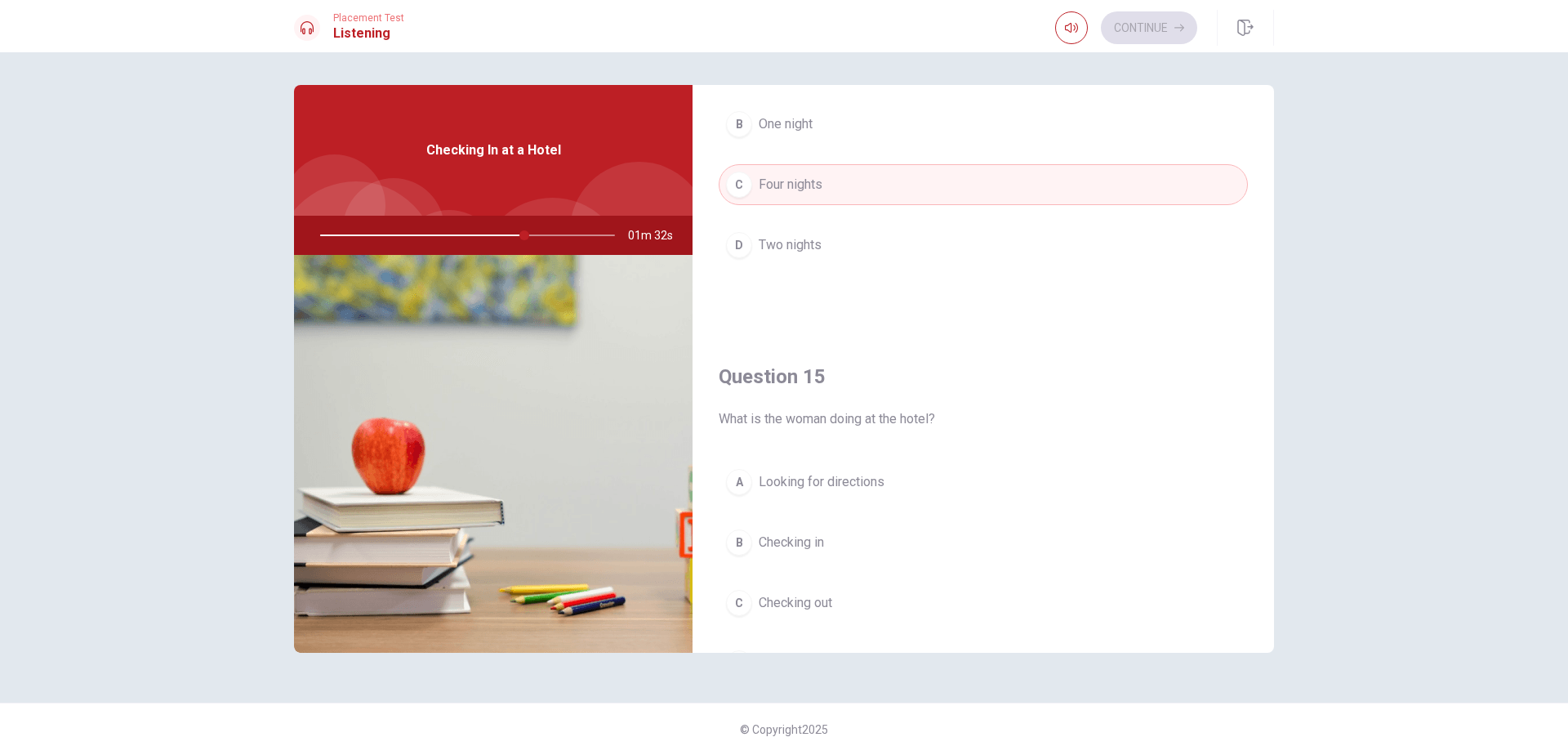 scroll, scrollTop: 1431, scrollLeft: 0, axis: vertical 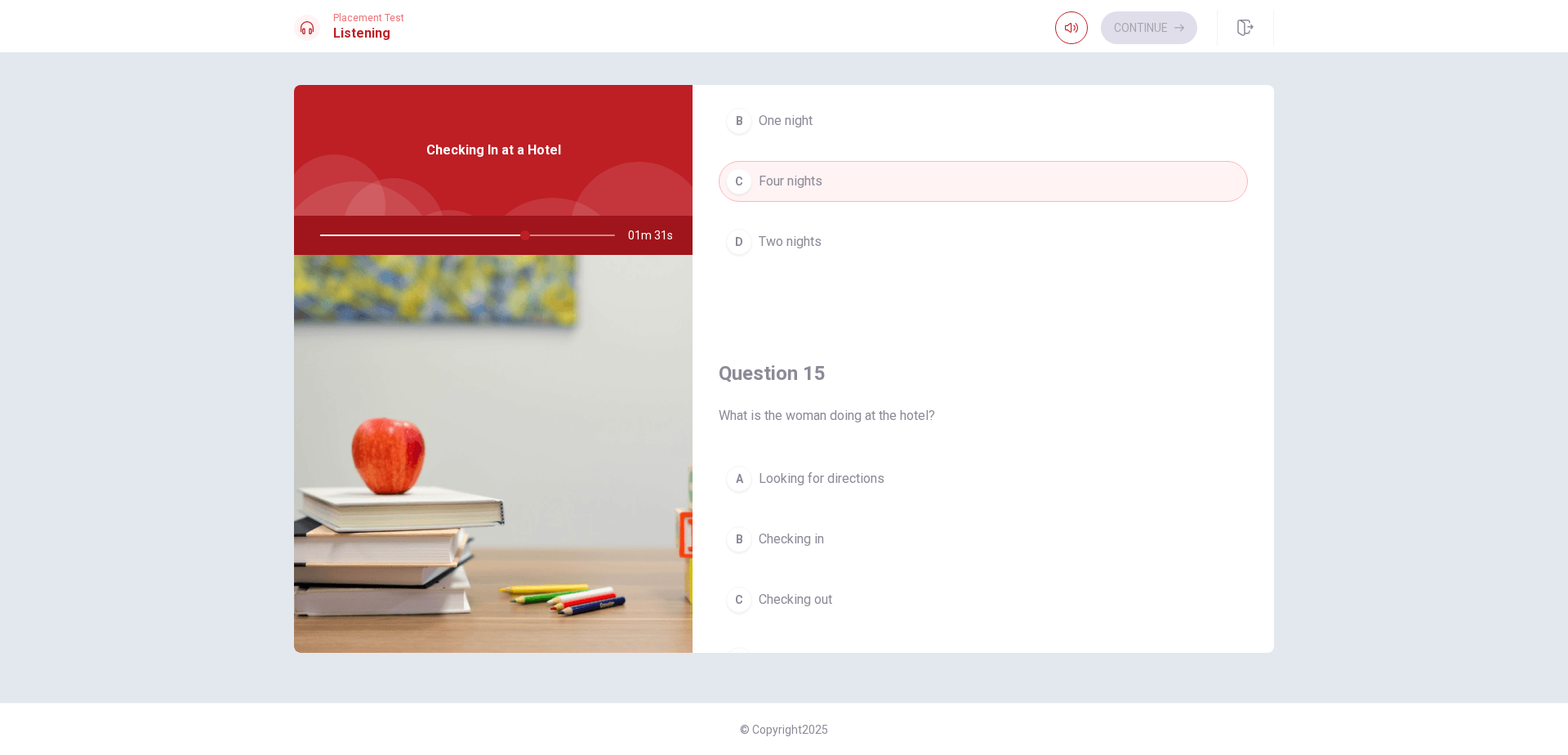 click on "B" at bounding box center (739, 539) 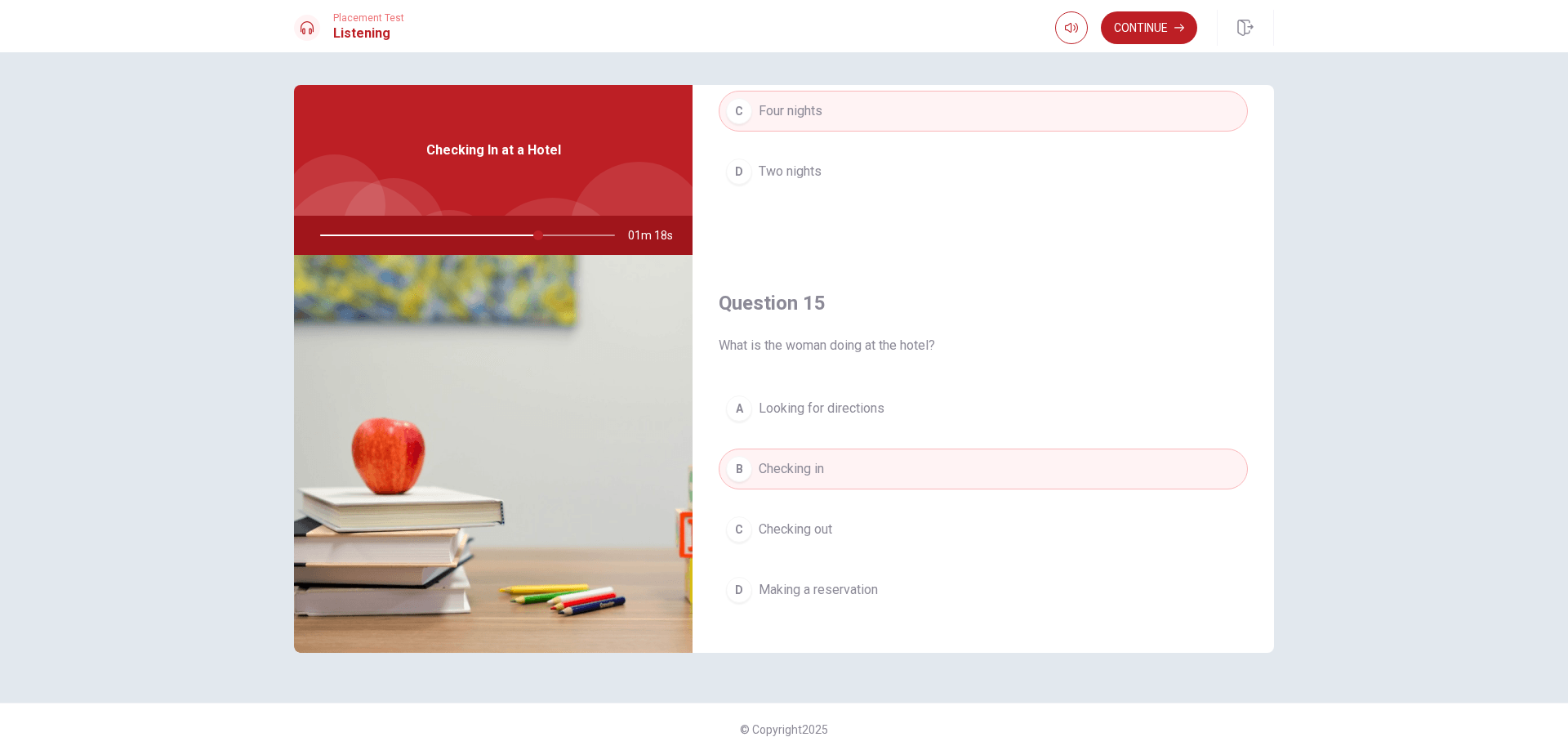 scroll, scrollTop: 1524, scrollLeft: 0, axis: vertical 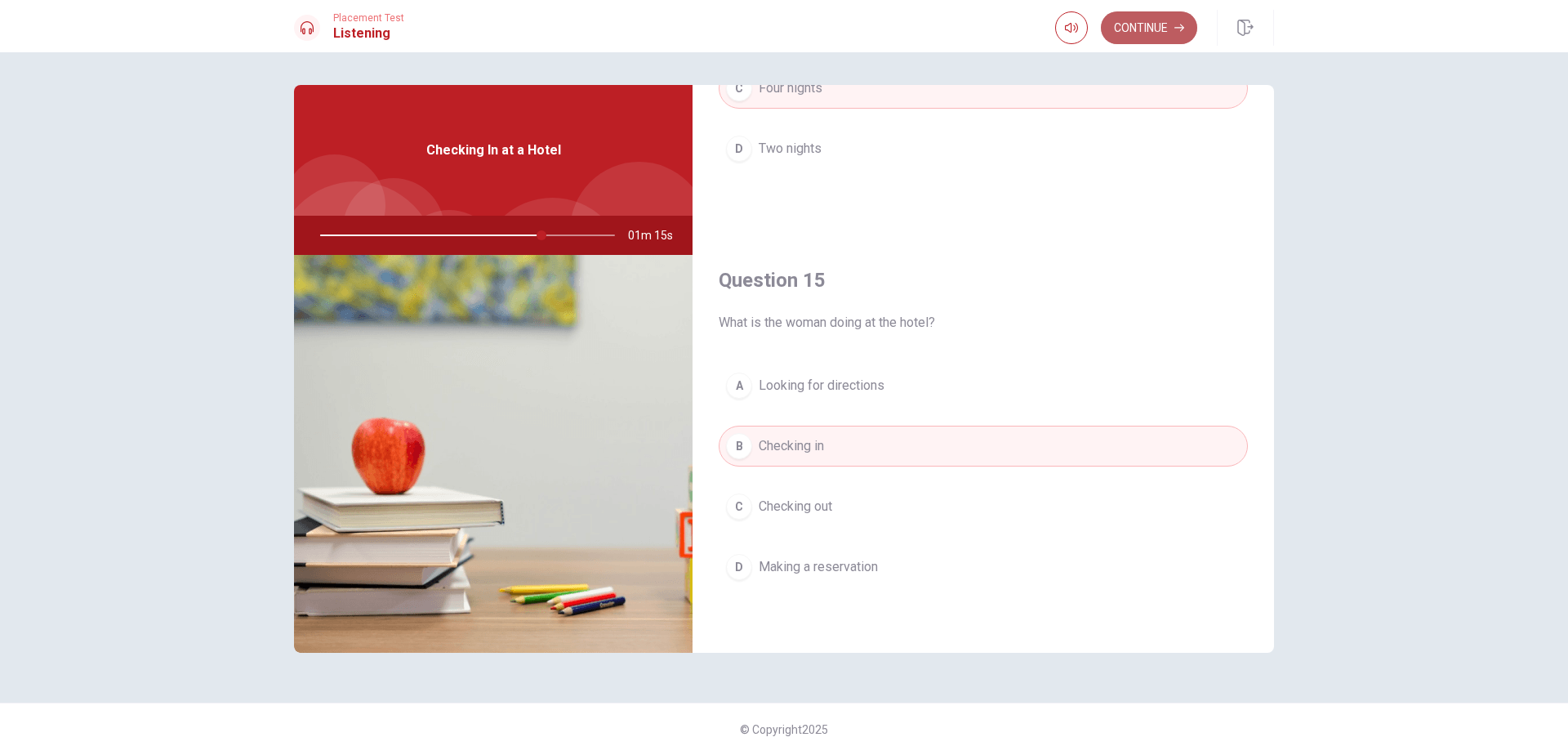 click on "Continue" at bounding box center (1149, 28) 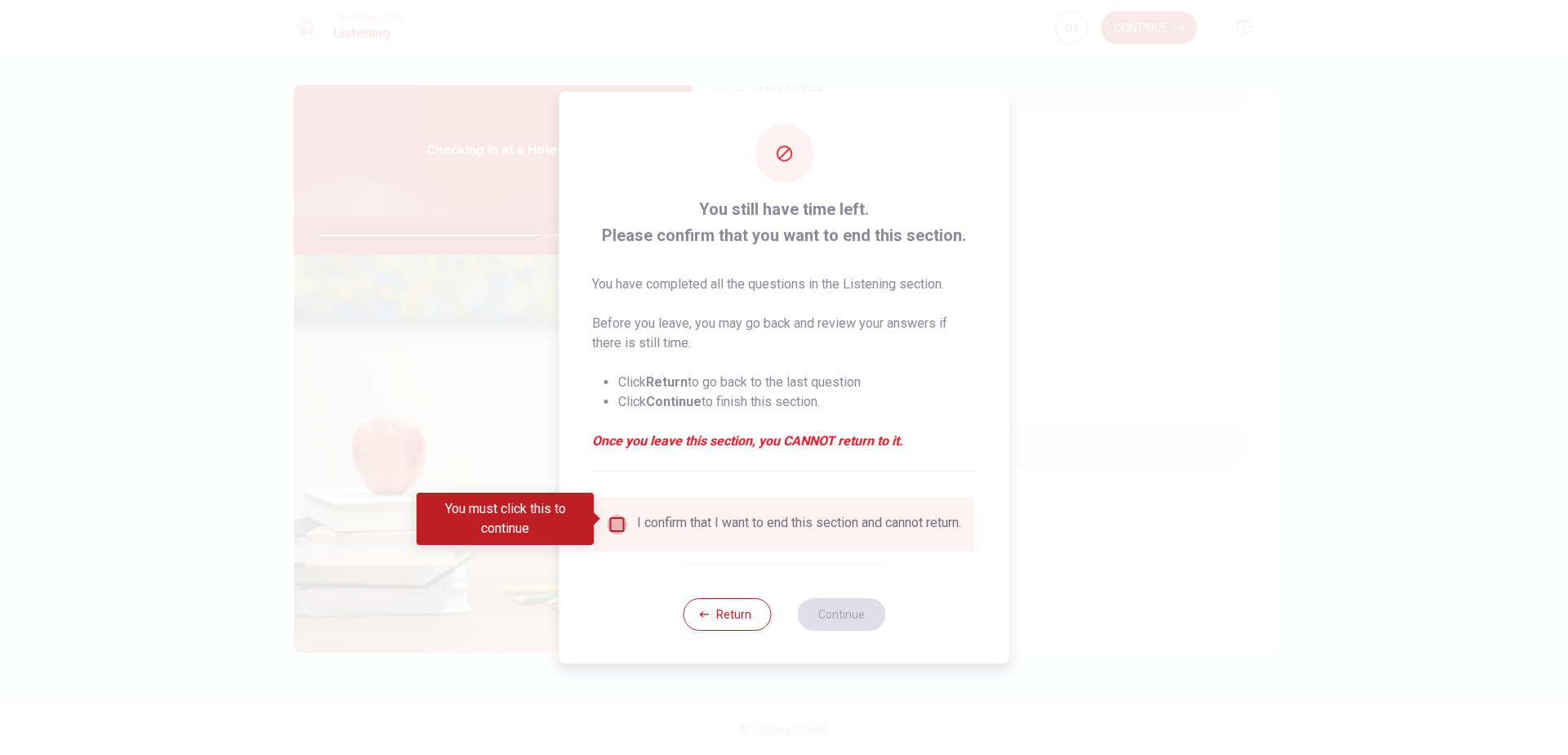 click at bounding box center (617, 525) 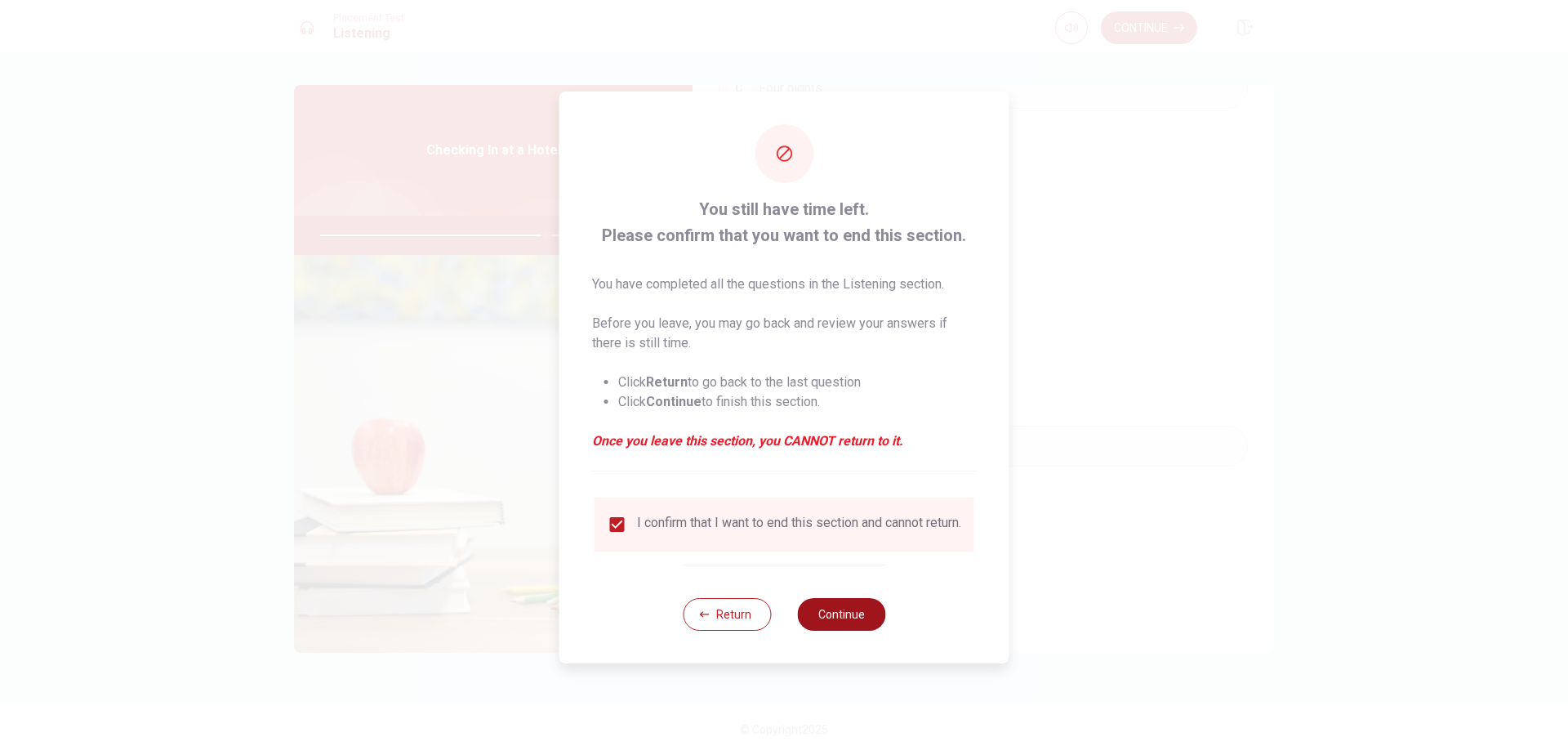 click on "Continue" at bounding box center [841, 614] 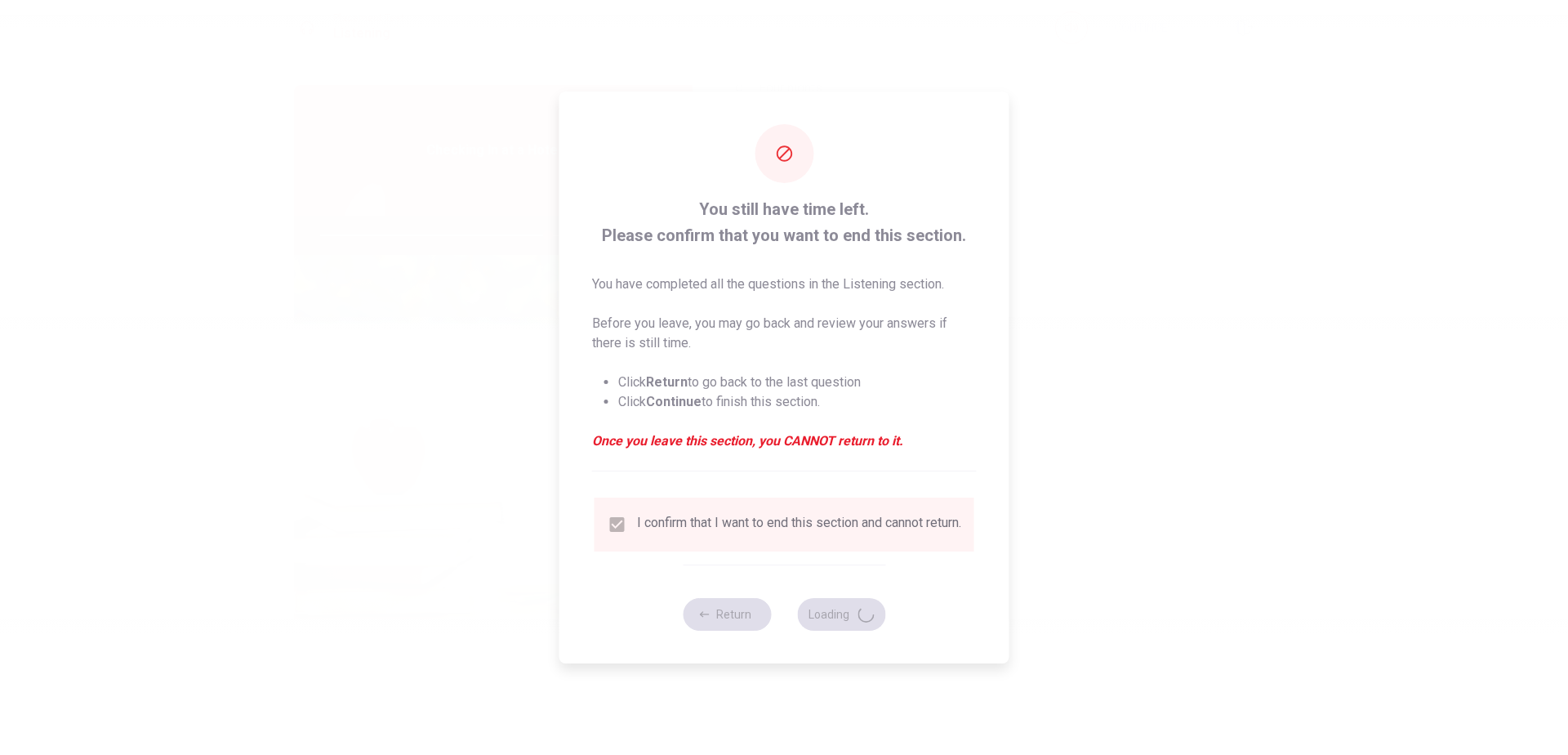 type on "78" 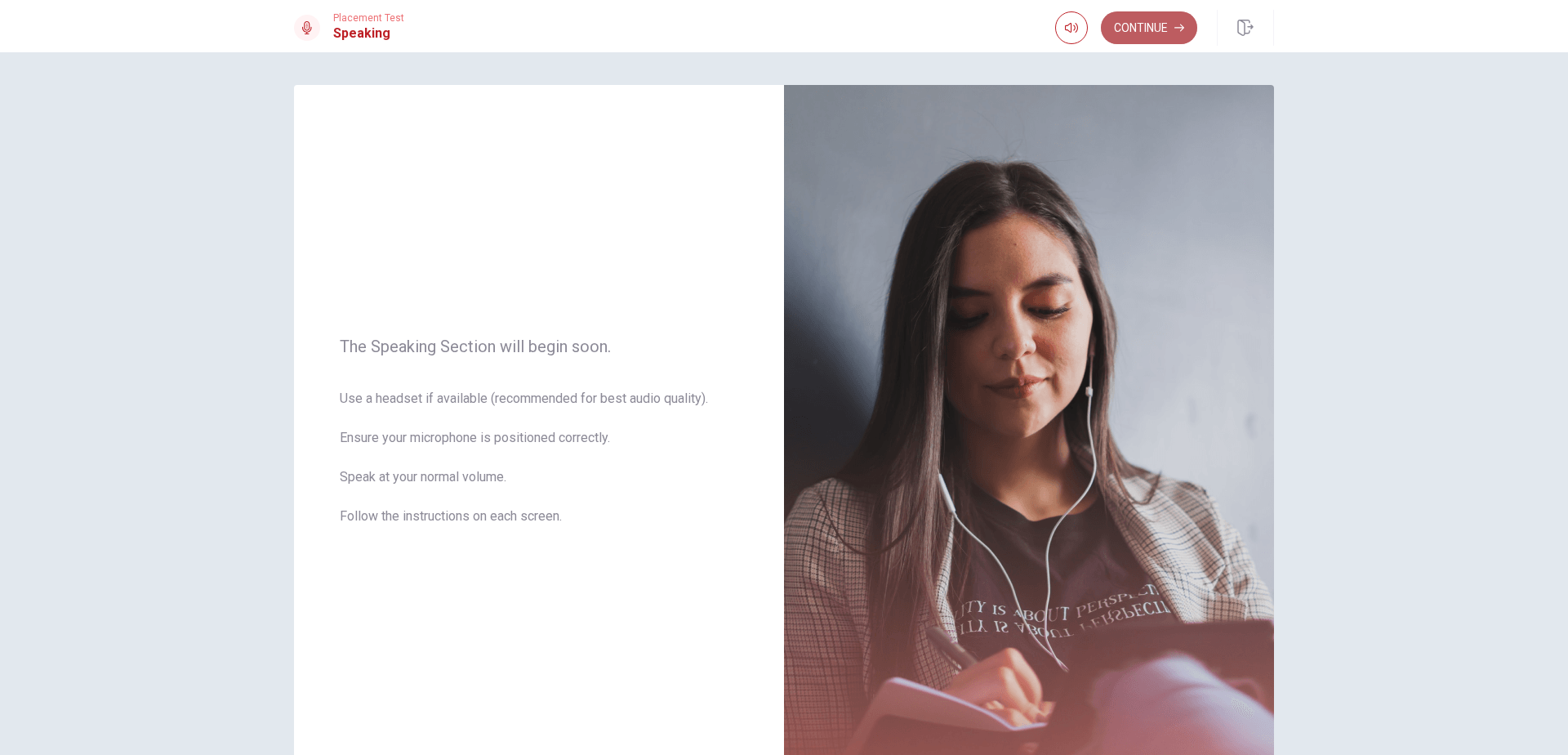 click on "Continue" at bounding box center [1149, 28] 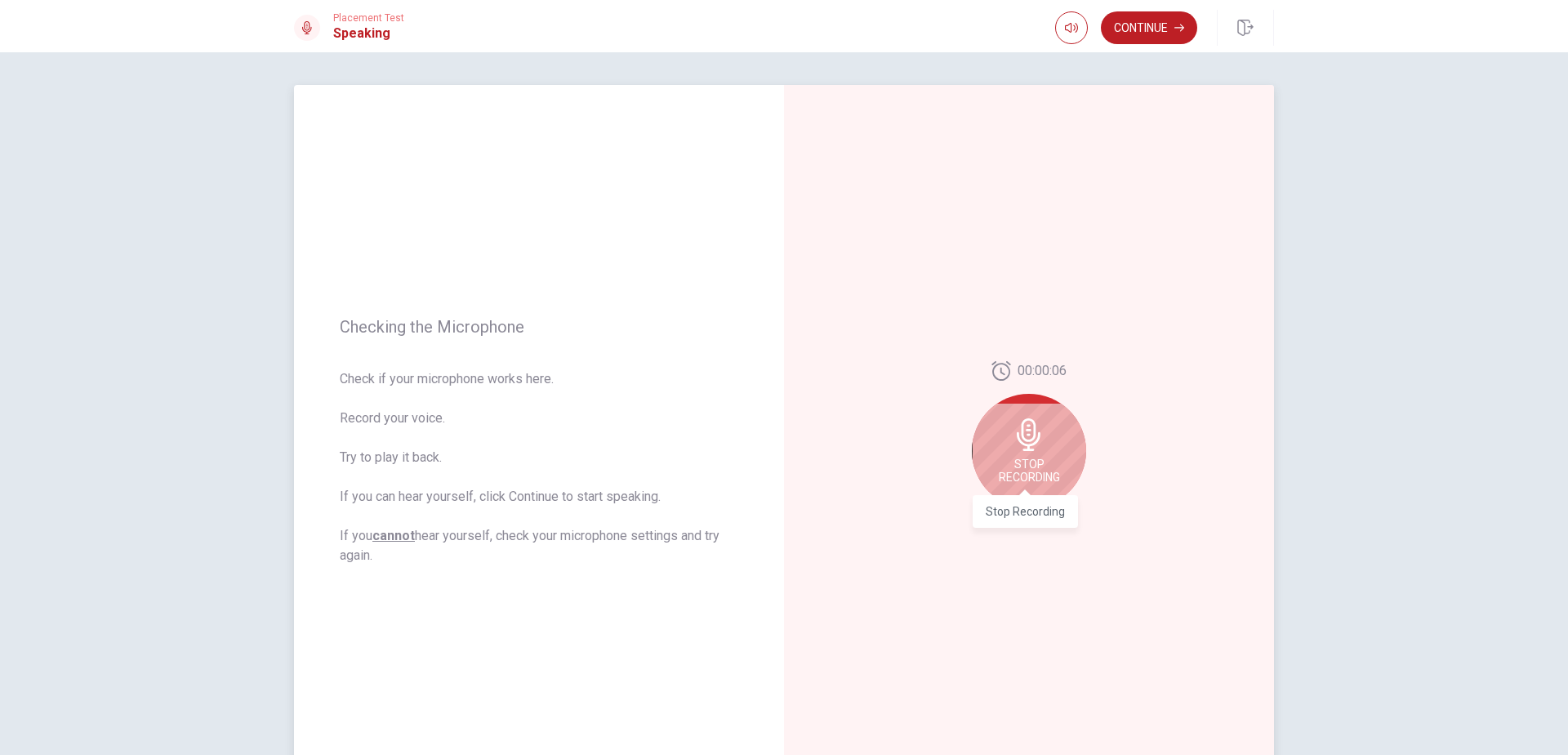 click on "Stop   Recording" at bounding box center [1029, 471] 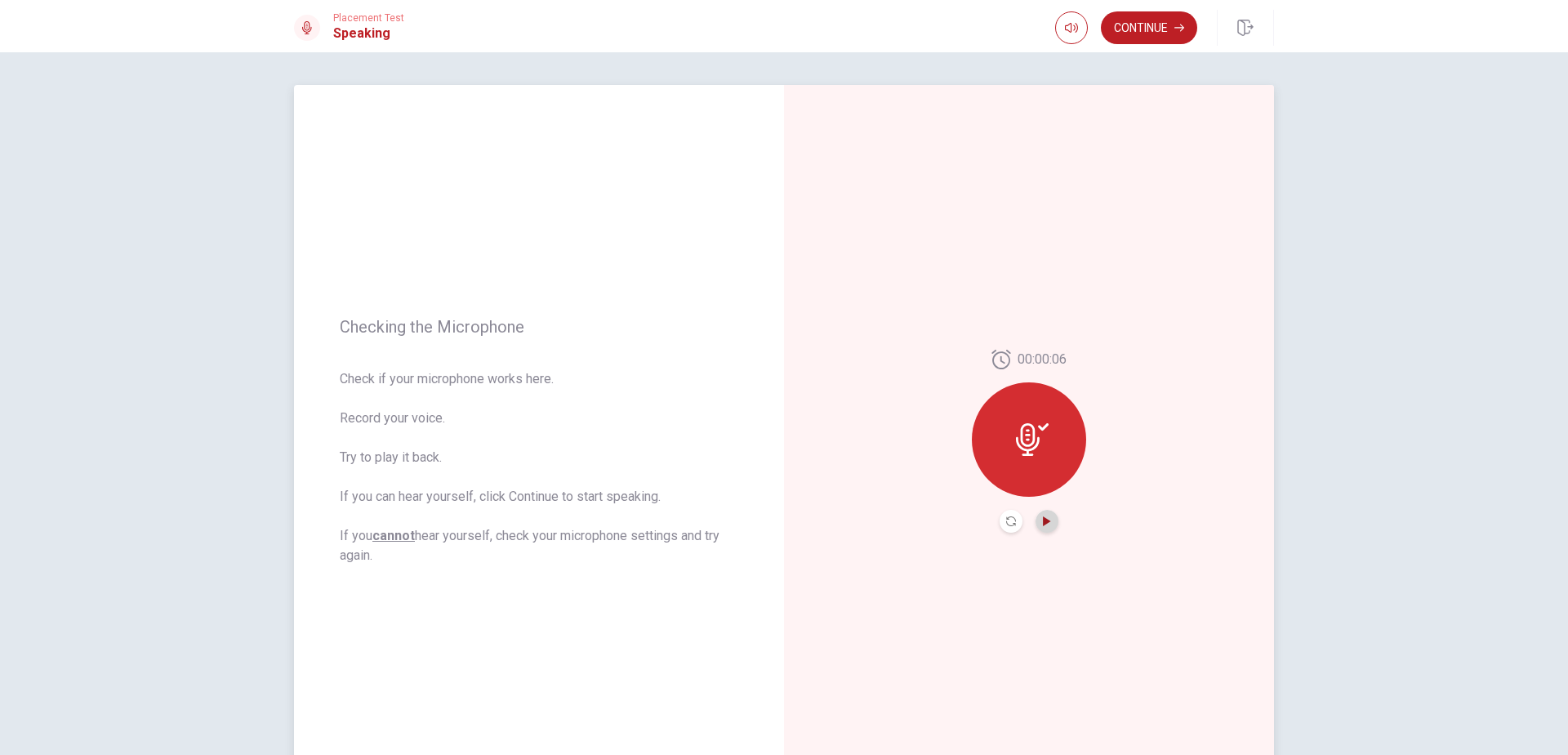 click 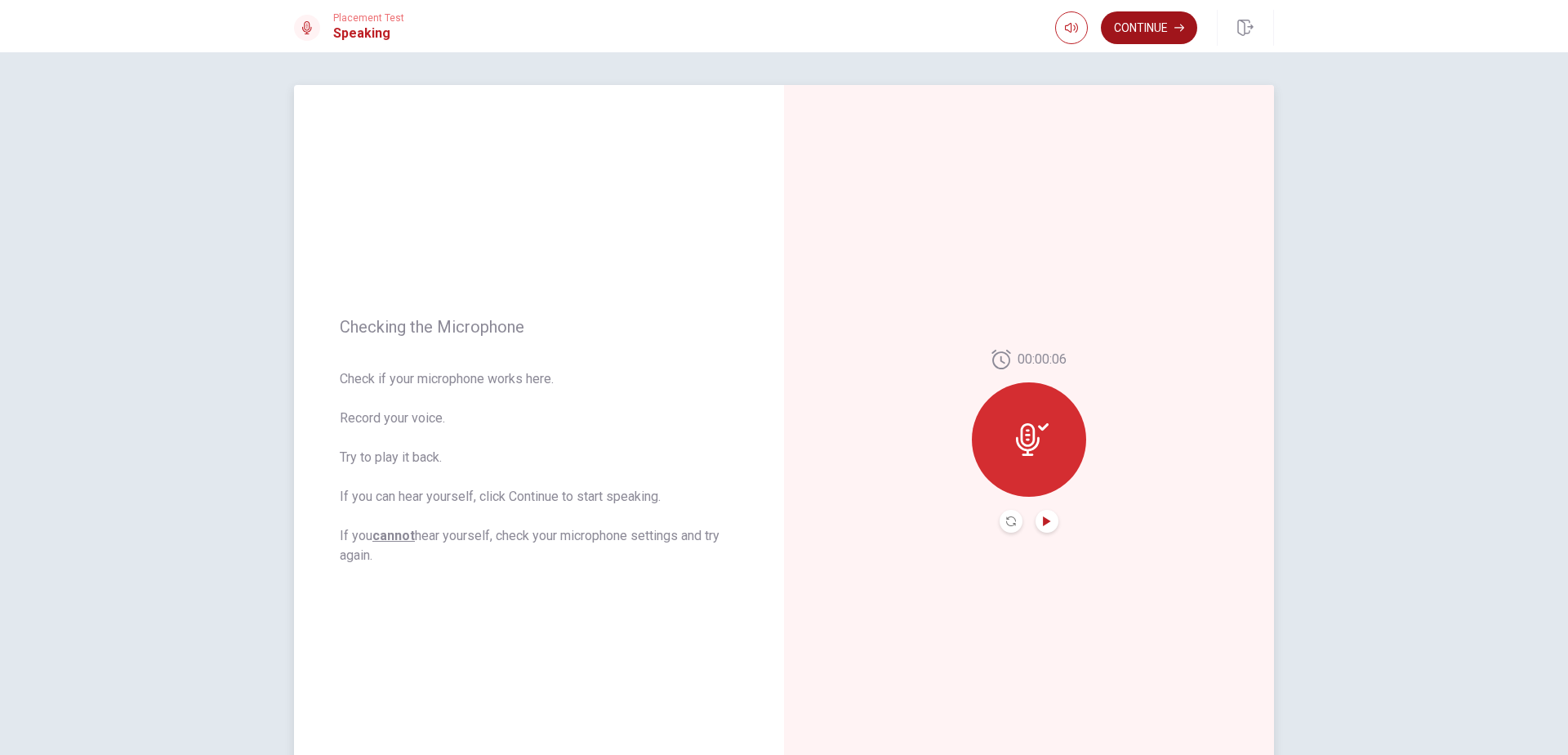 click on "Continue" at bounding box center [1149, 28] 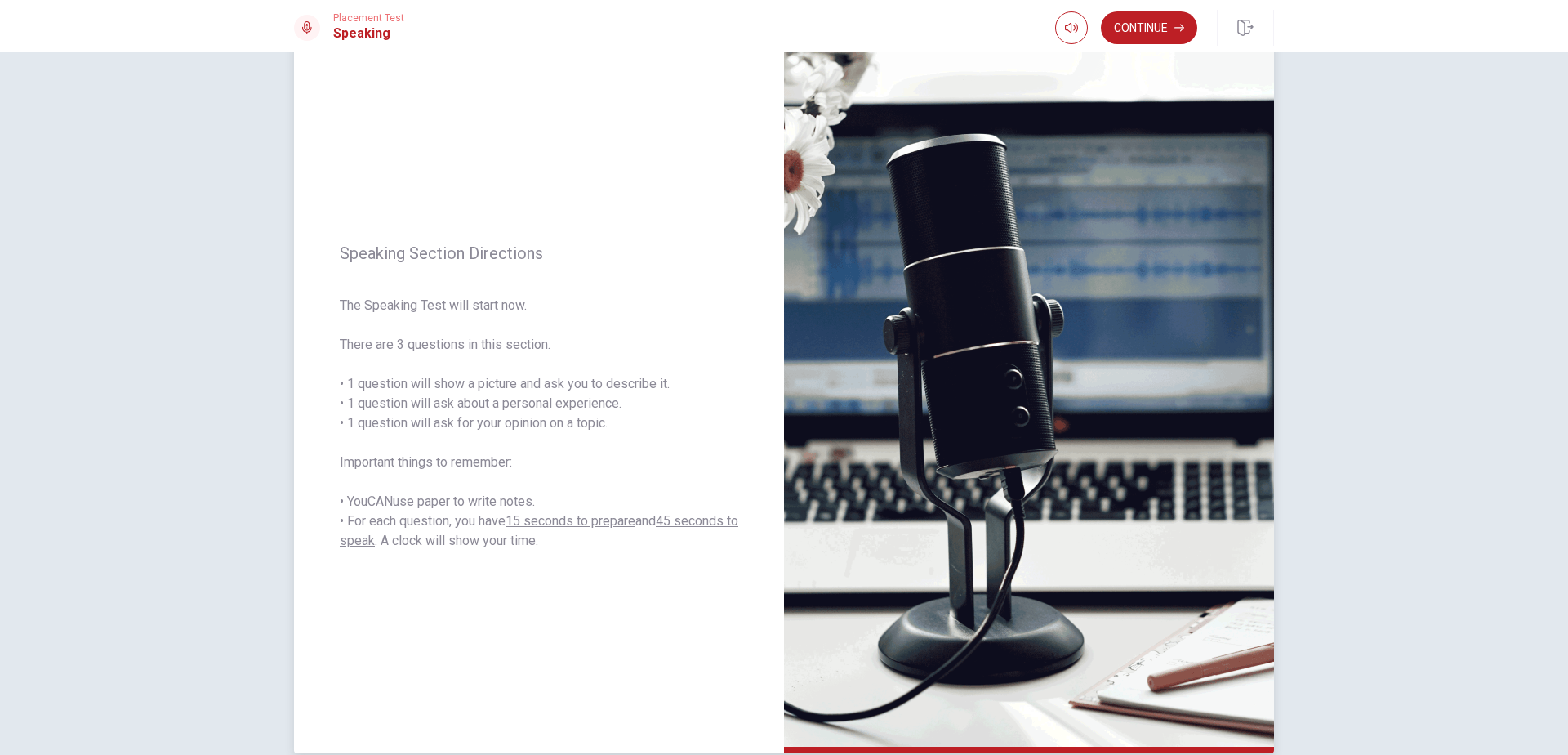 scroll, scrollTop: 127, scrollLeft: 0, axis: vertical 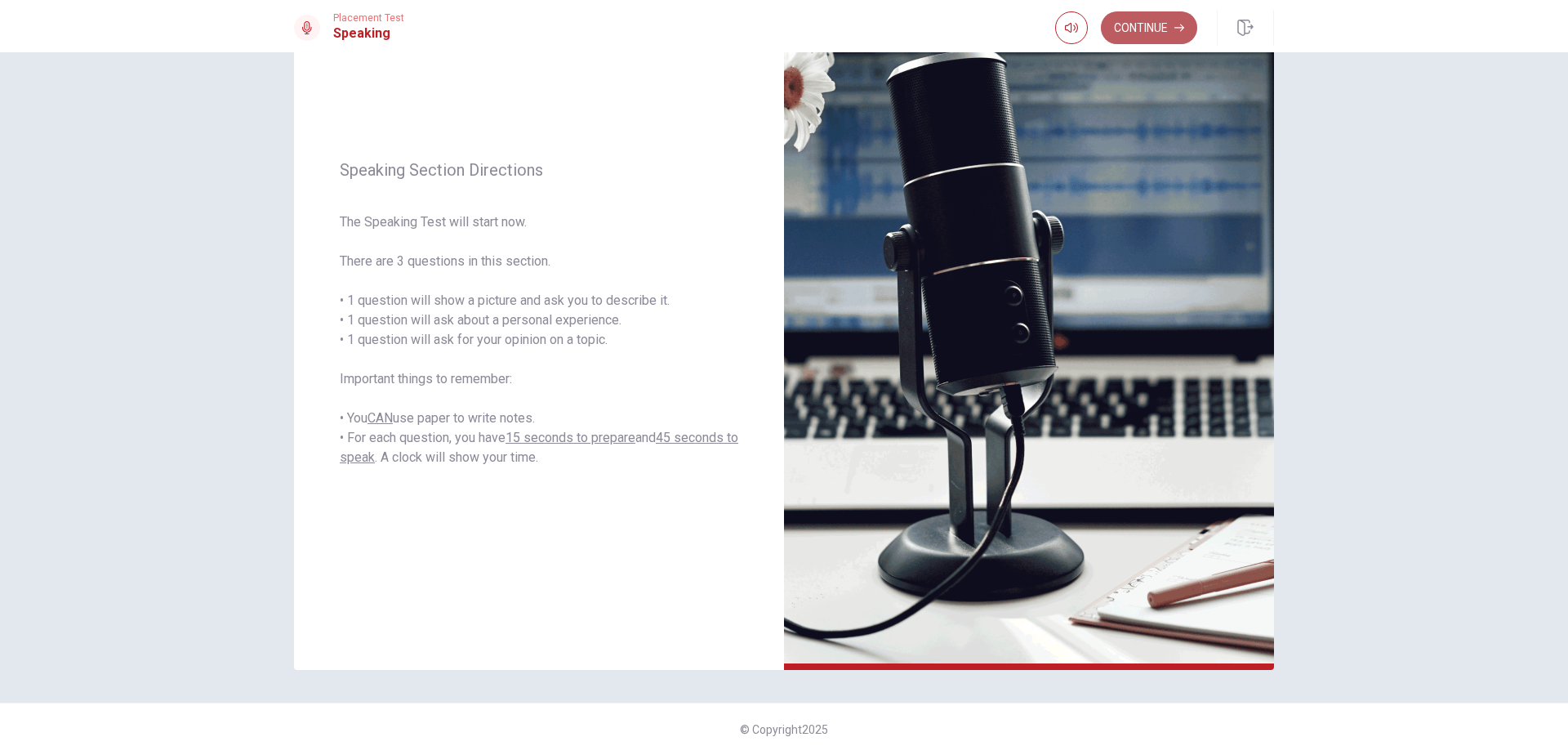 click on "Continue" at bounding box center (1149, 28) 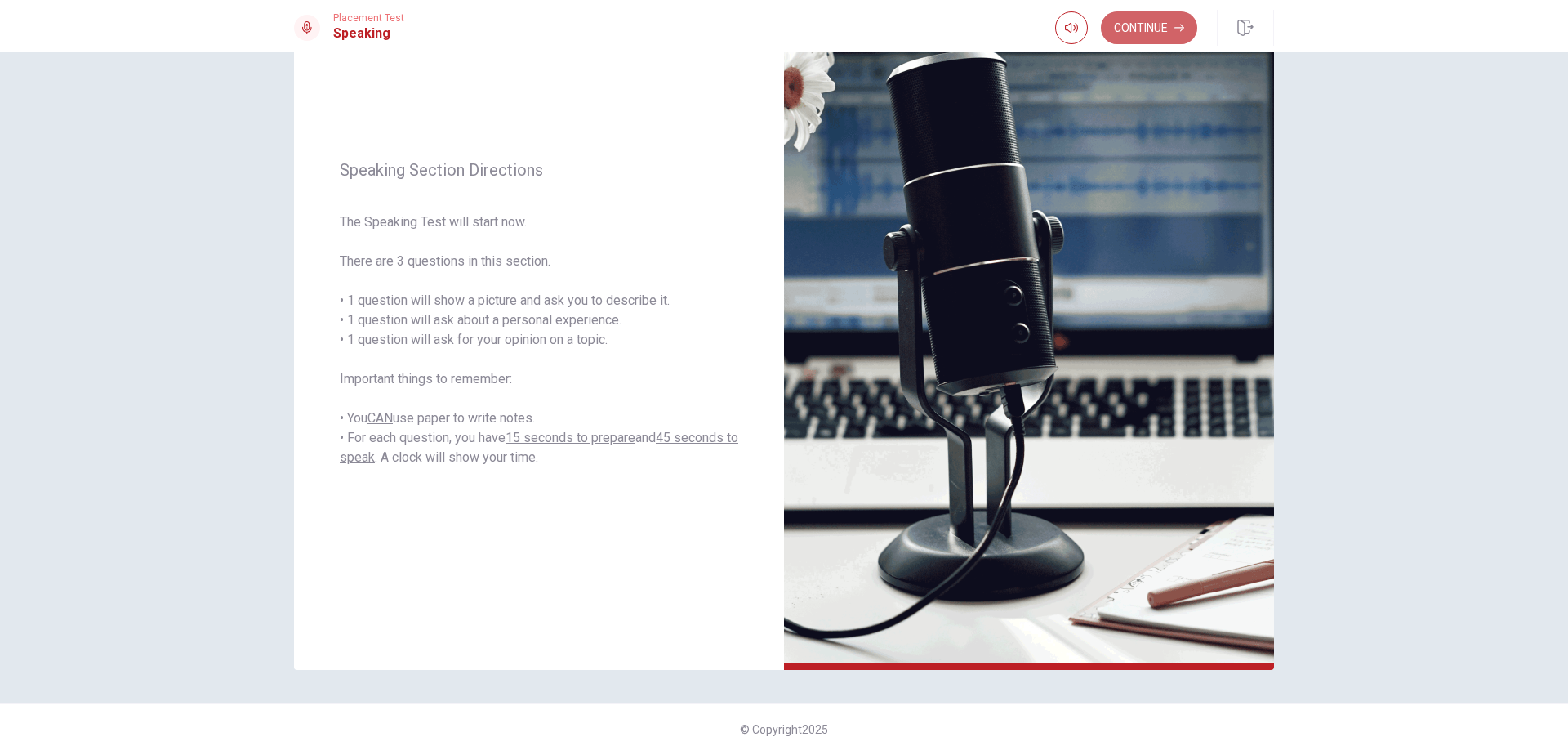 scroll, scrollTop: 0, scrollLeft: 0, axis: both 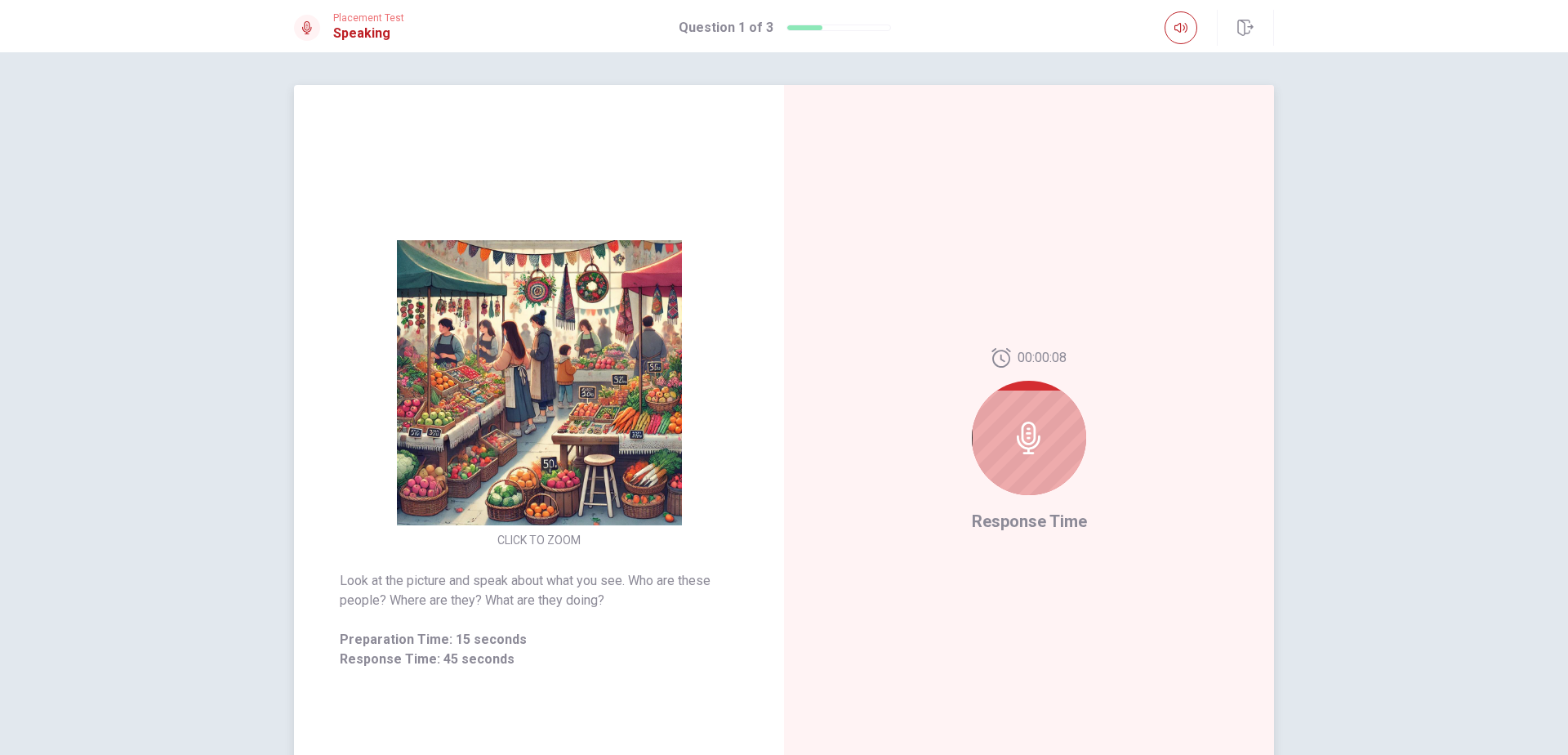 click 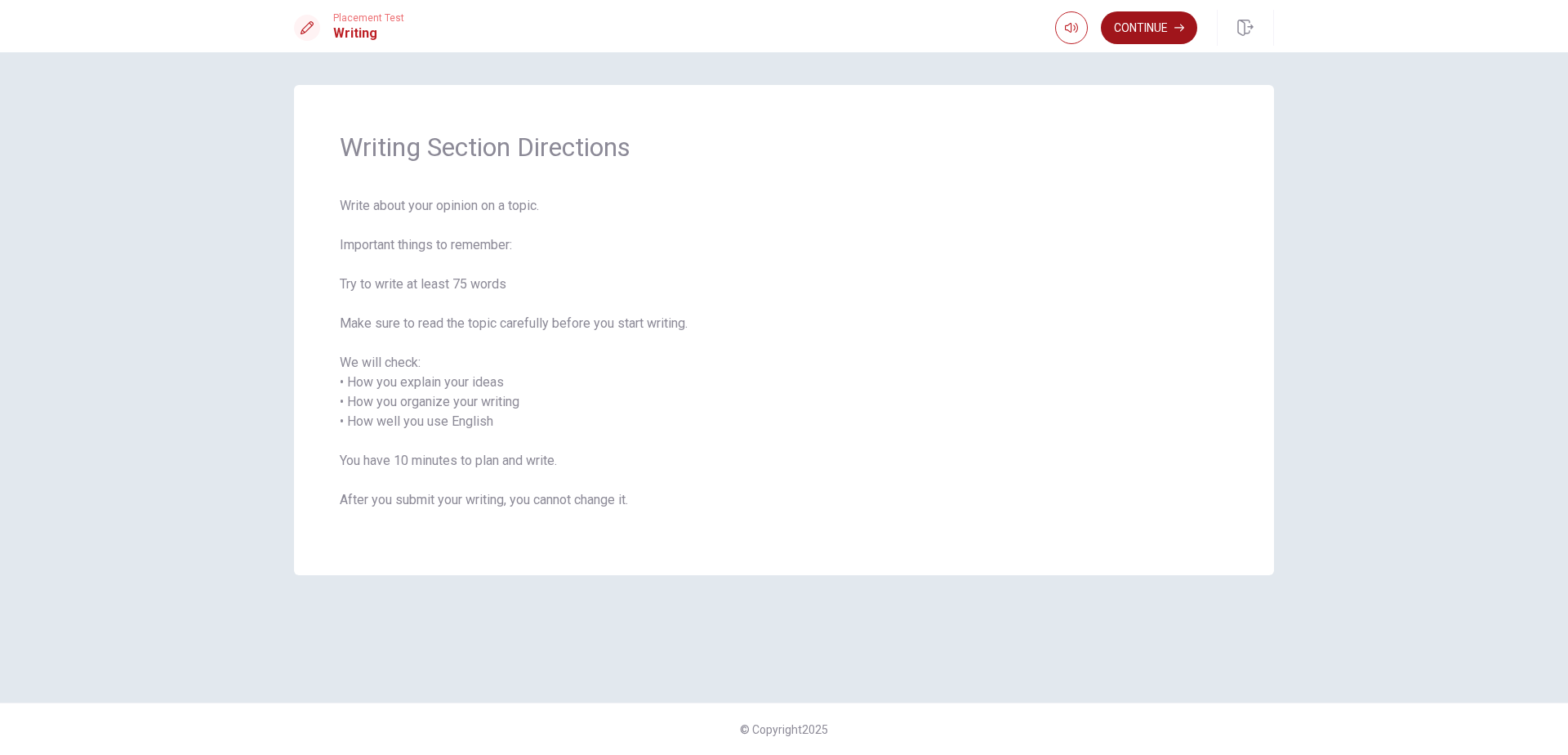 click on "Continue" at bounding box center [1149, 28] 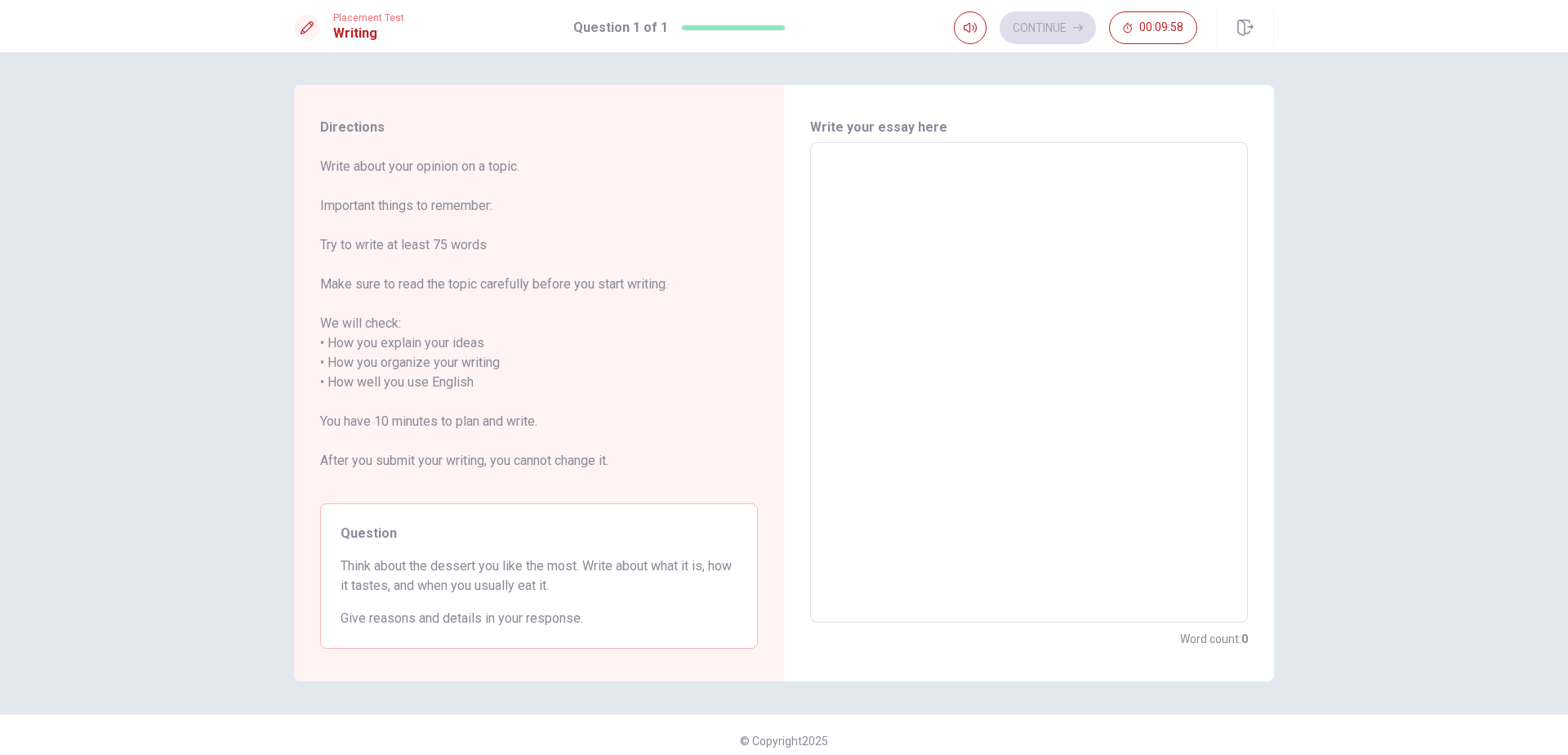 click at bounding box center [1029, 382] 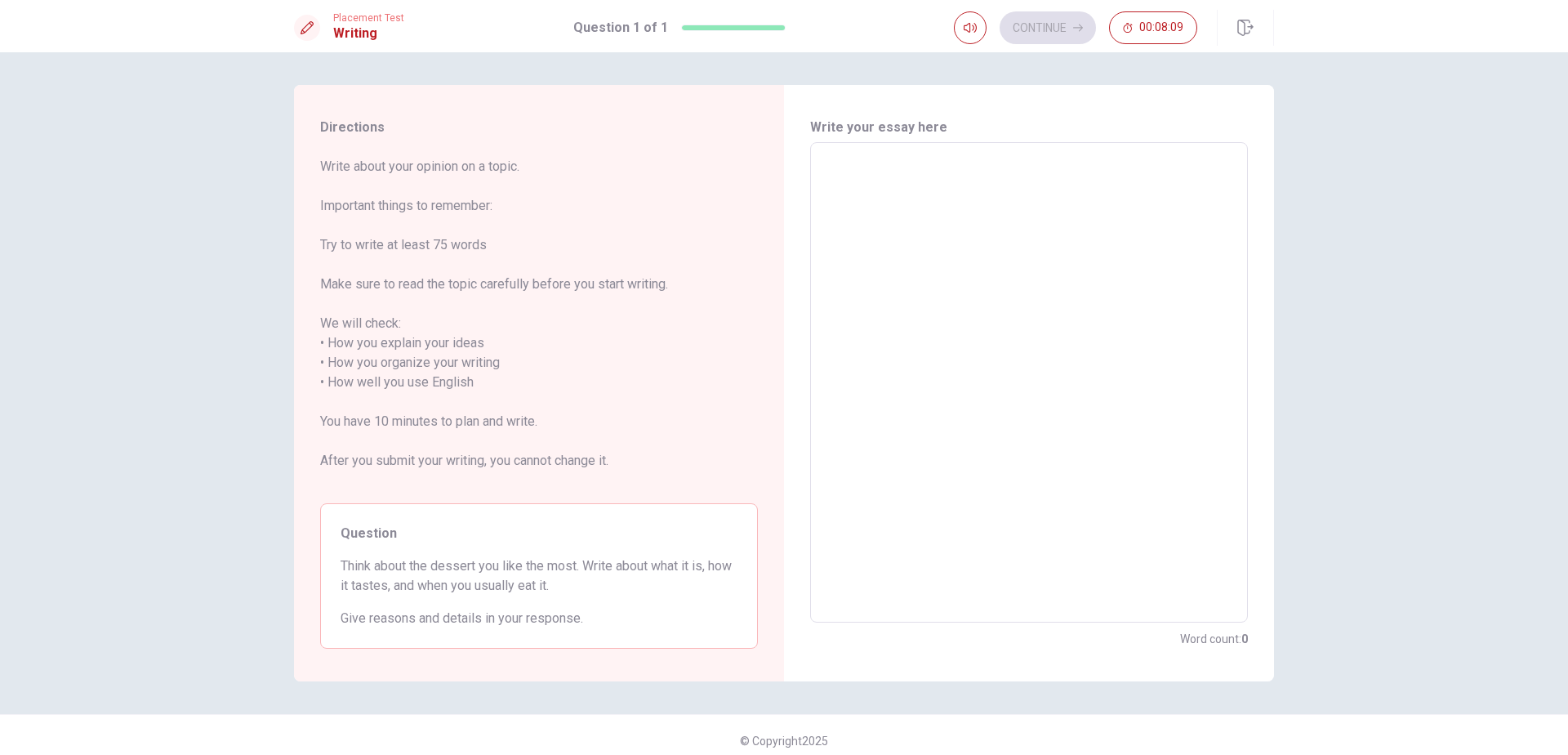 type on "i" 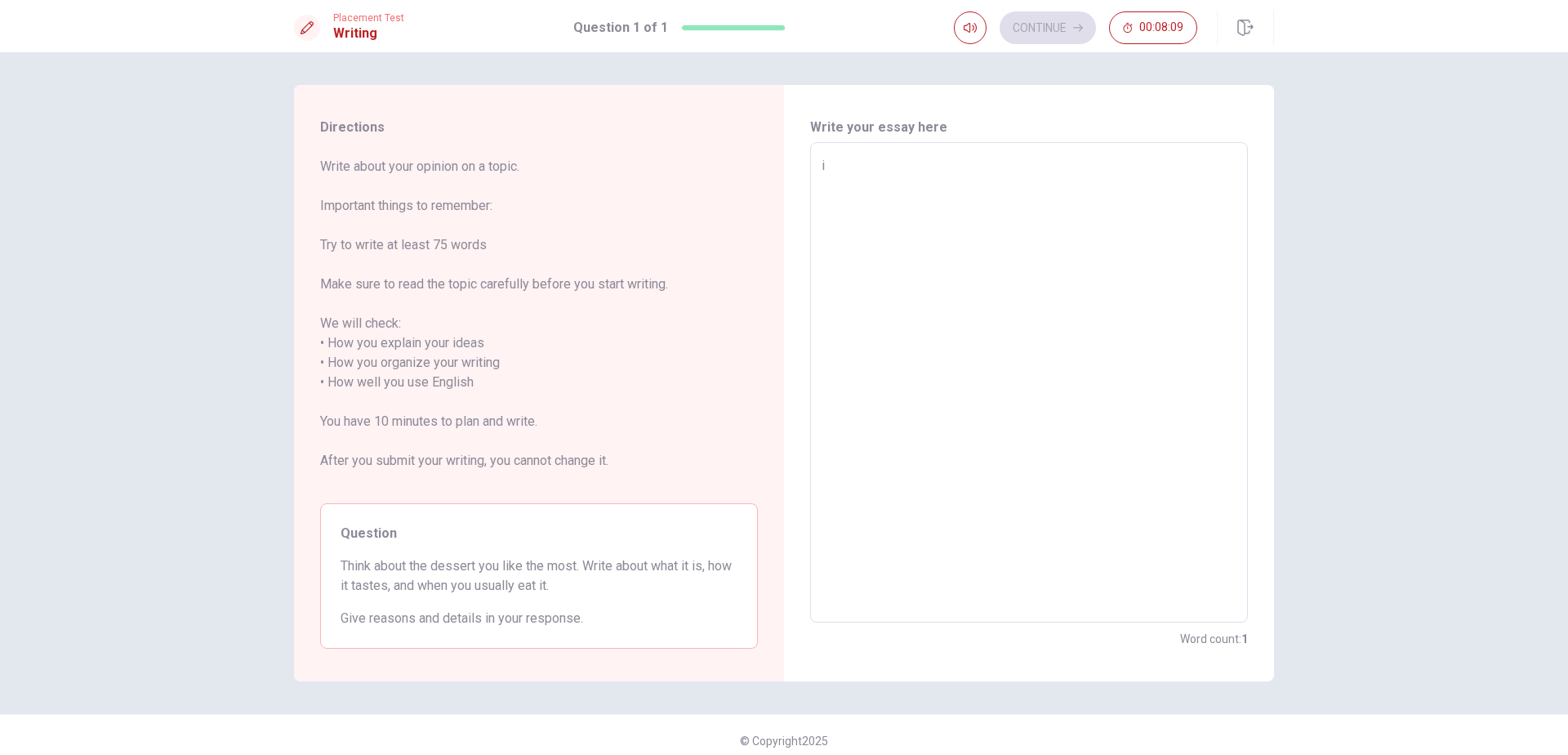 type on "x" 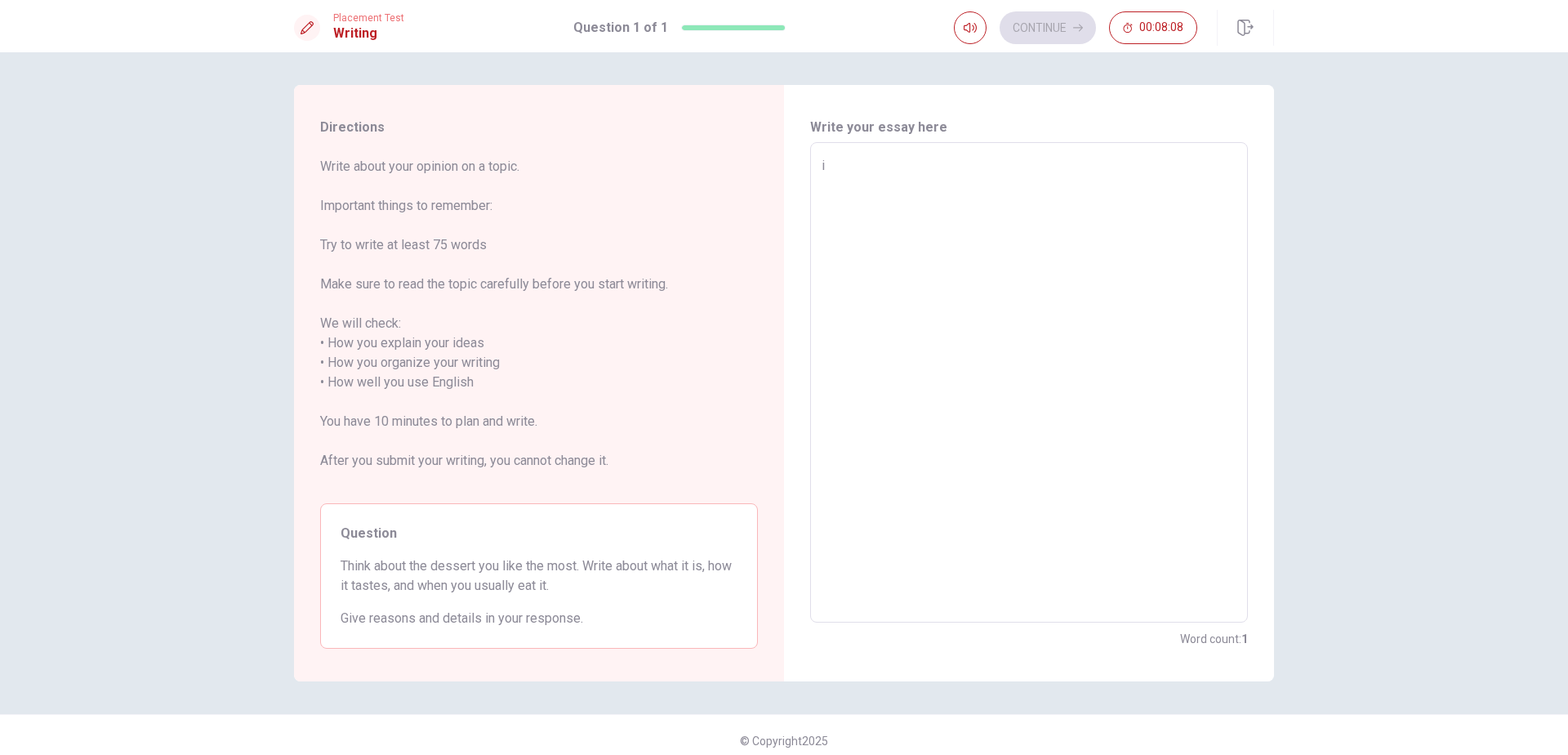 type on "i" 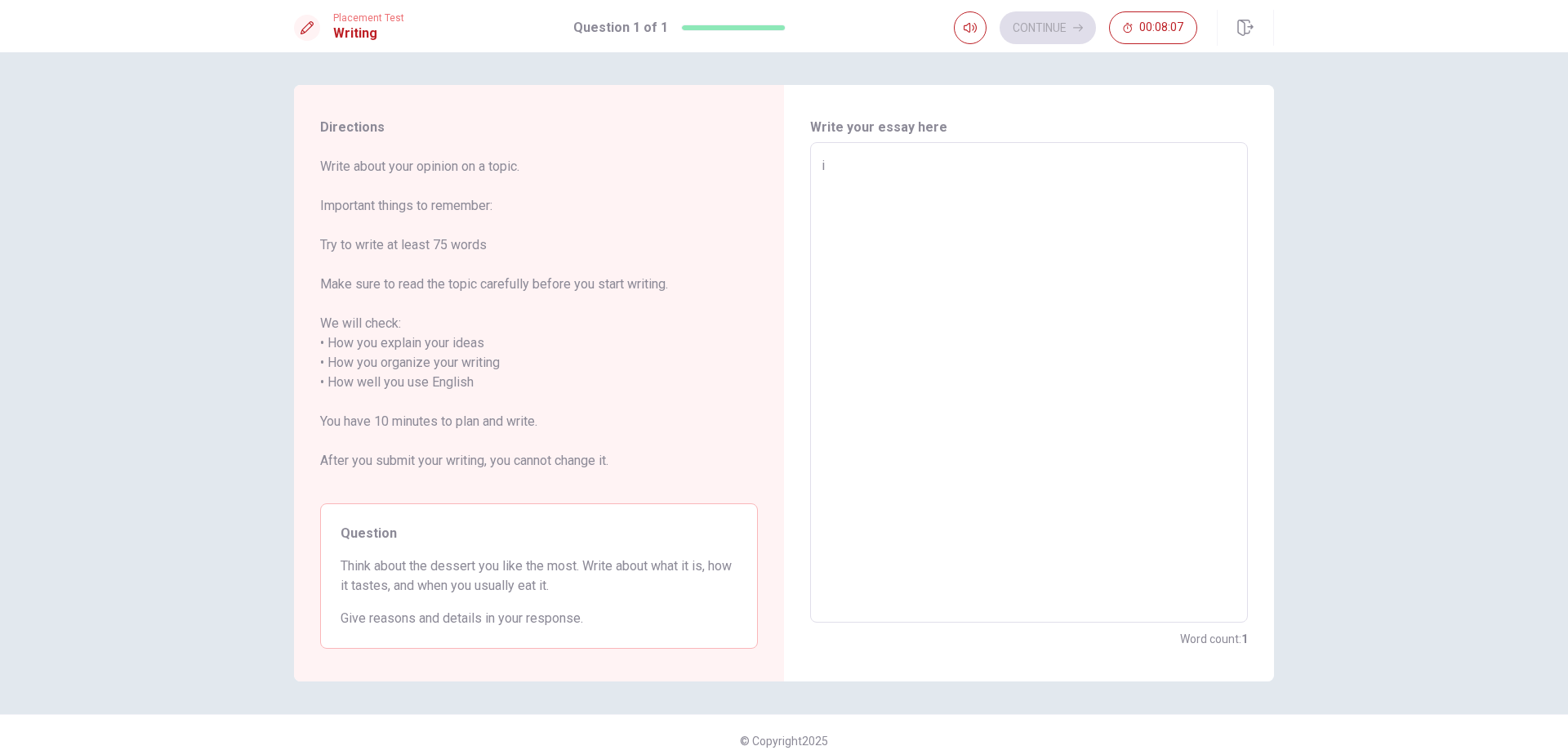 type on "i l" 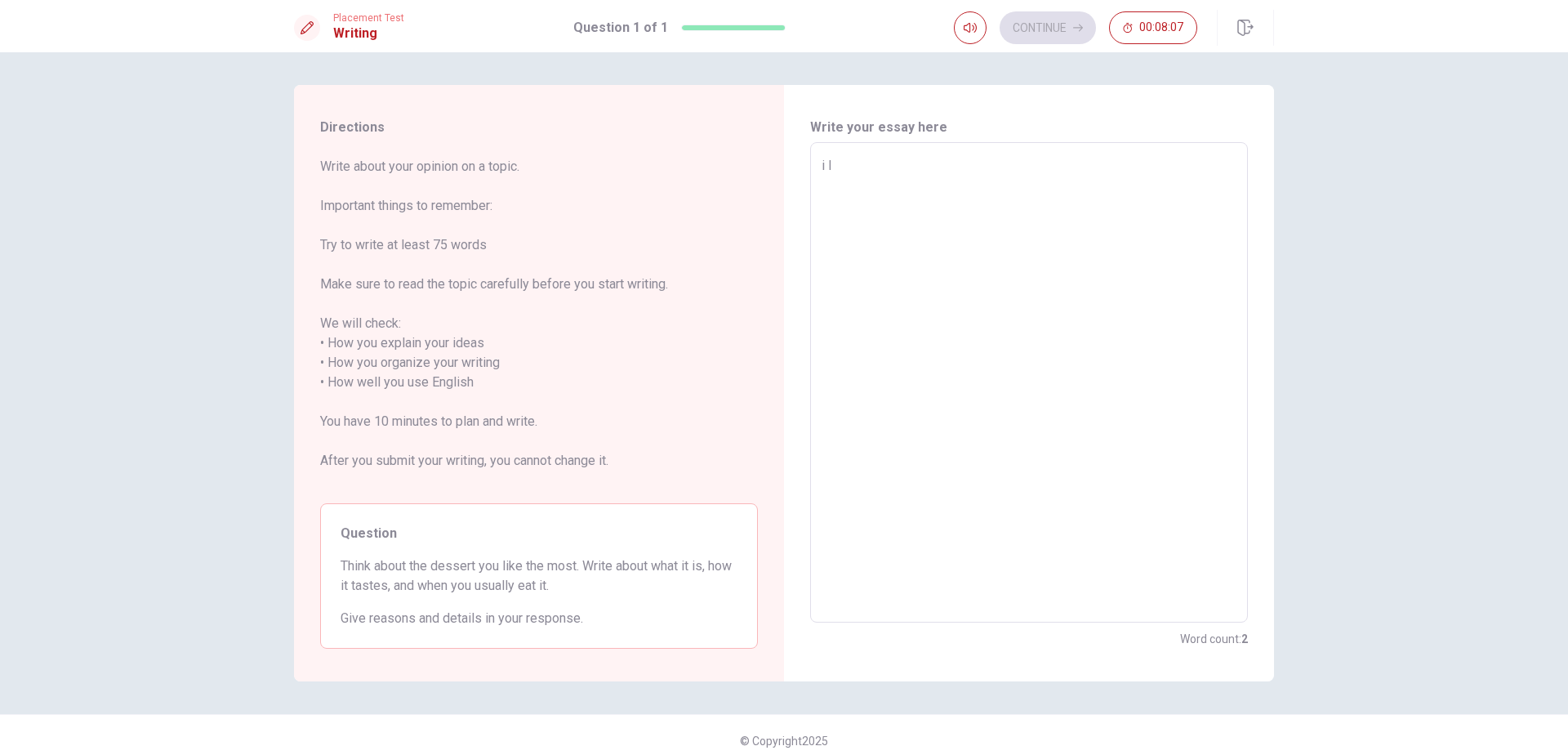 type on "x" 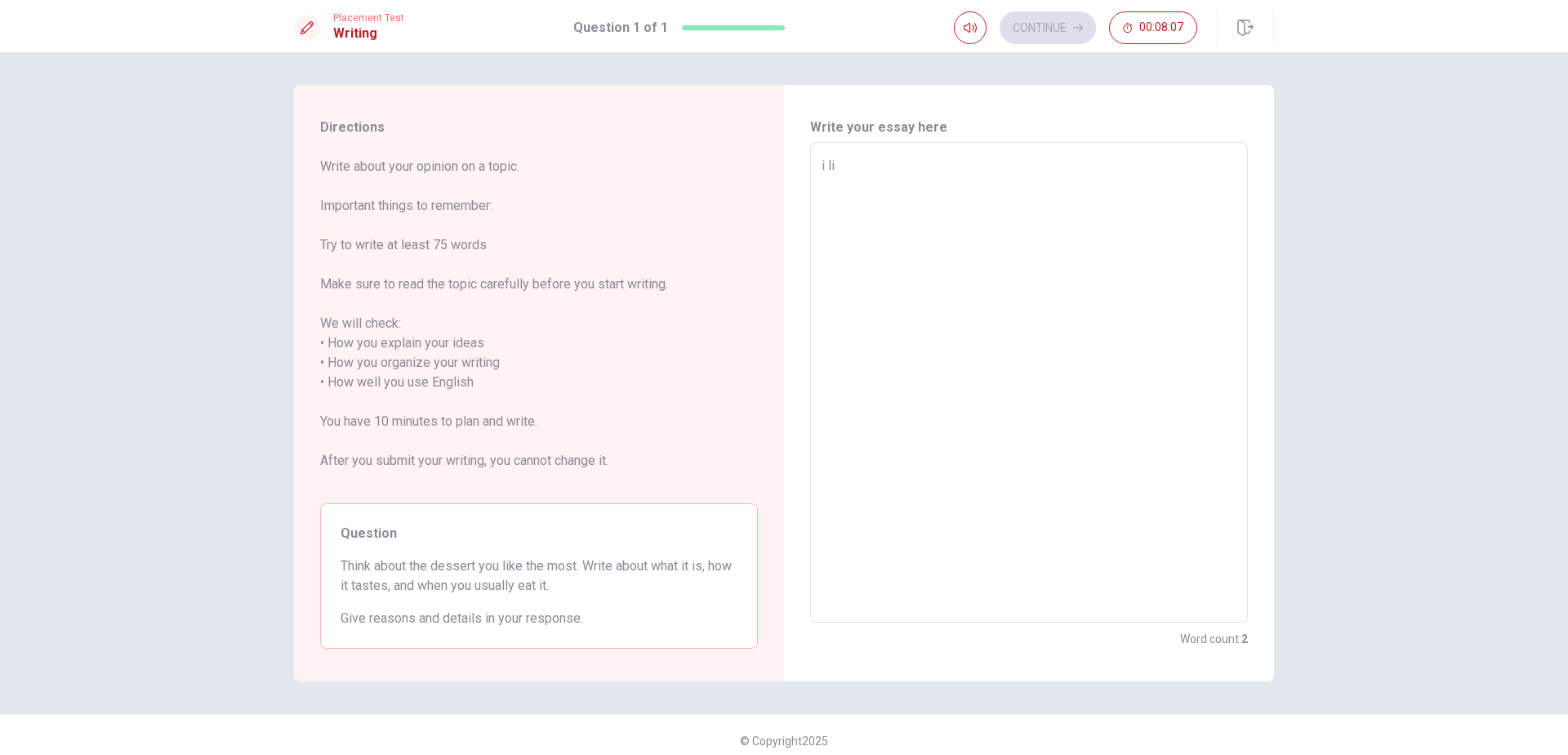 type on "x" 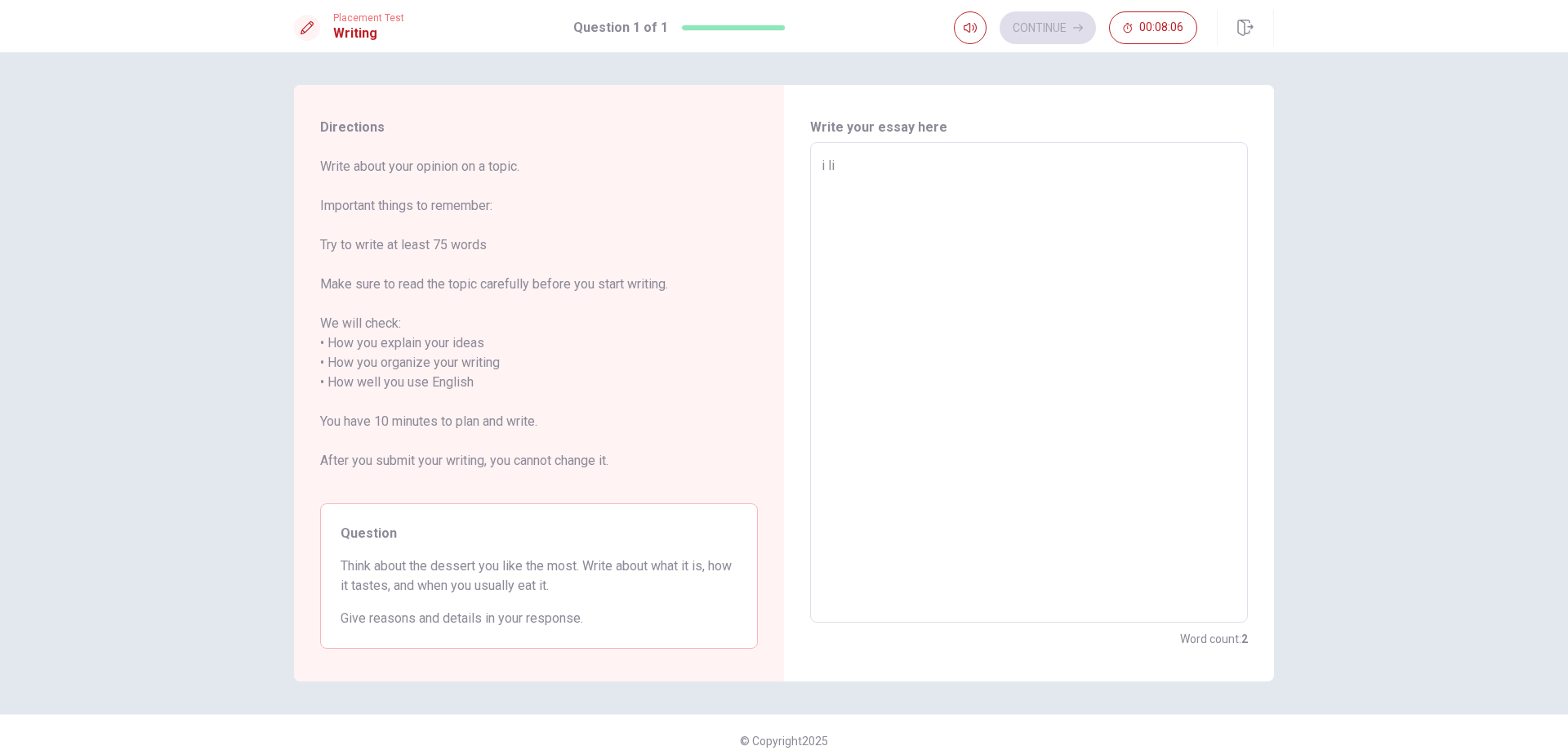 type on "i lik" 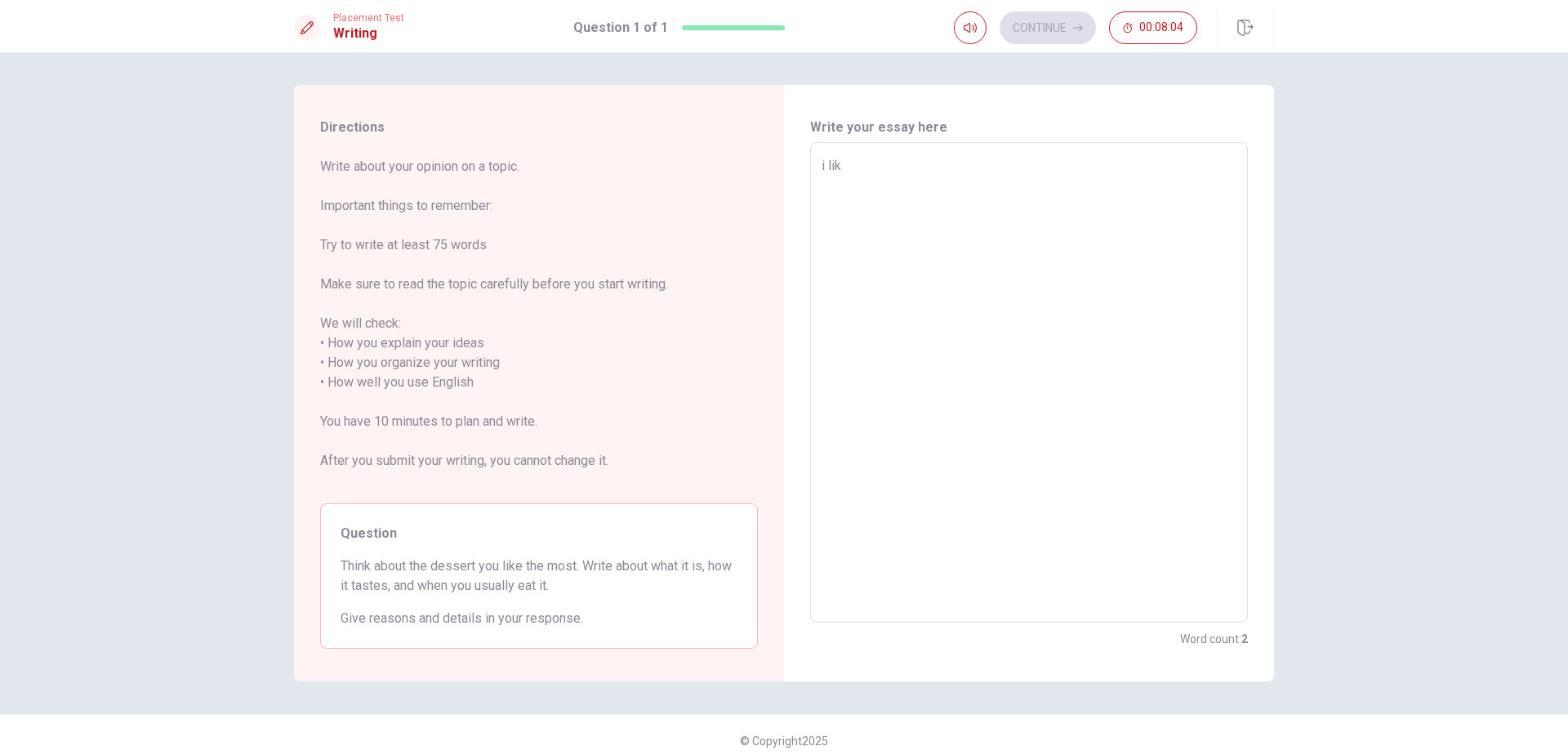 type on "x" 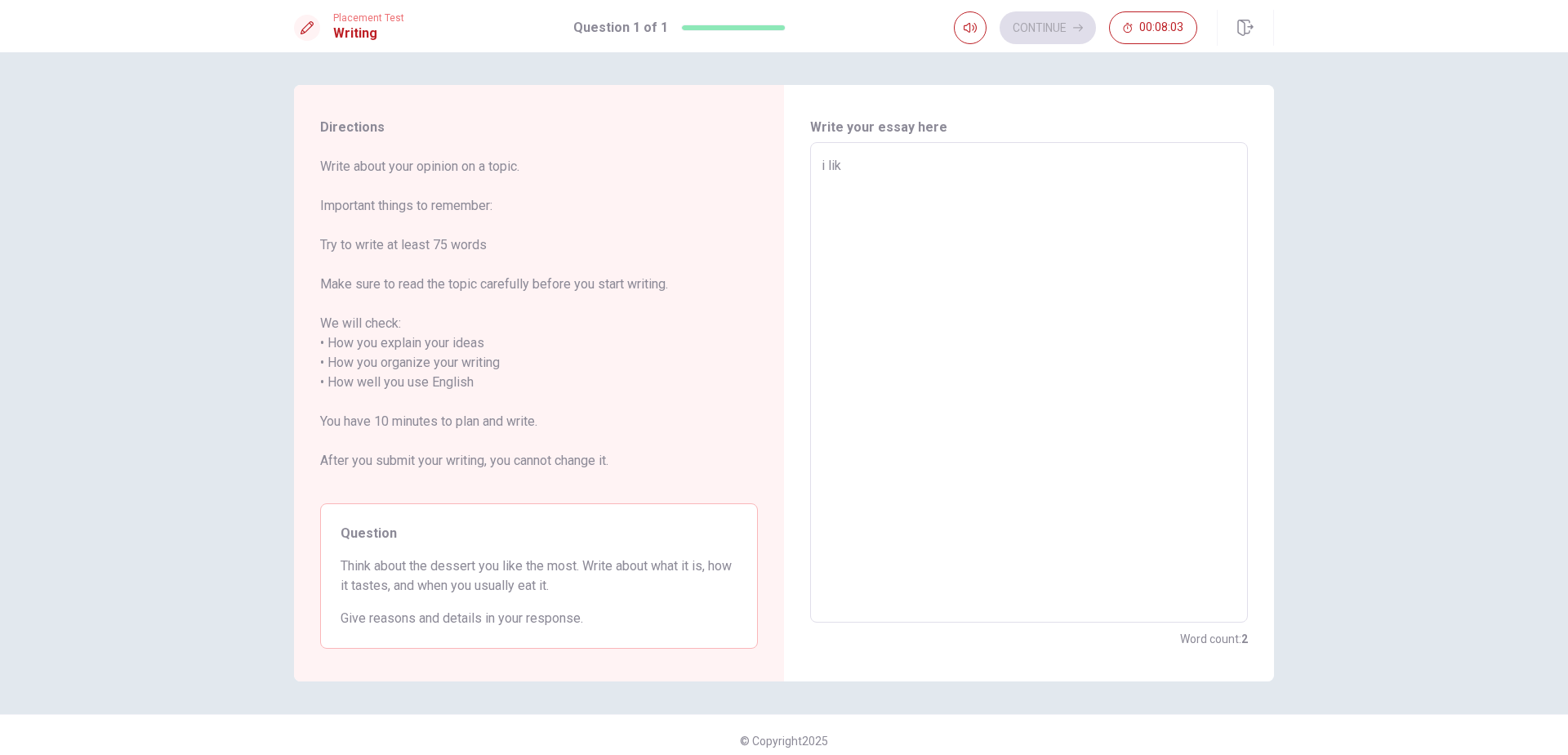 type on "i like" 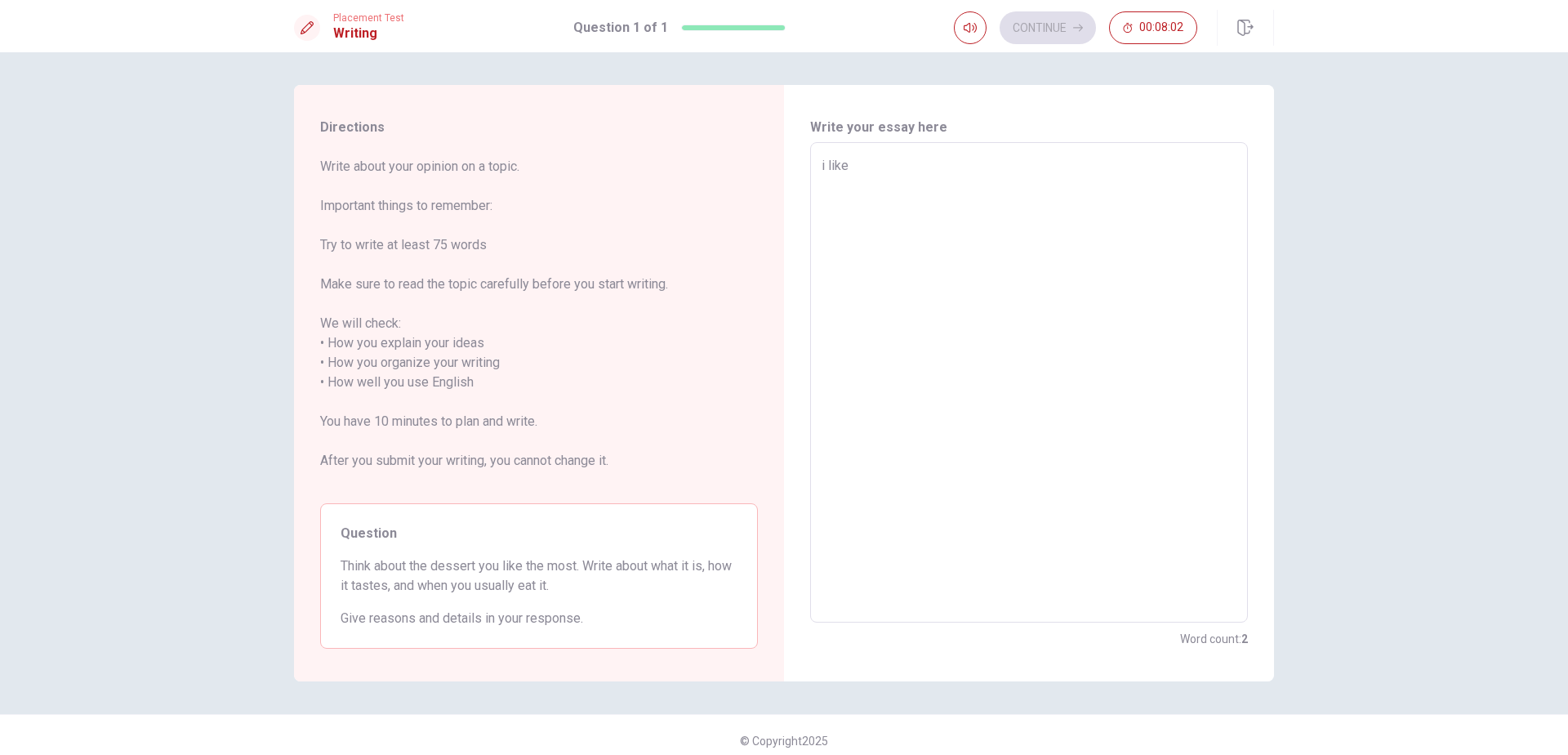 type on "x" 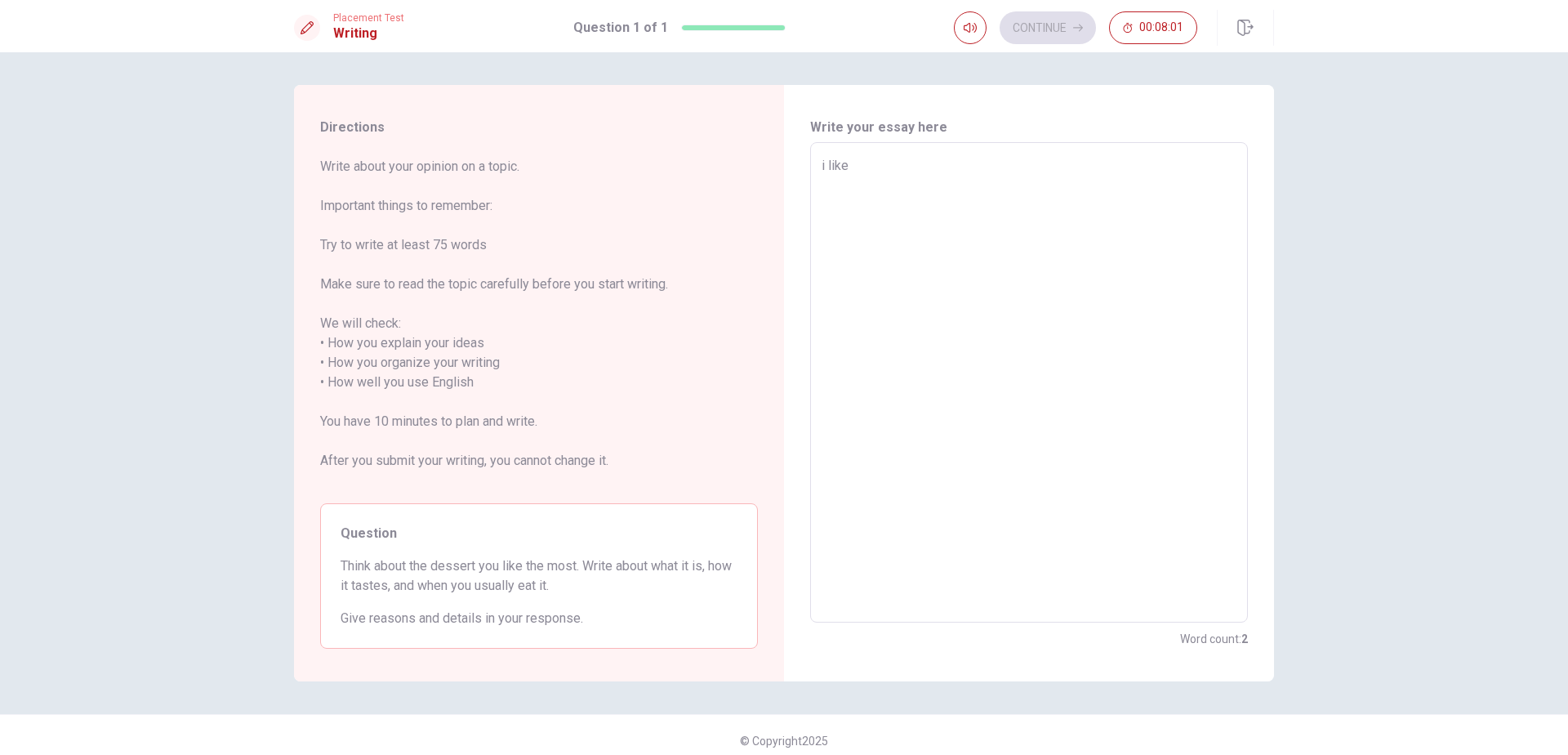 type on "i like" 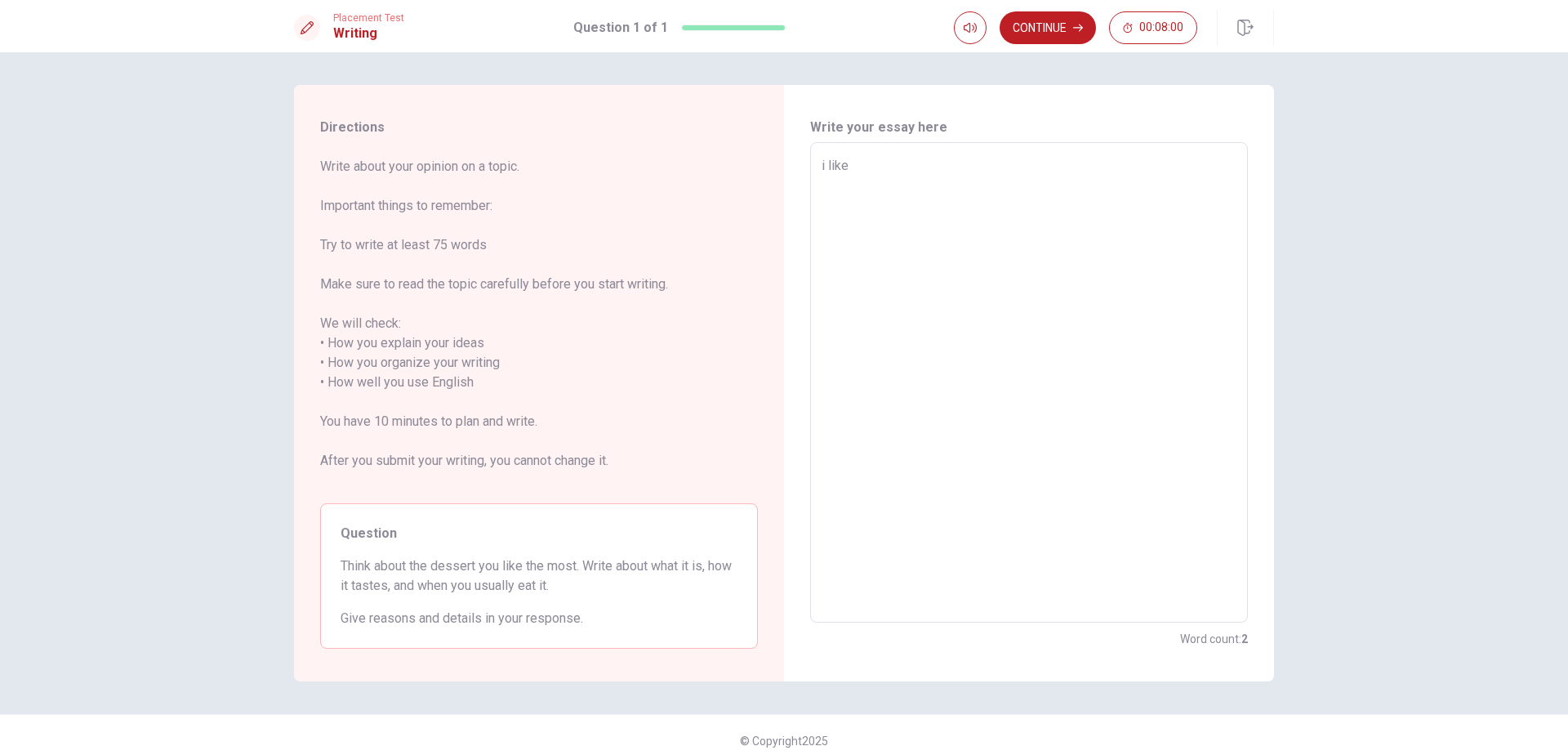 type on "i like c" 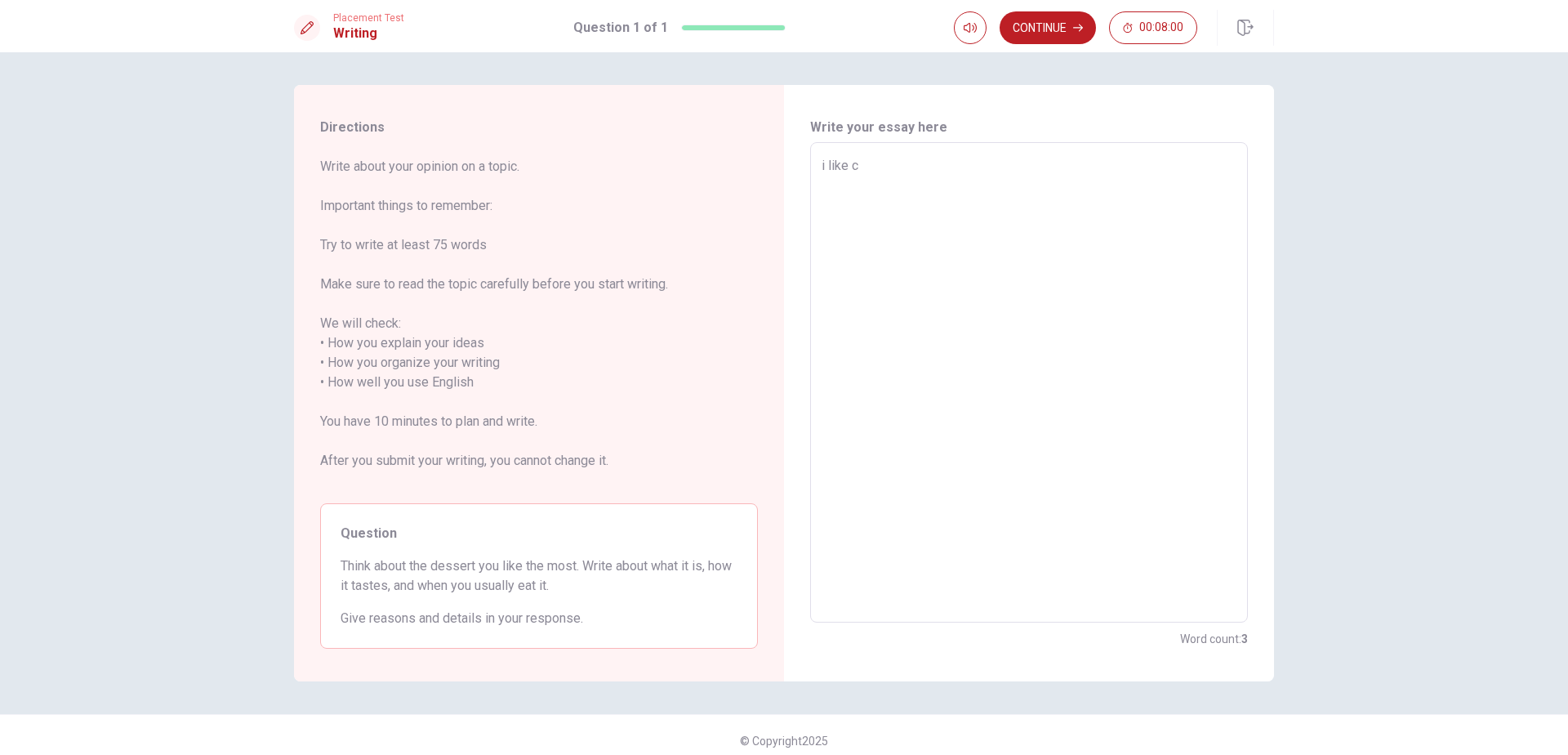 type on "x" 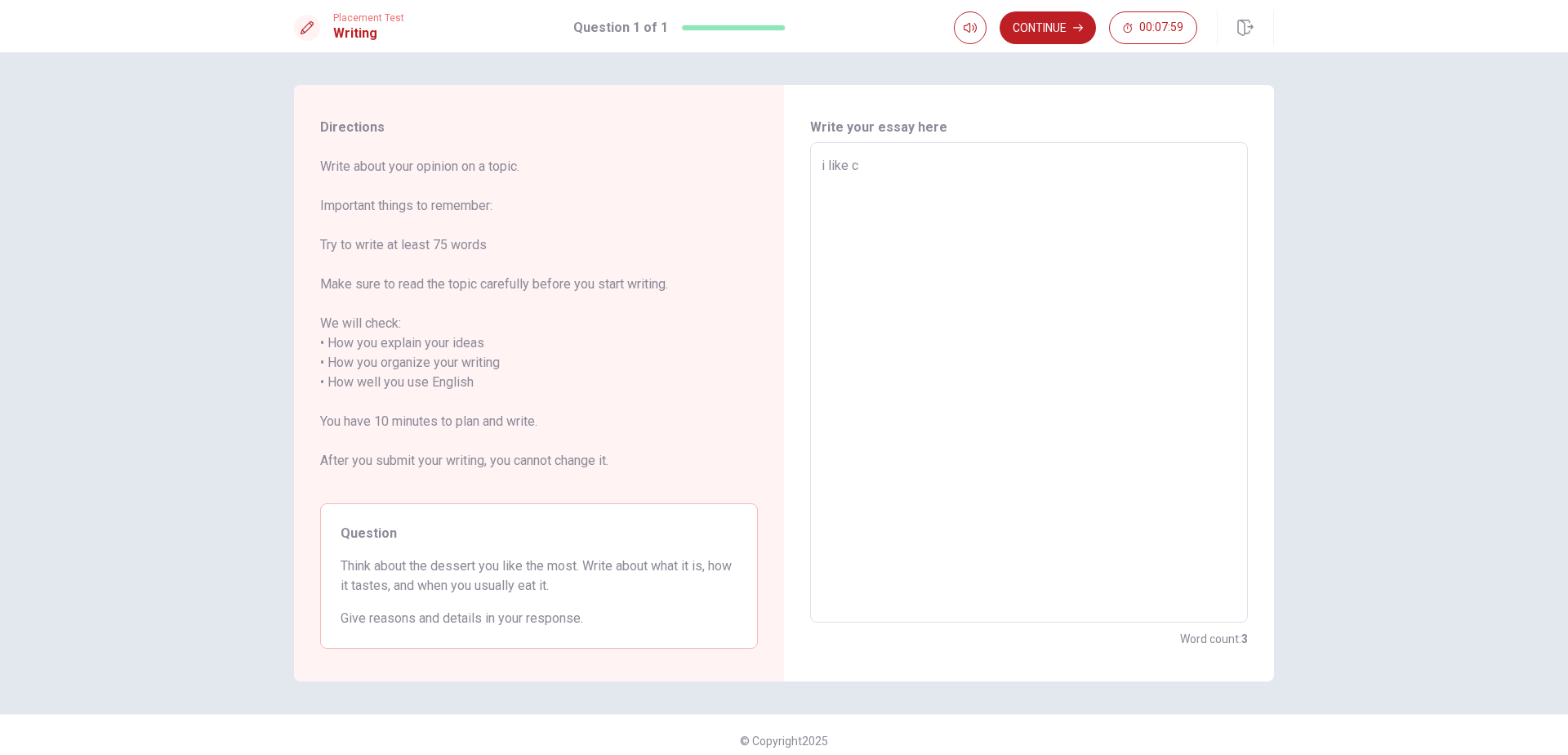 type on "i like ch" 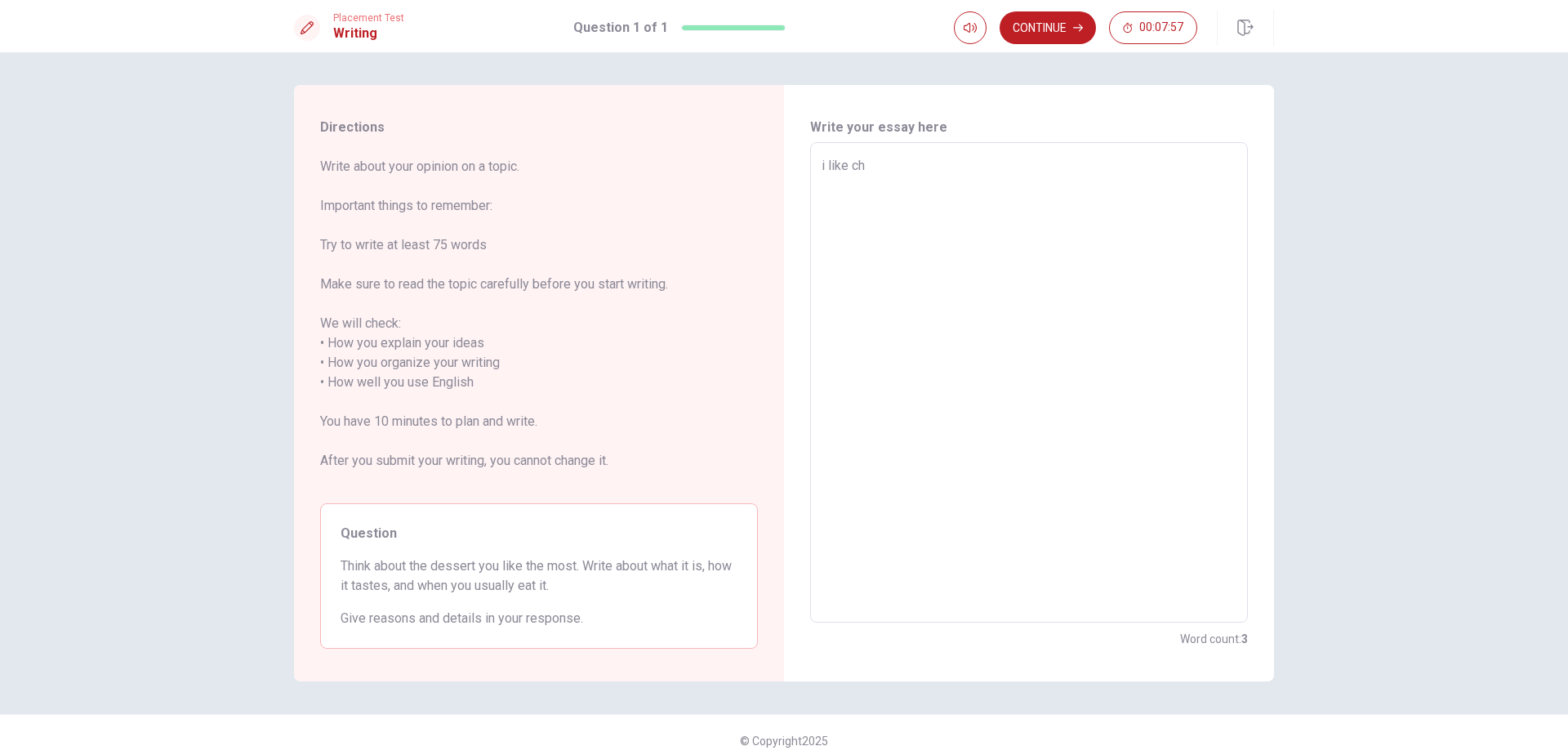 type on "x" 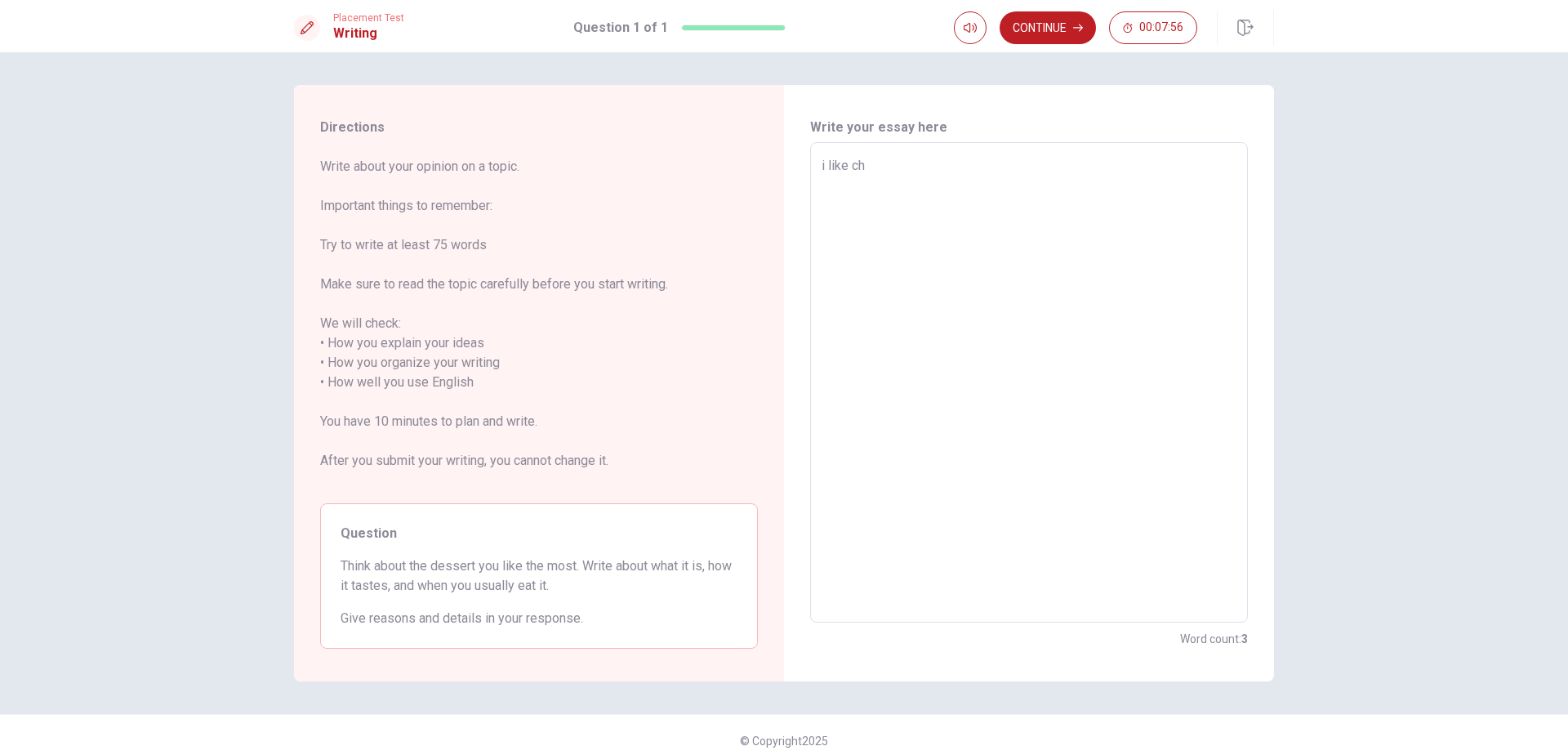 type on "i like chi" 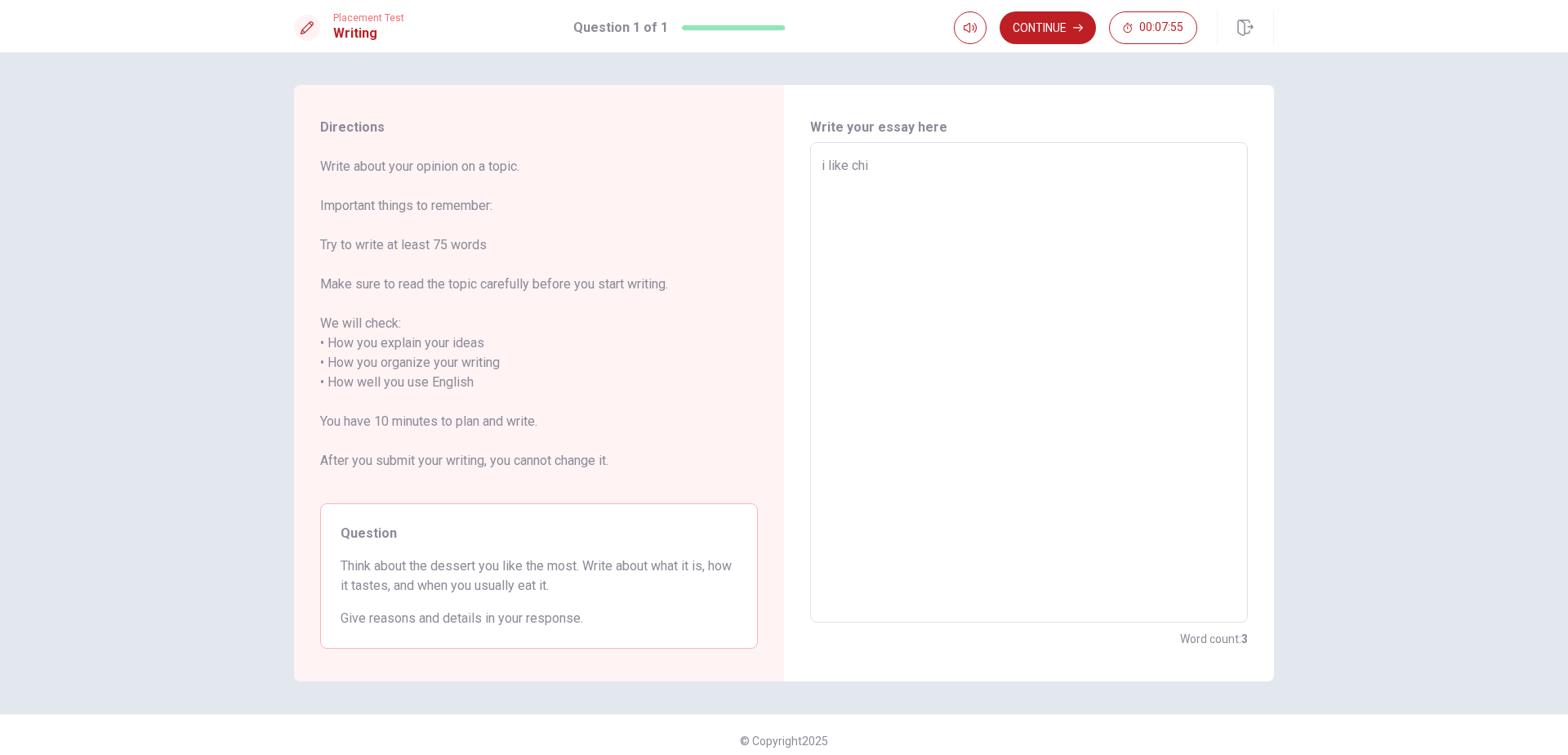 type on "x" 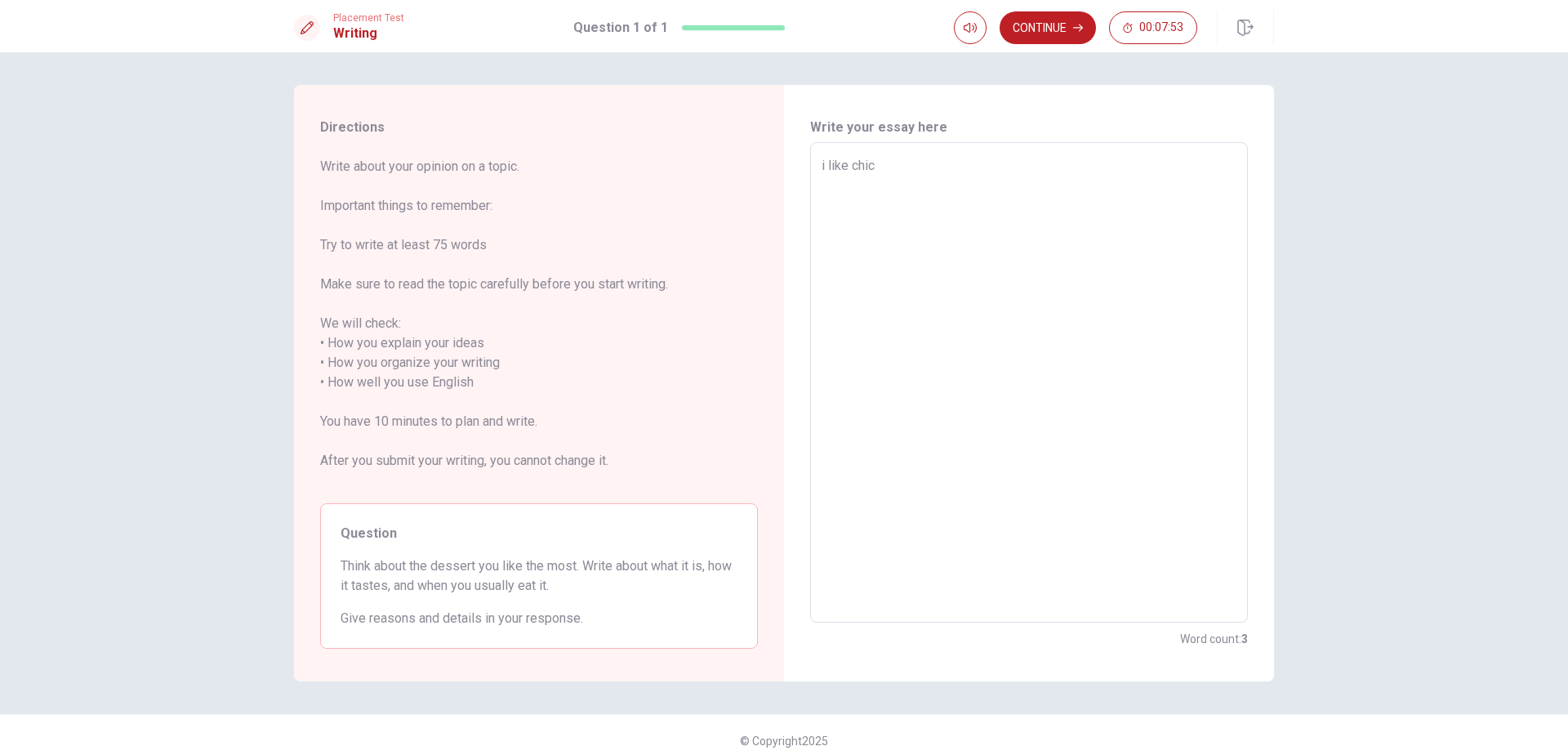 type on "x" 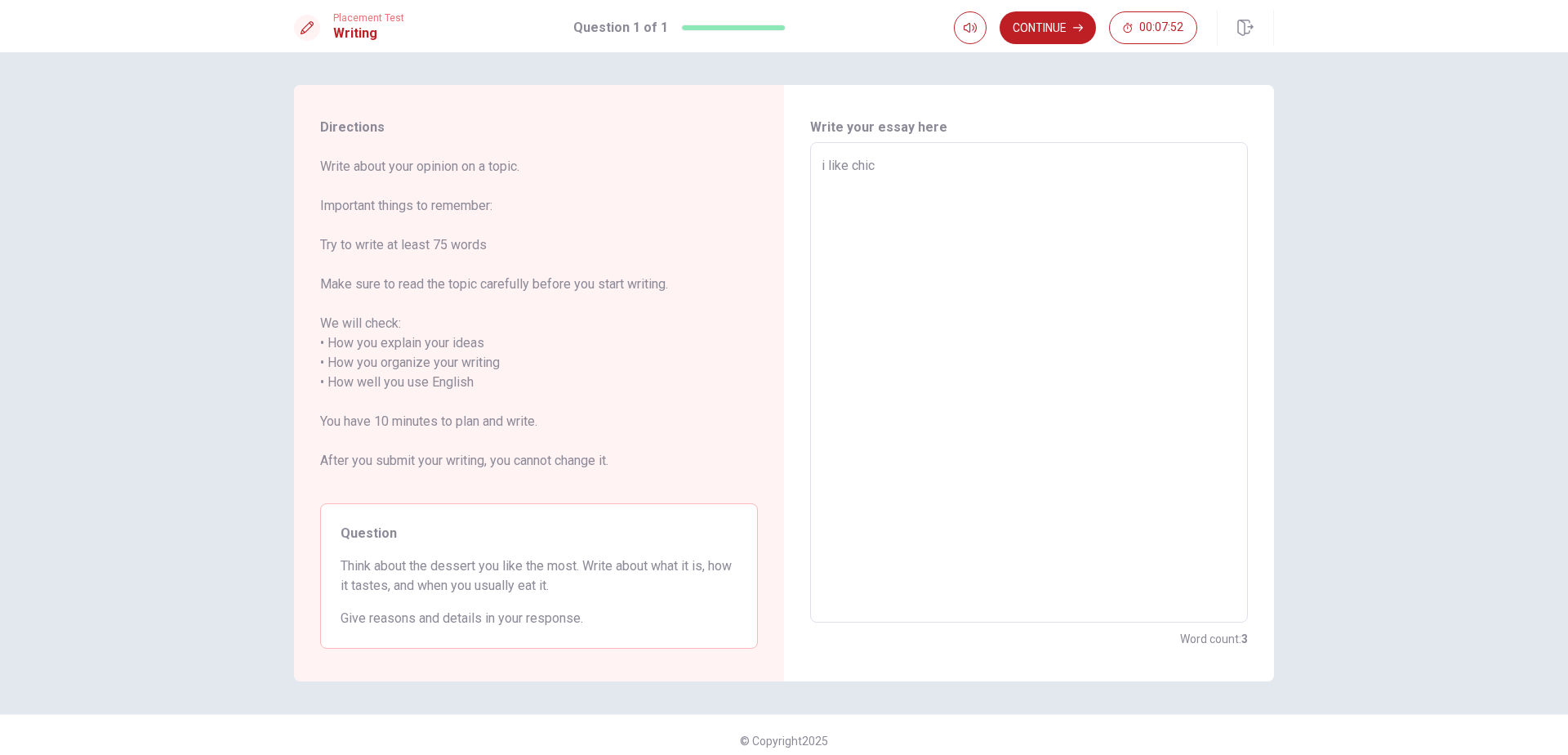 type on "i like [DEMOGRAPHIC_DATA]" 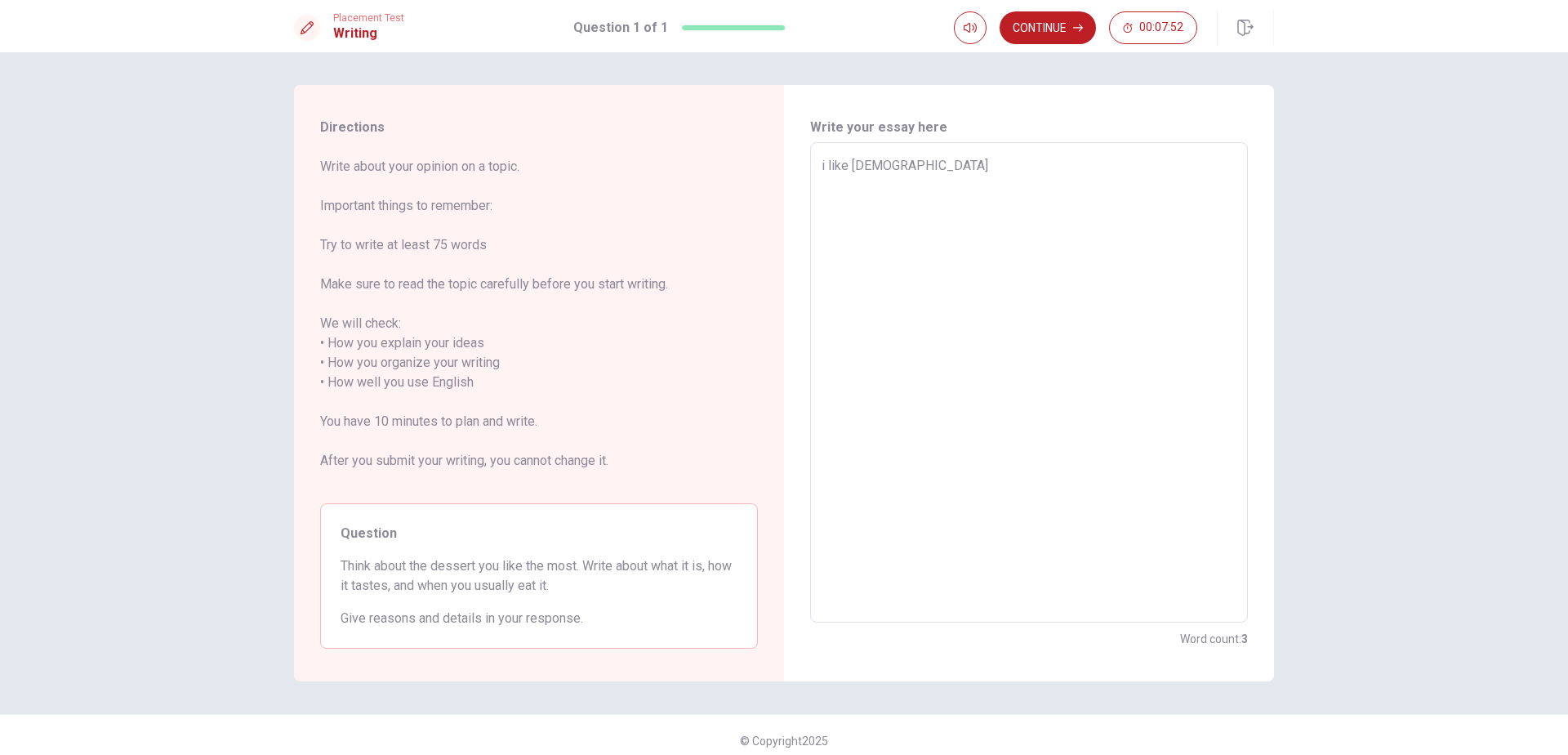 type on "x" 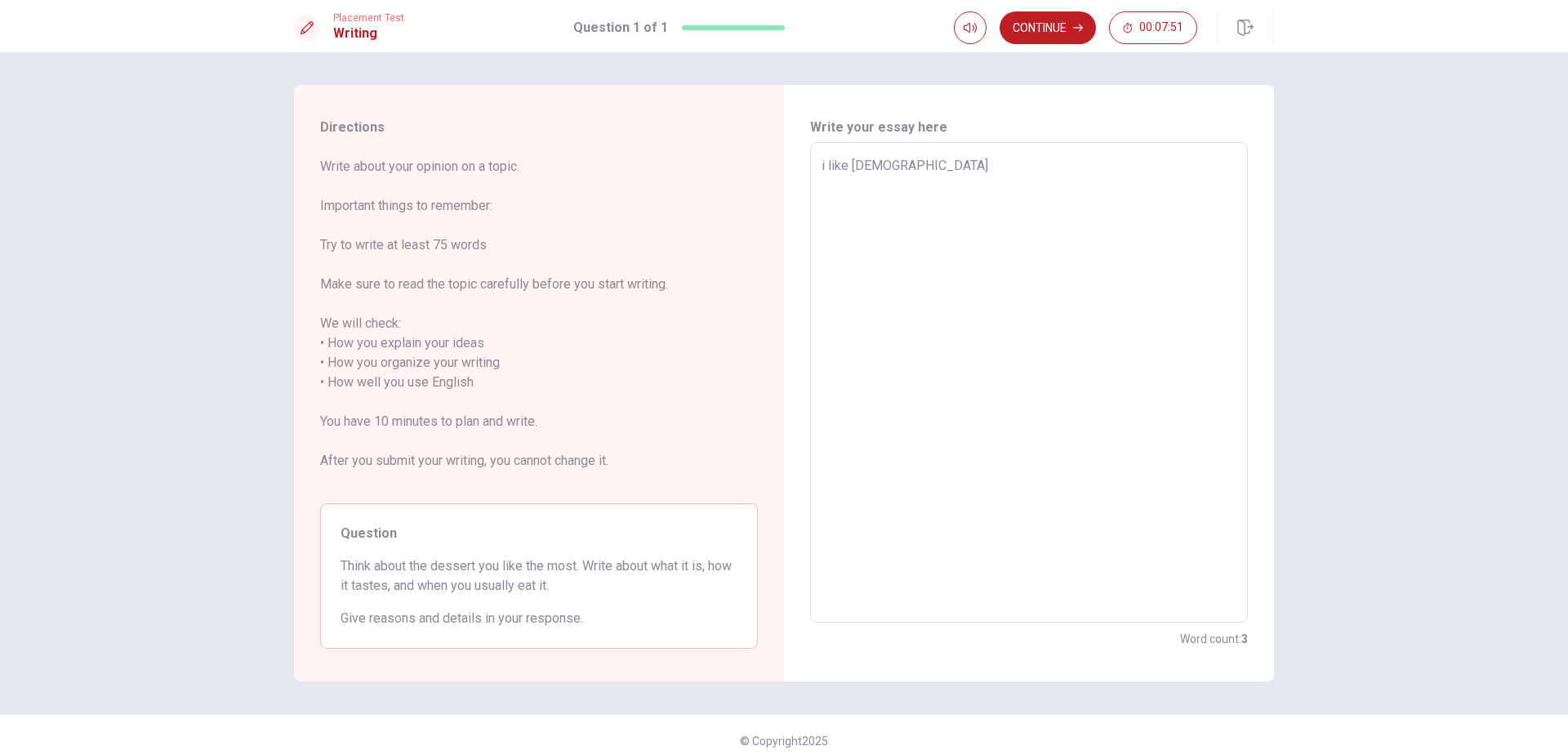 type on "i like chicke" 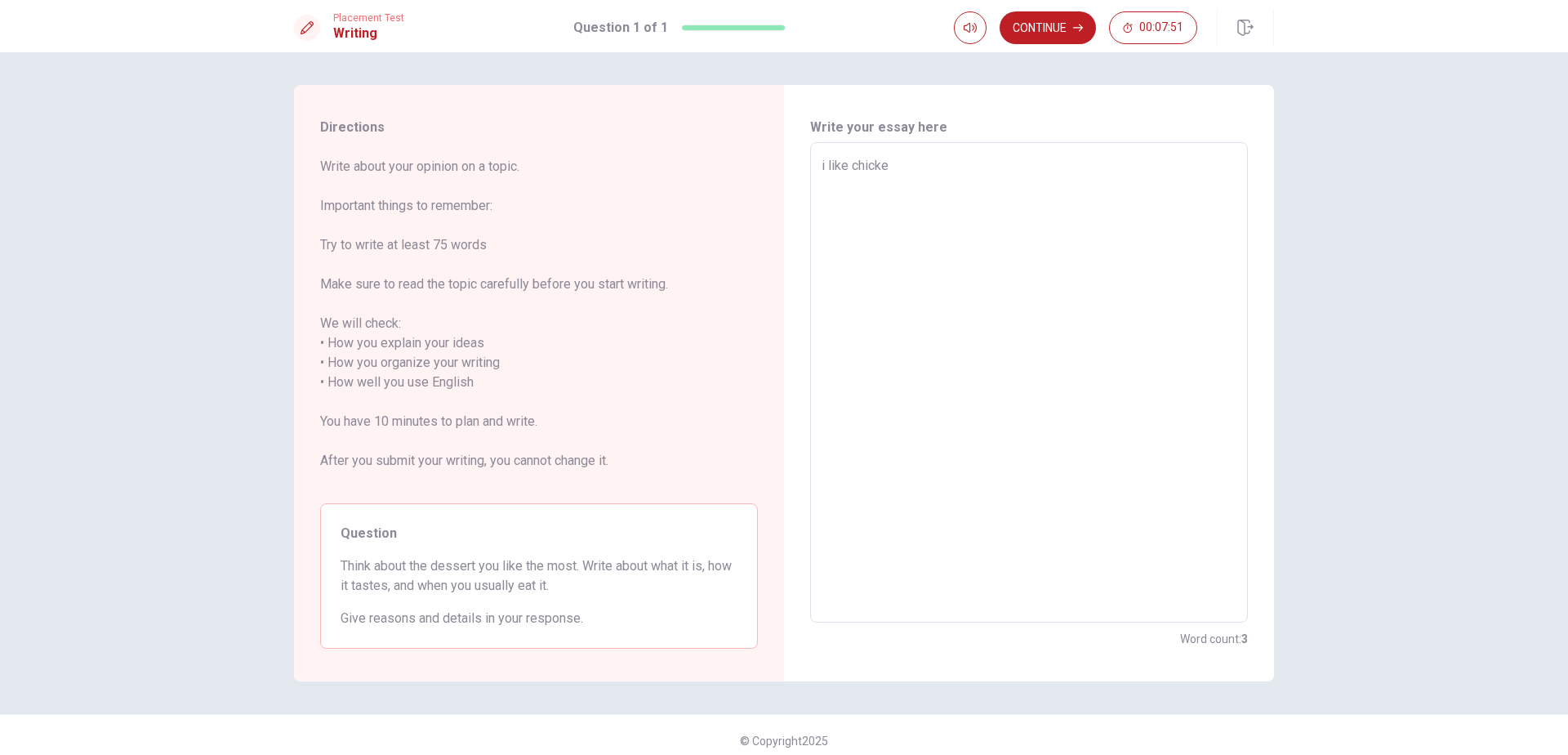 type on "x" 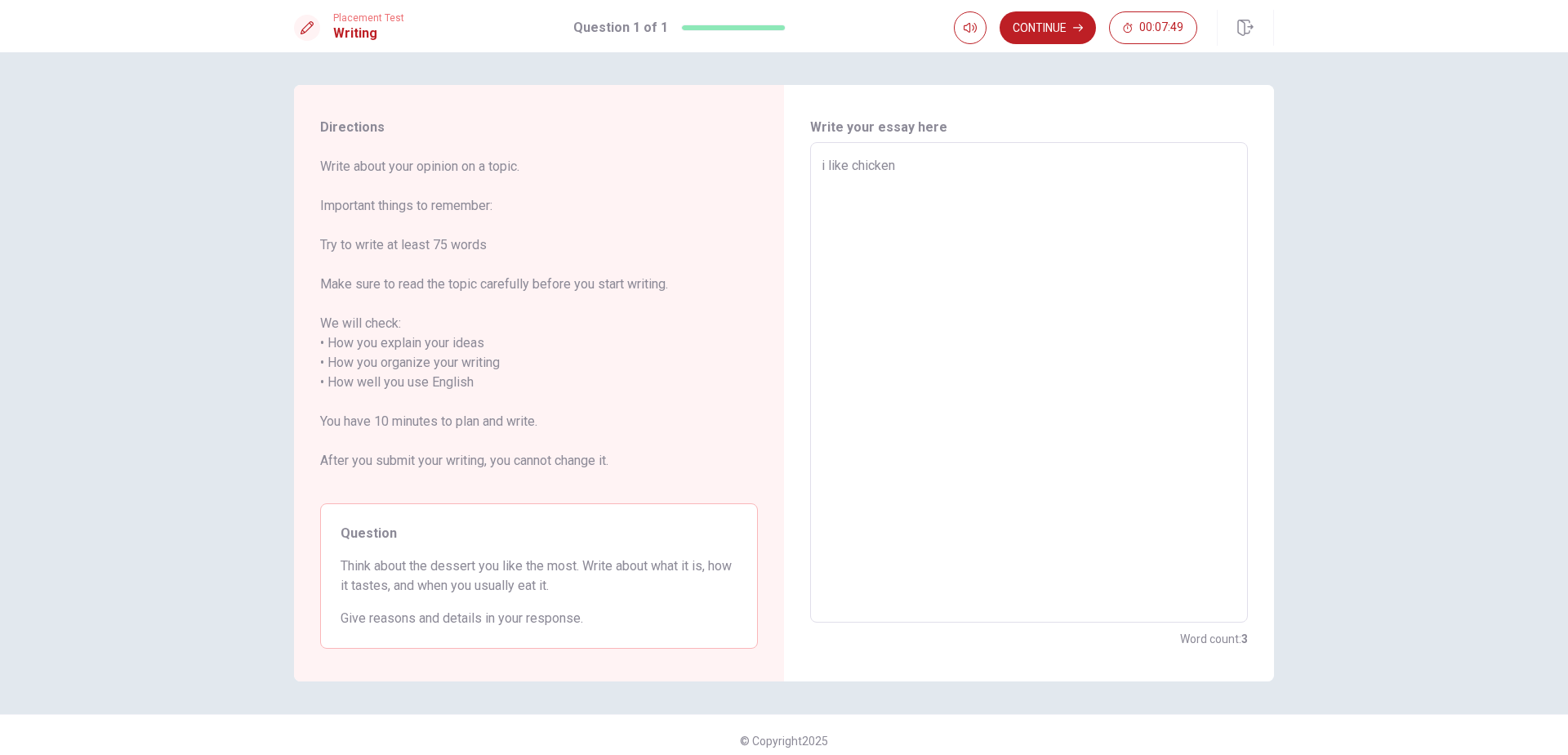 type on "x" 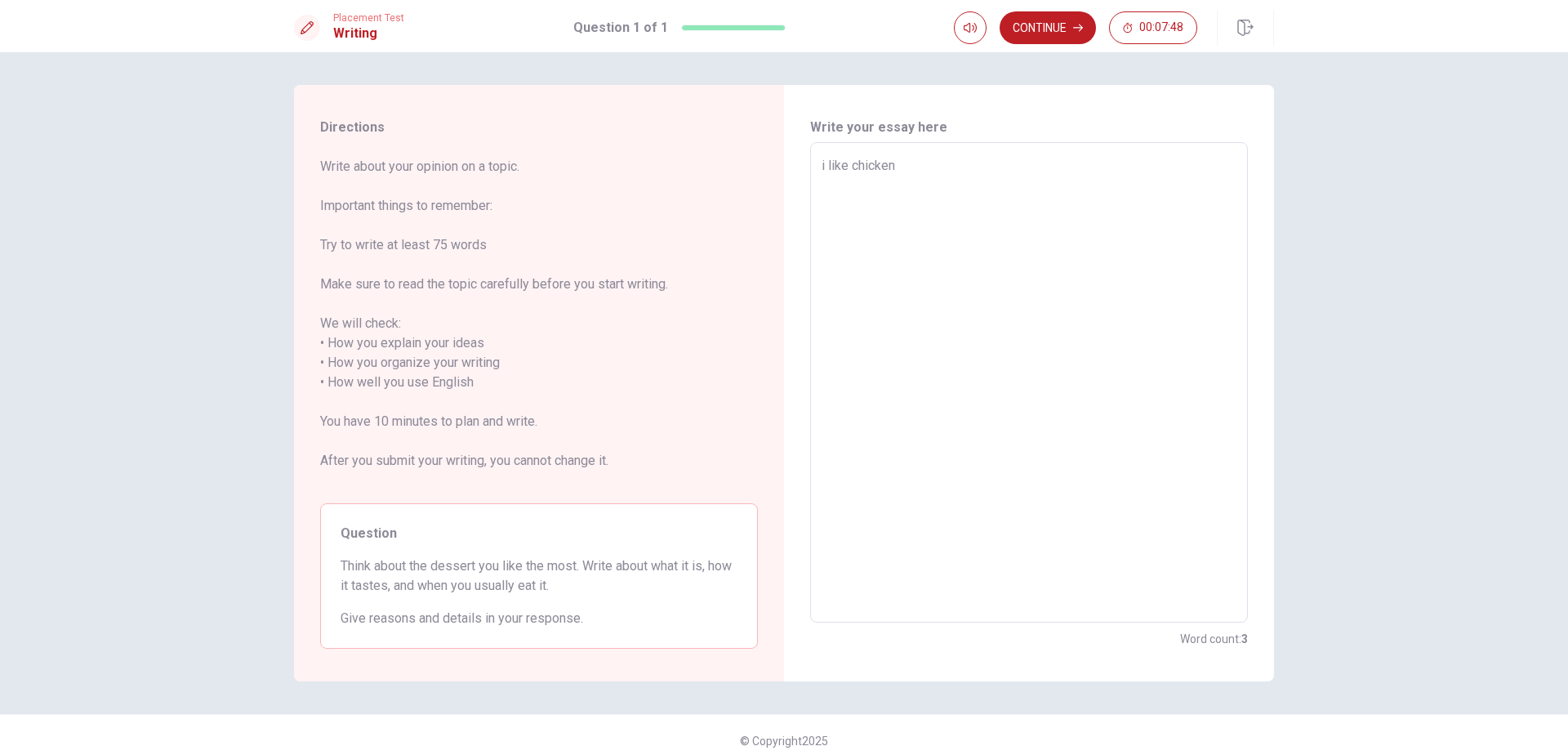 type on "i like chicken" 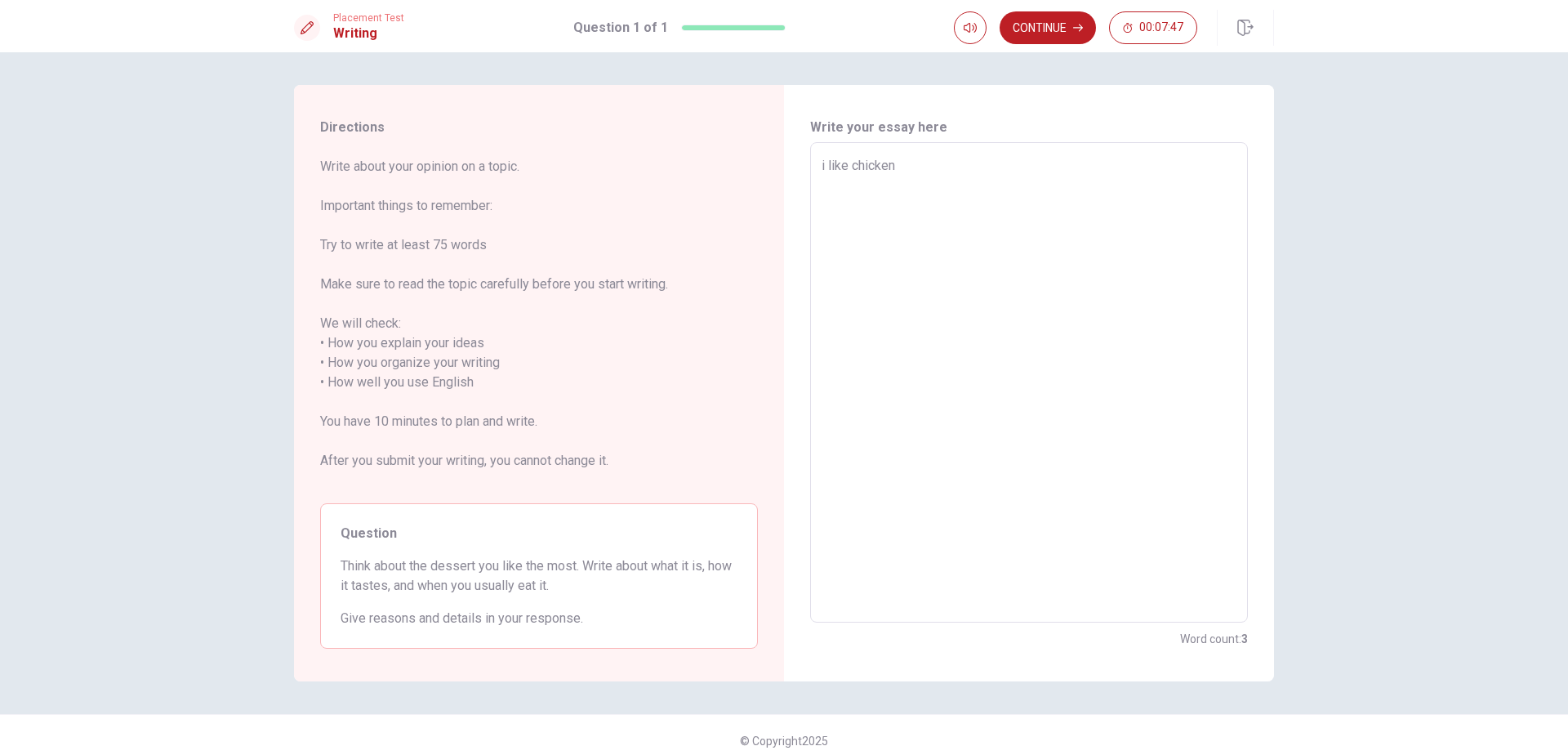 type on "i like chicken a" 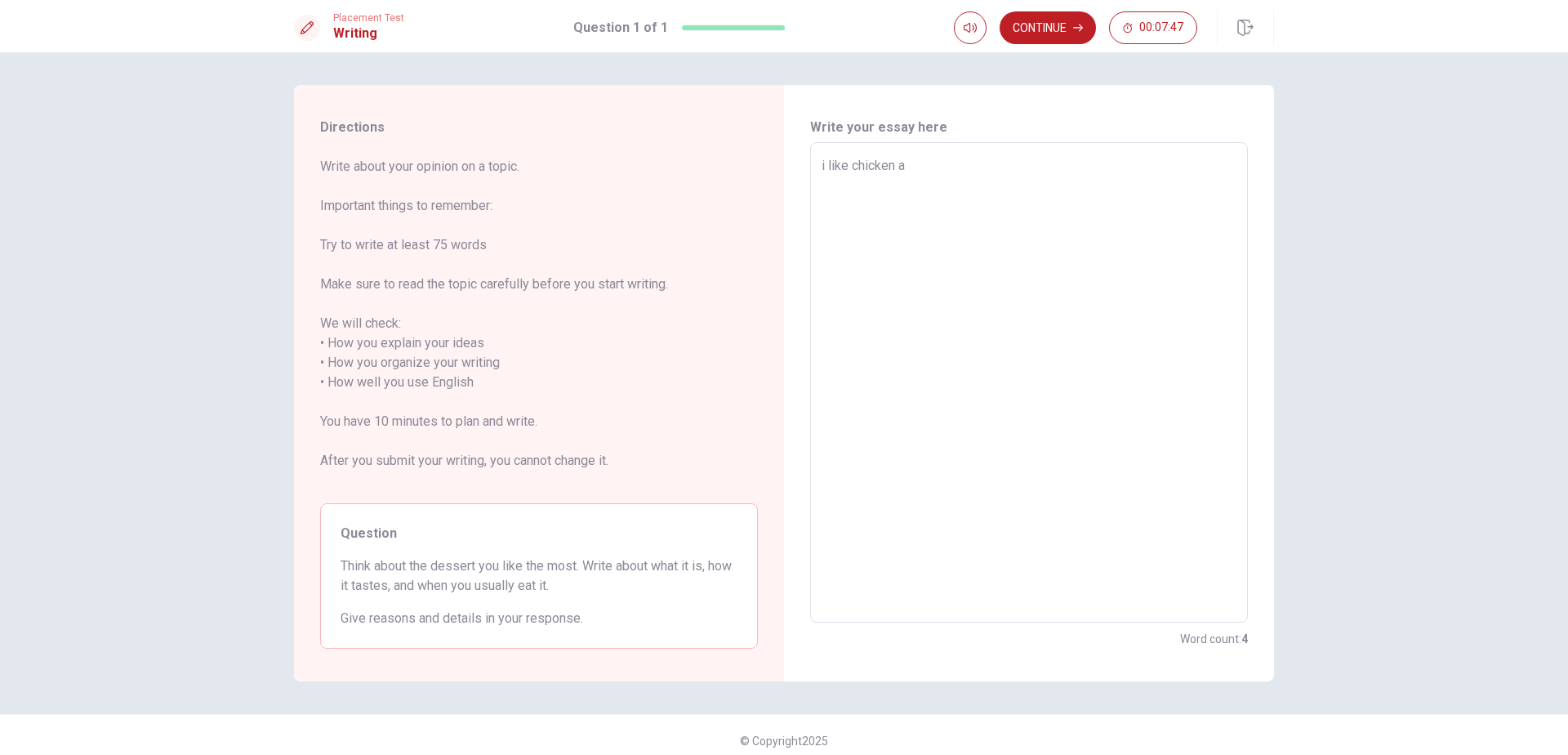 type on "x" 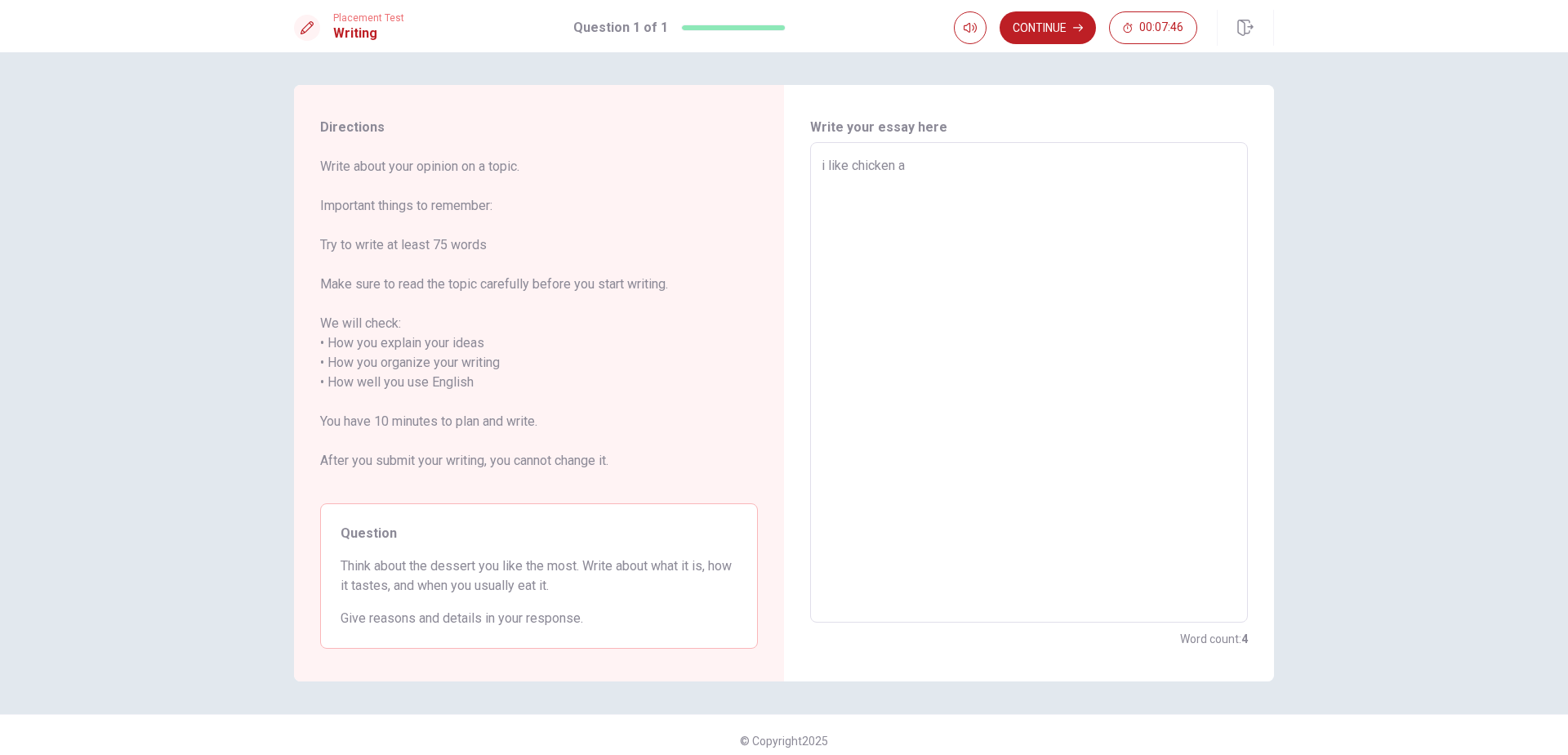 type on "i like chicken an" 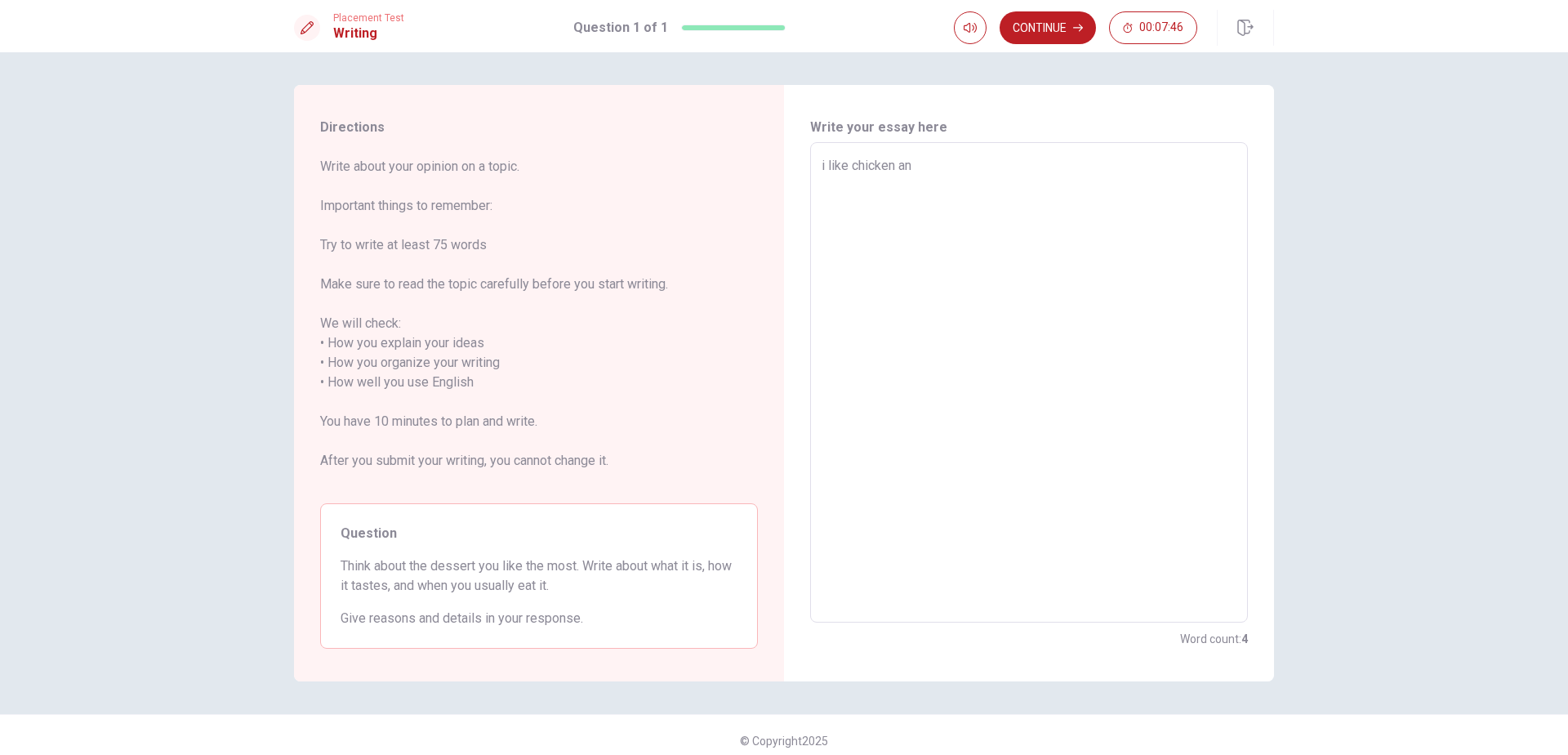 type on "x" 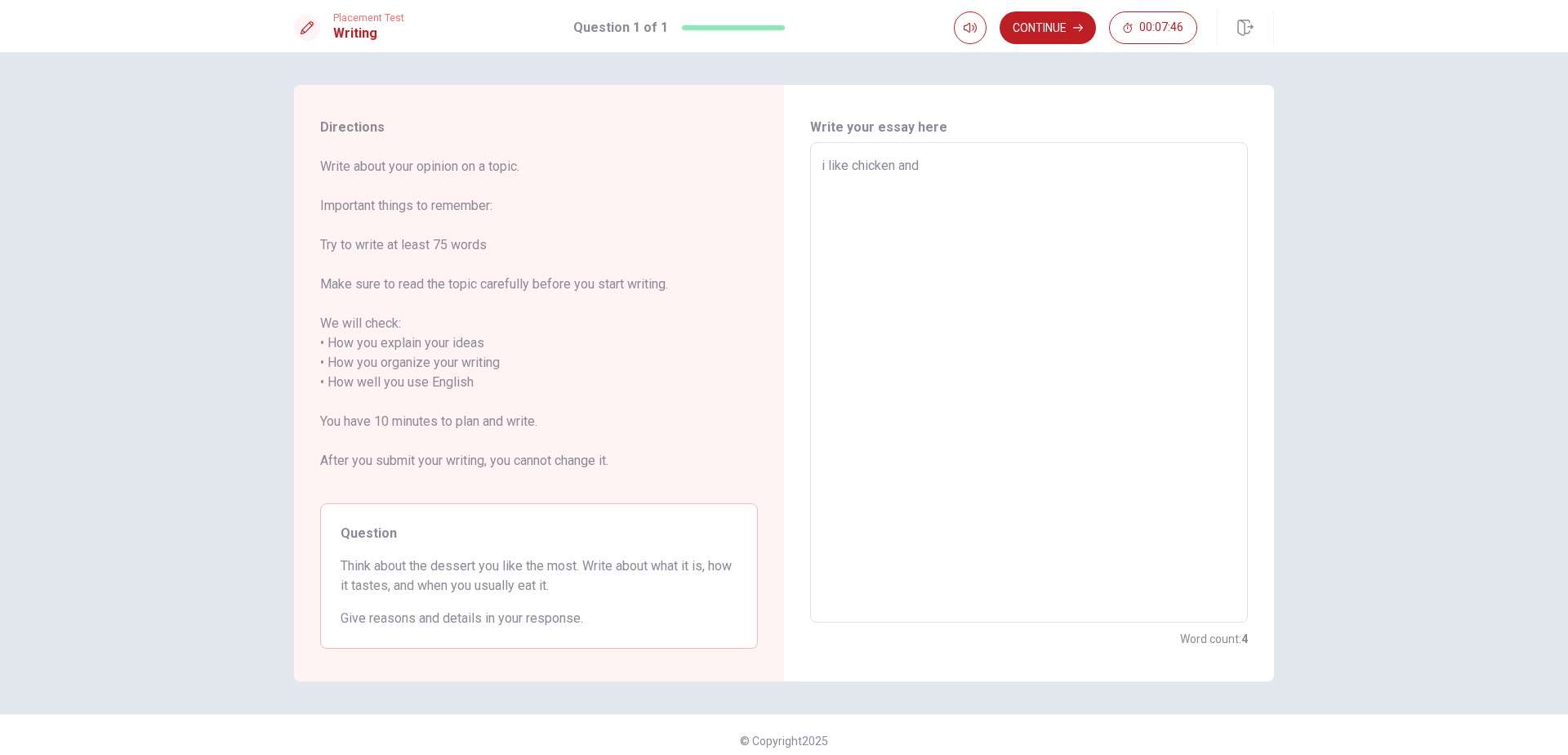 type on "x" 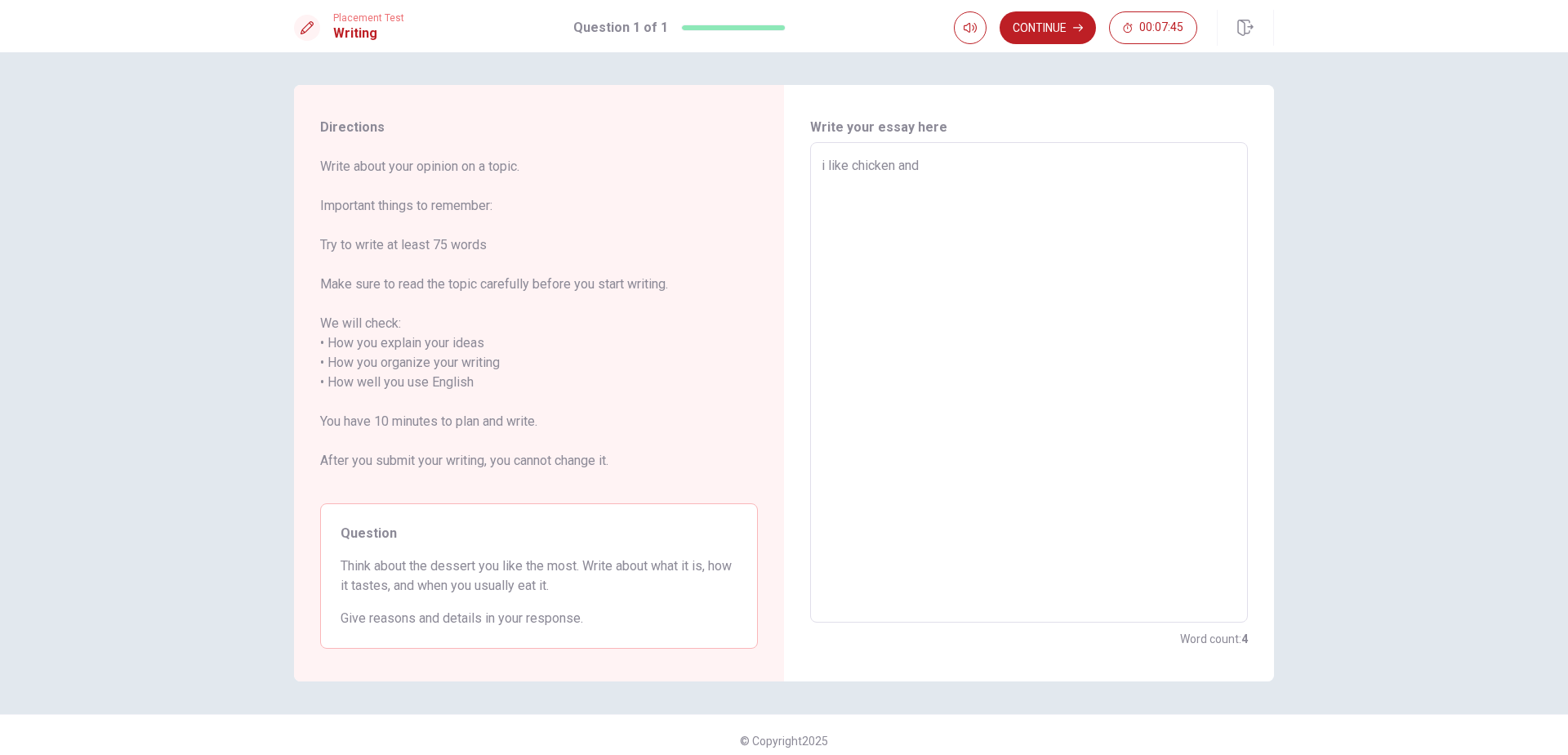 type on "i like chicken and" 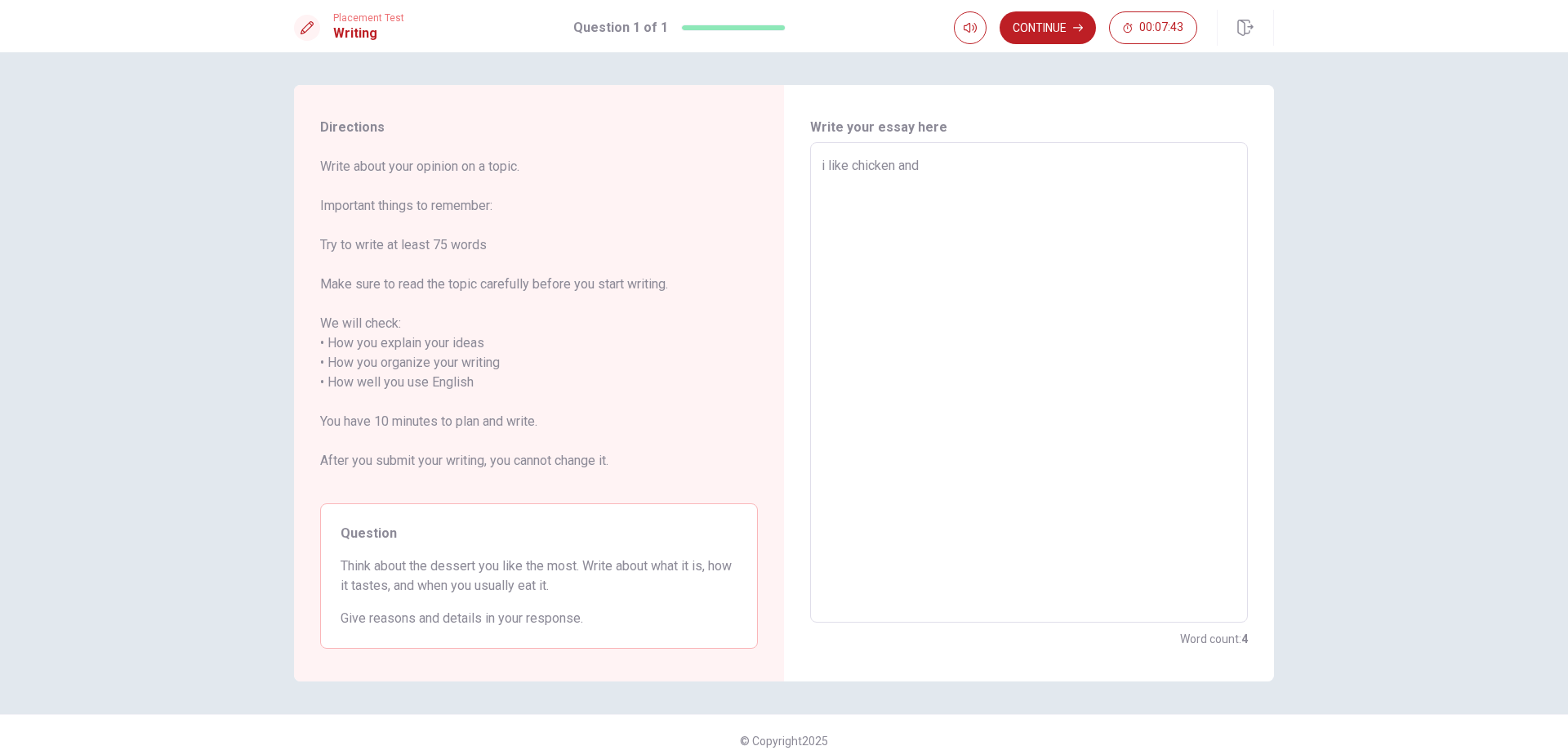 scroll, scrollTop: 11, scrollLeft: 0, axis: vertical 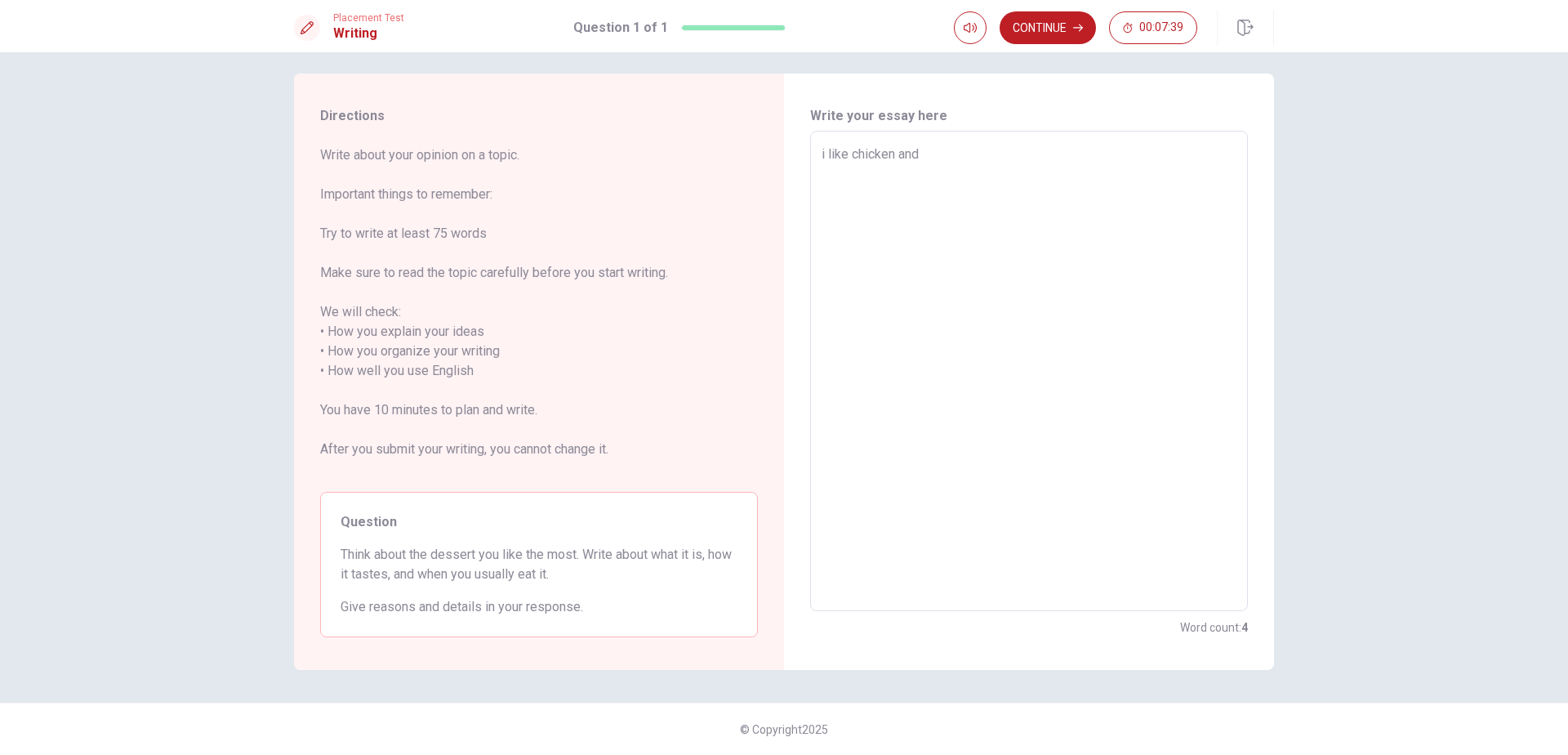 click on "i like chicken and" at bounding box center [1029, 371] 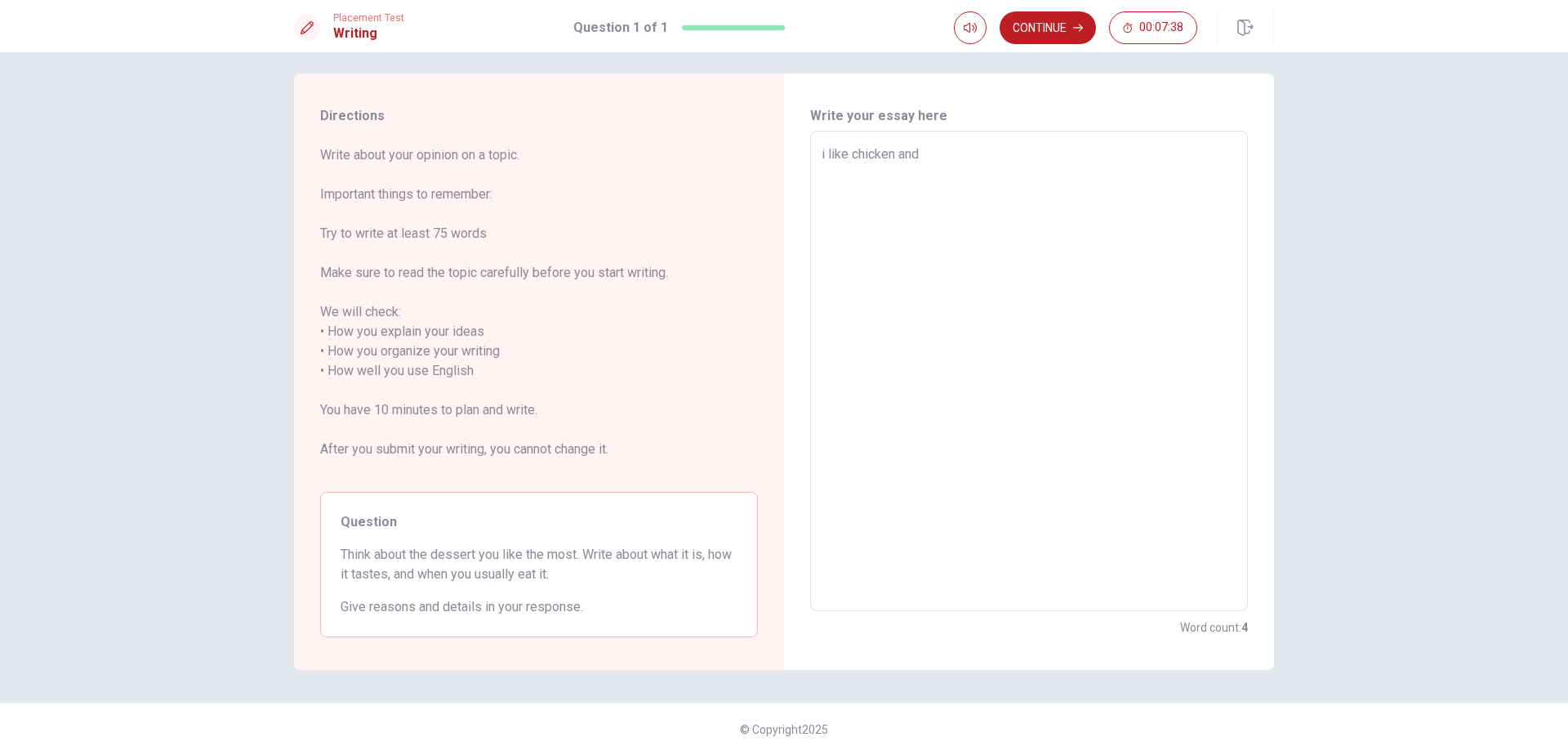 type on "x" 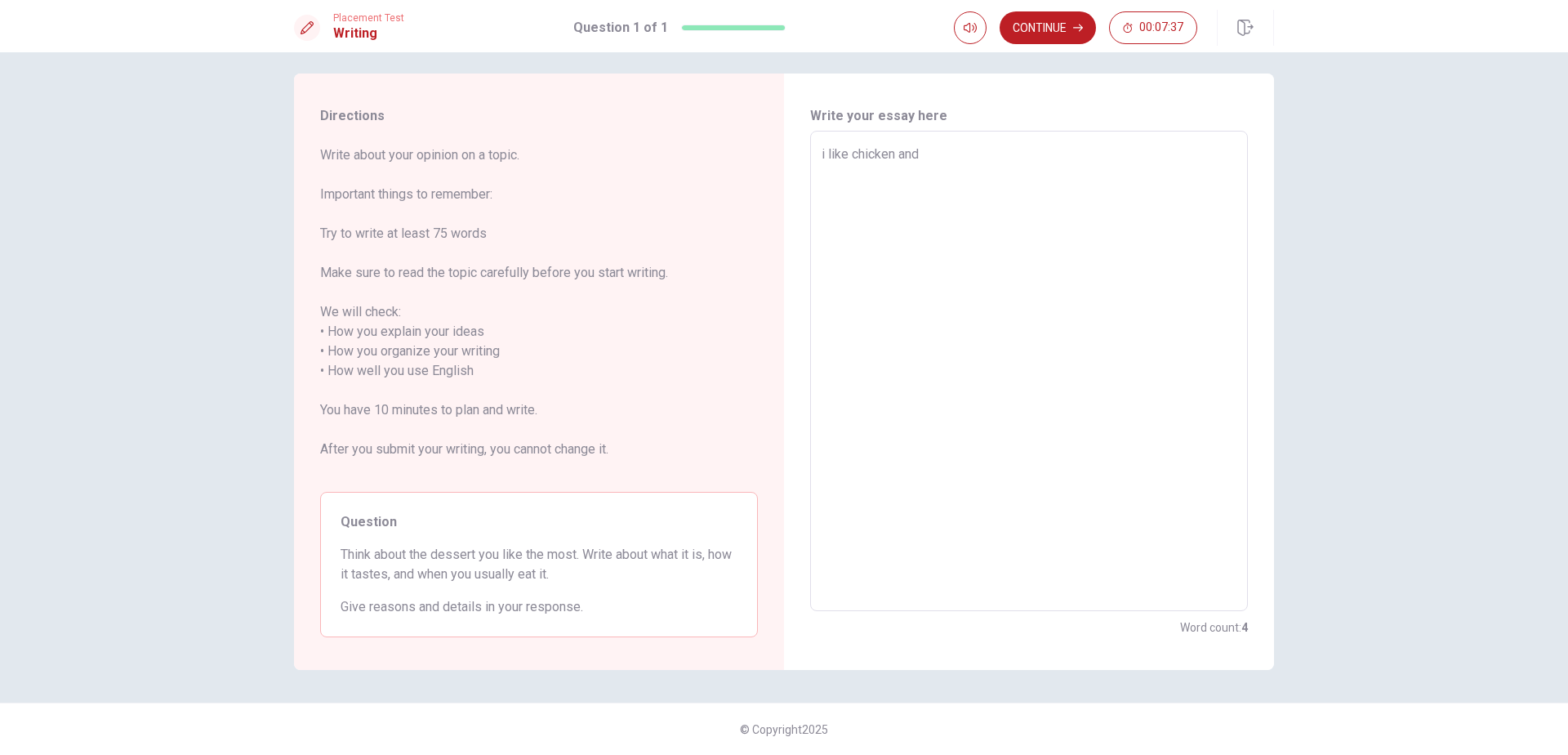 type on "i like chicken and" 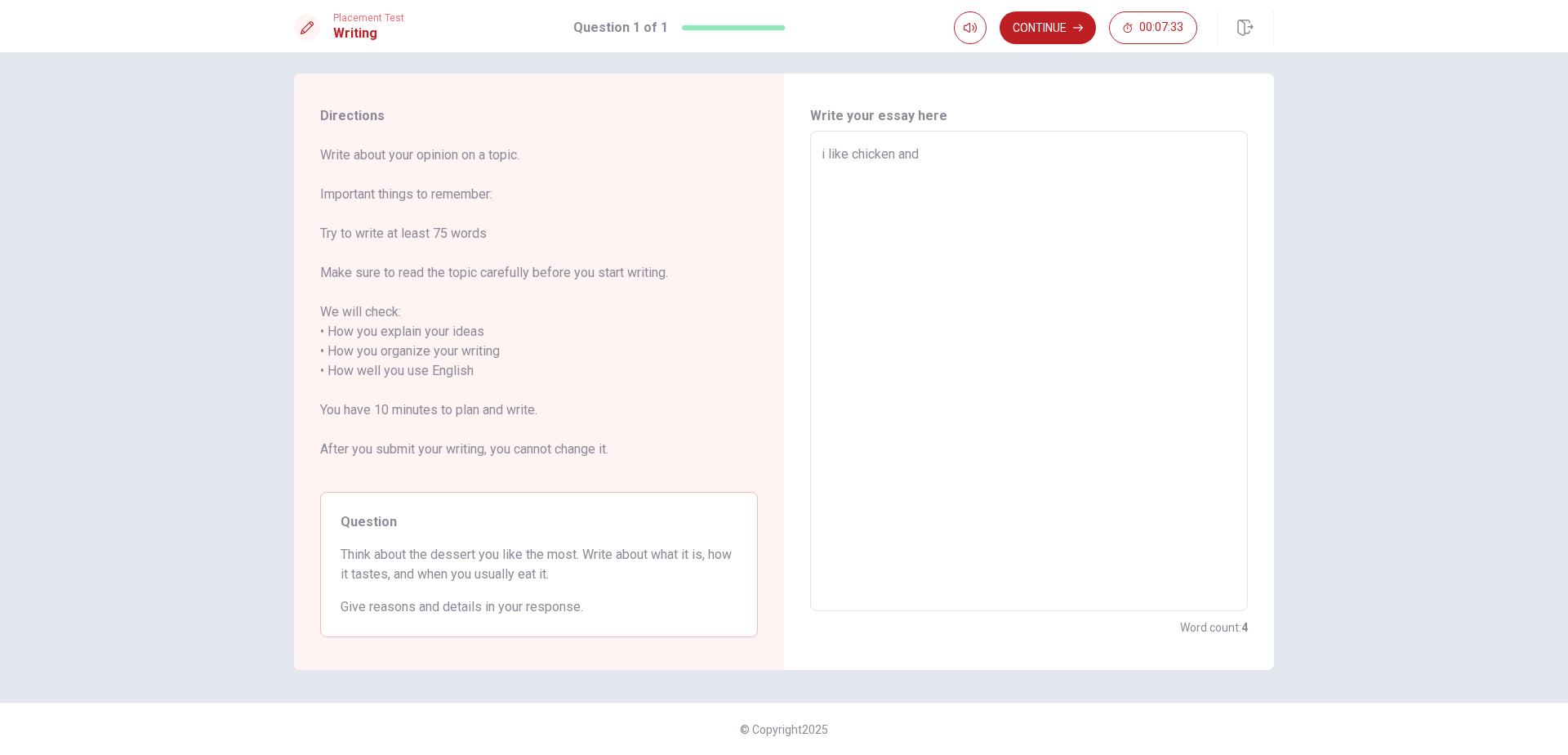 type on "x" 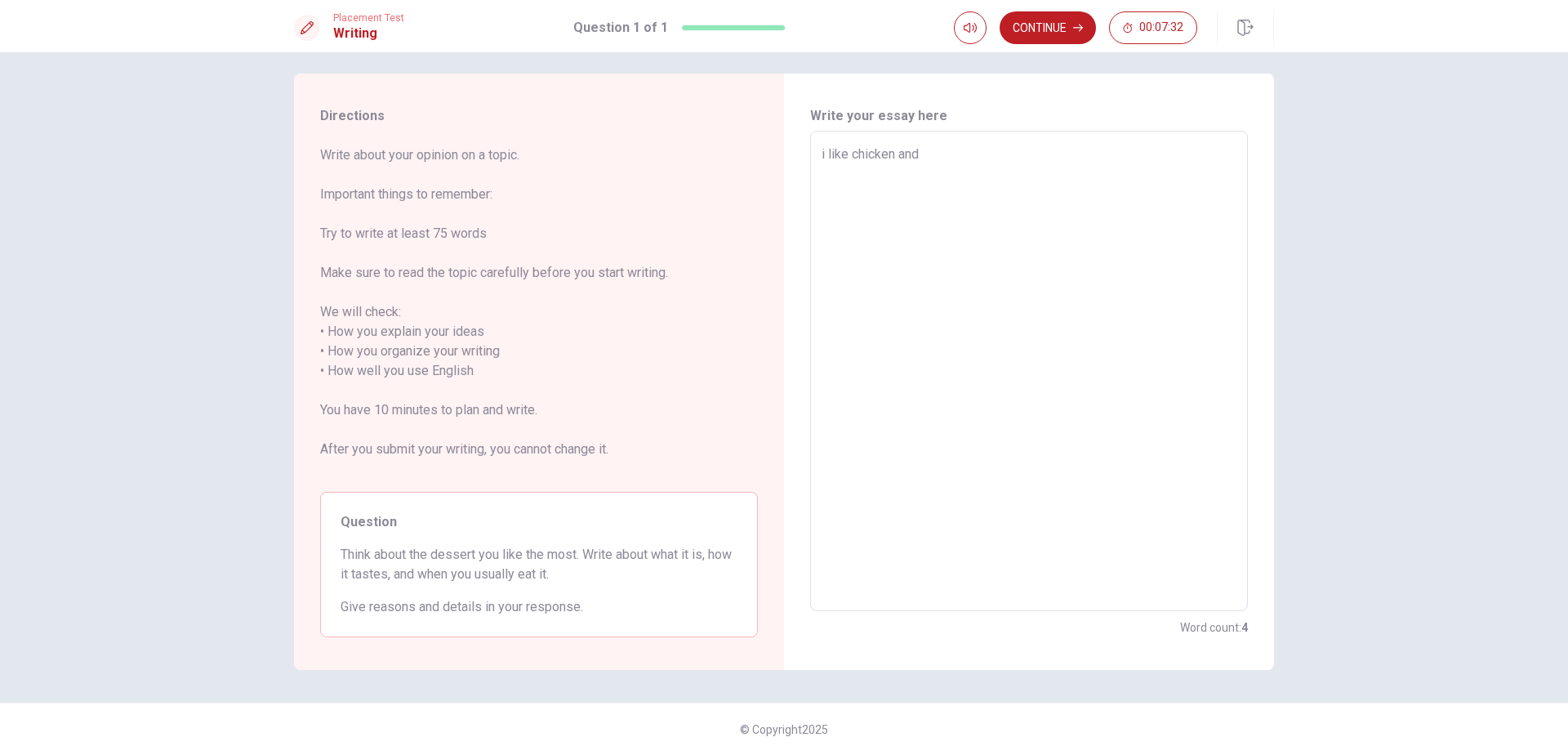type on "i like chicken and i" 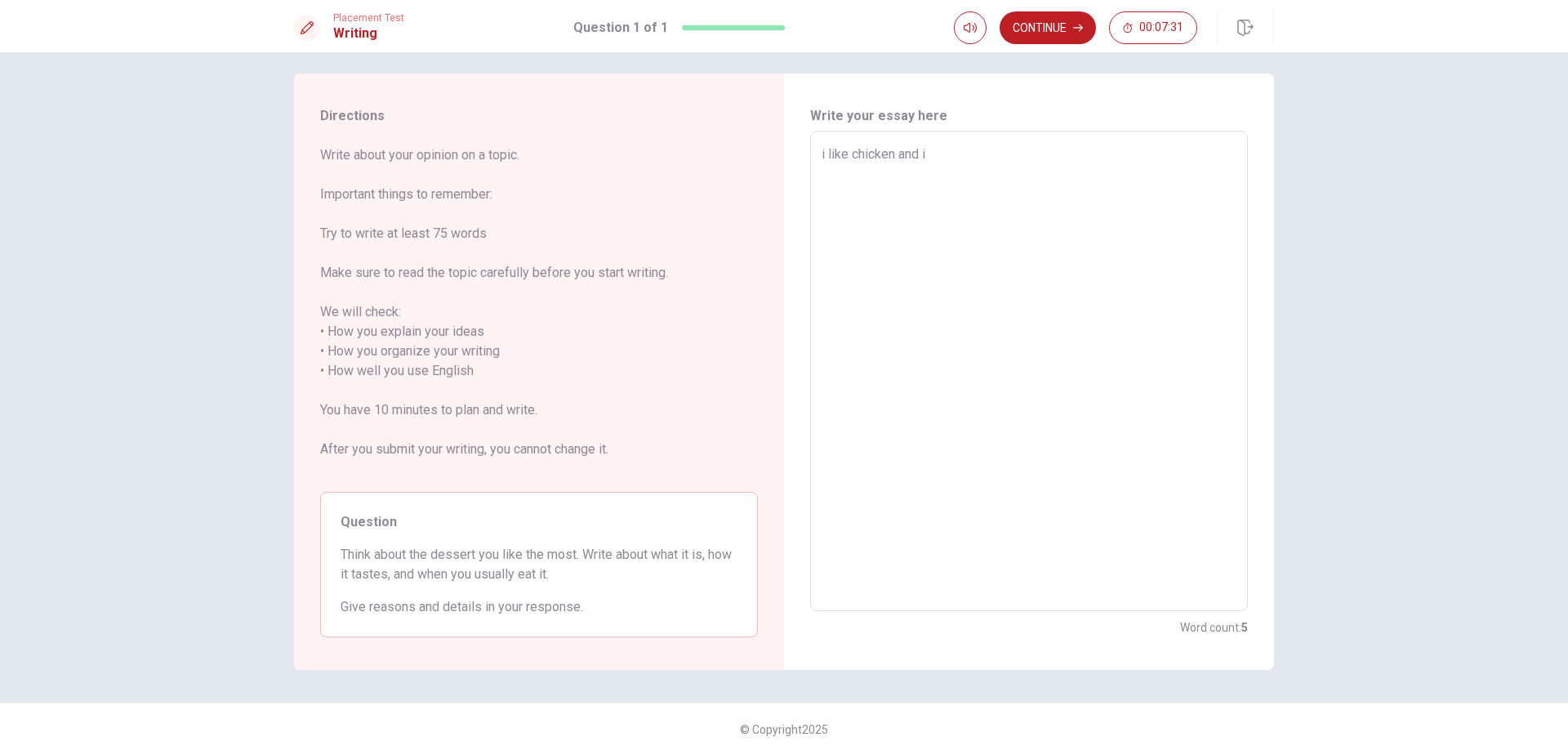 type on "x" 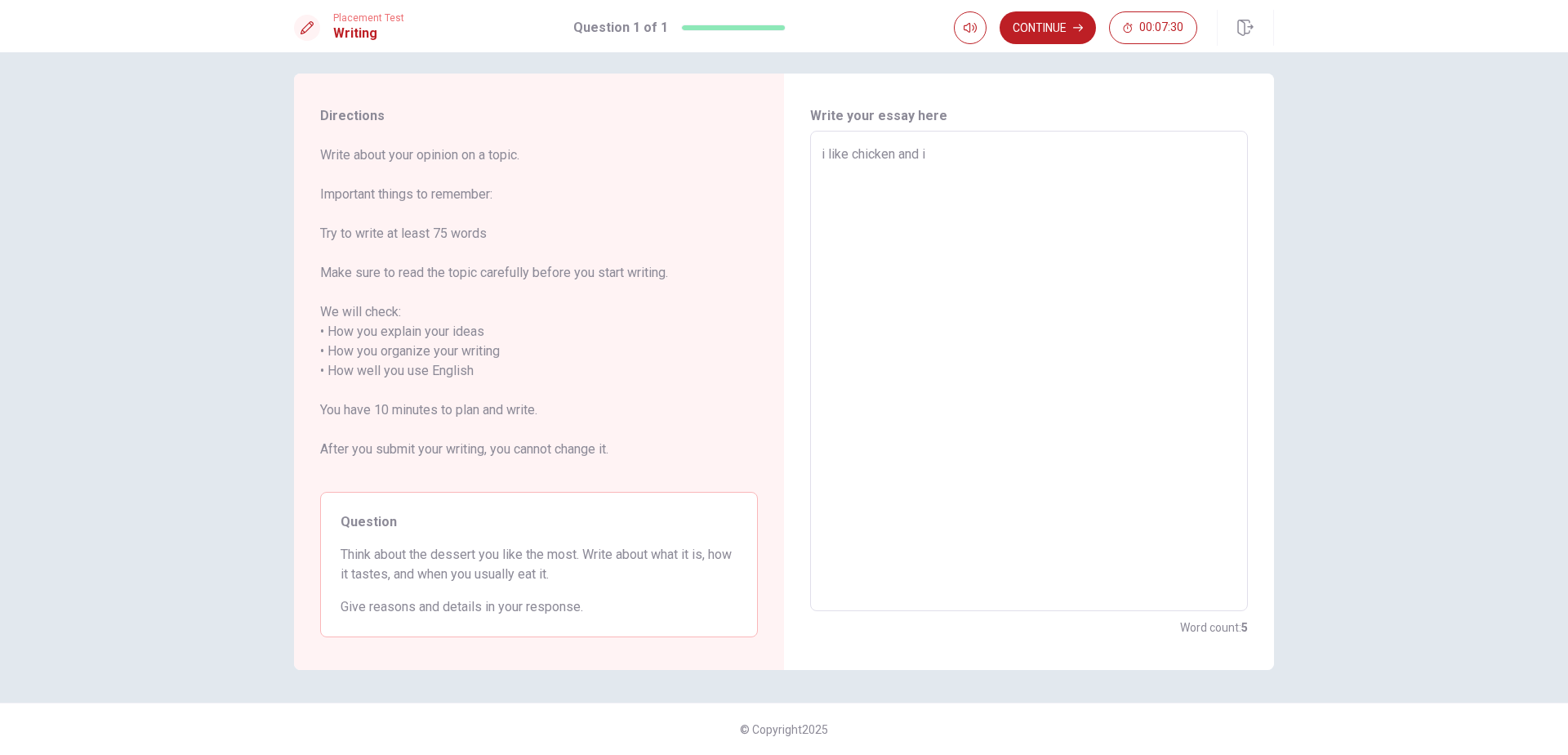 type on "i like chicken and i" 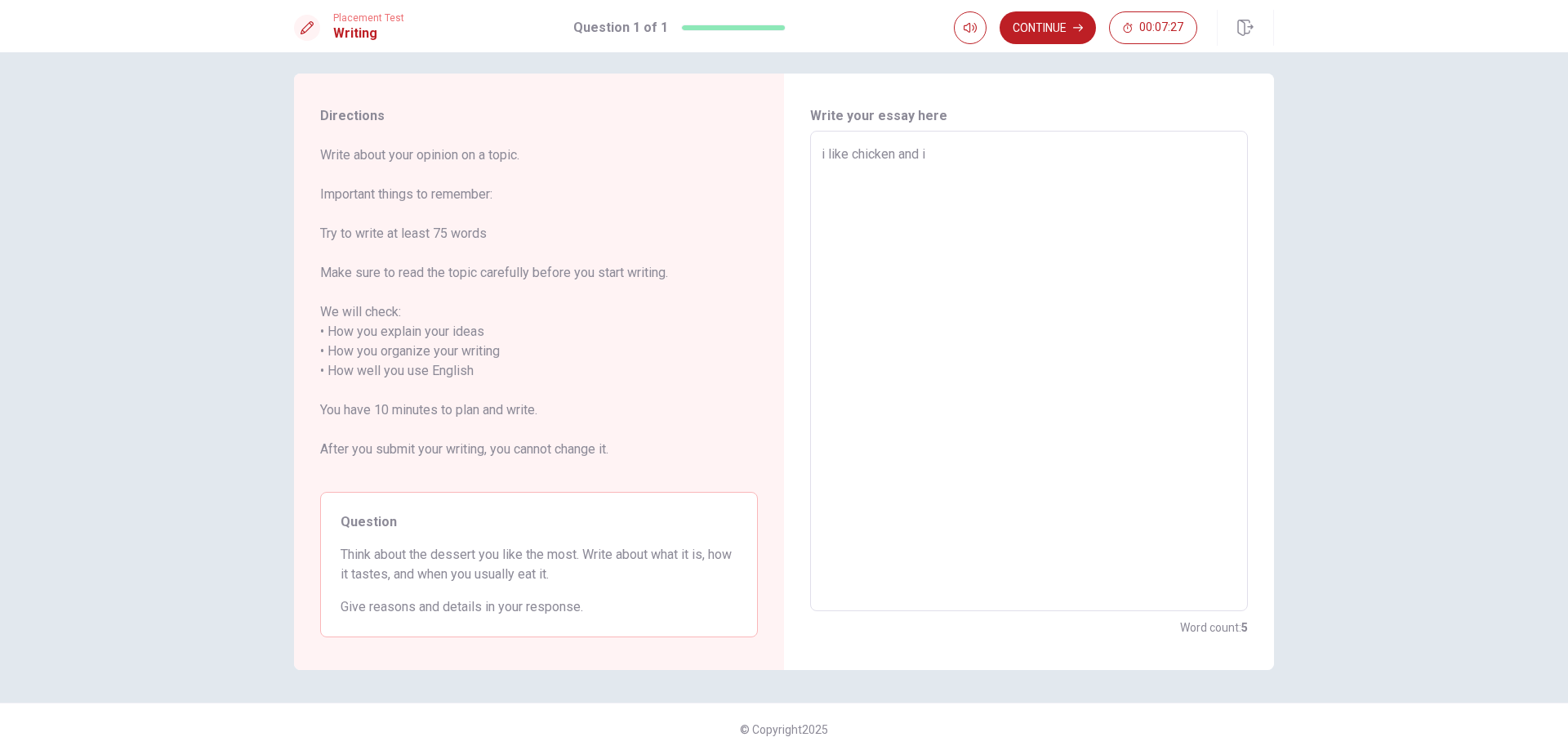 type on "x" 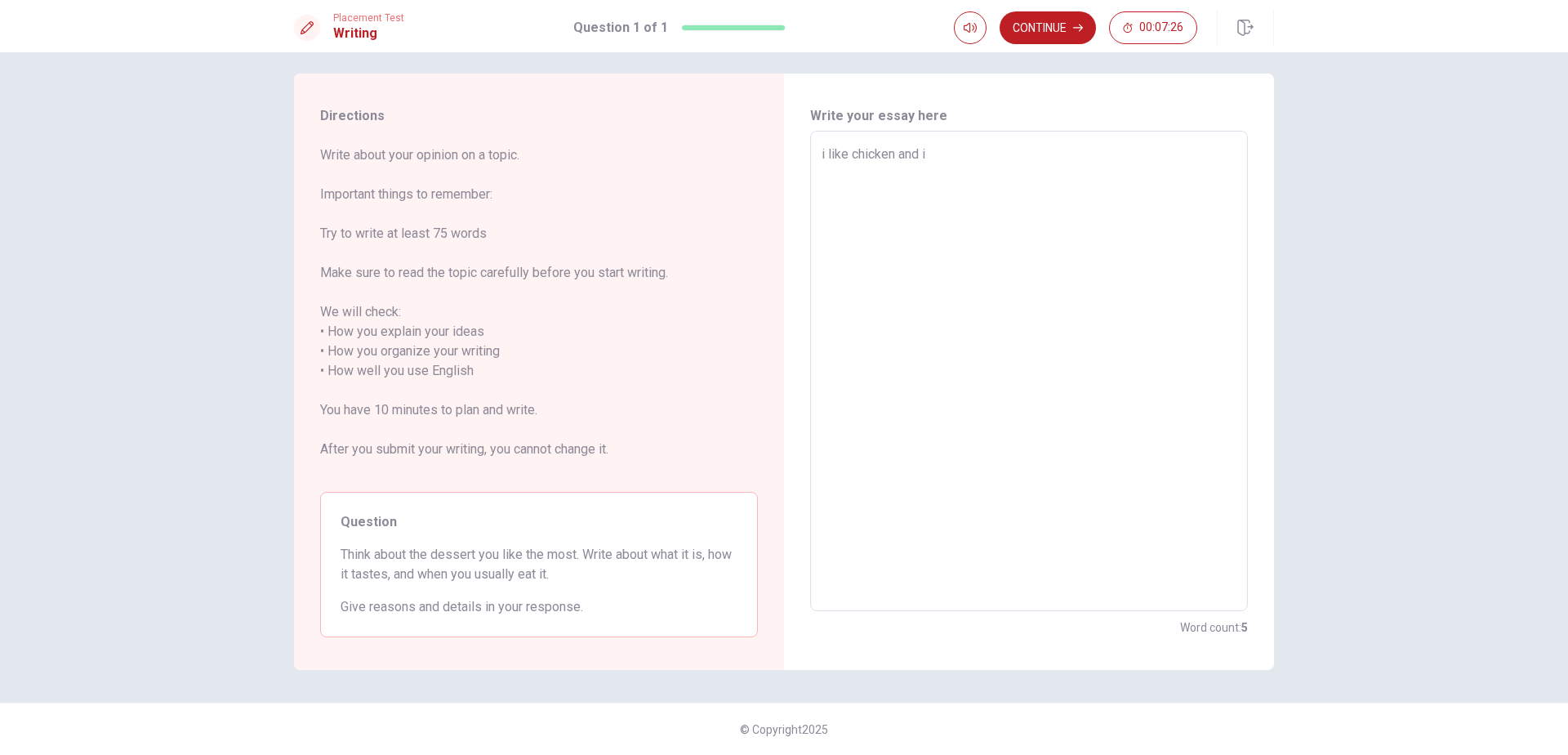 type on "i like chicken and i r" 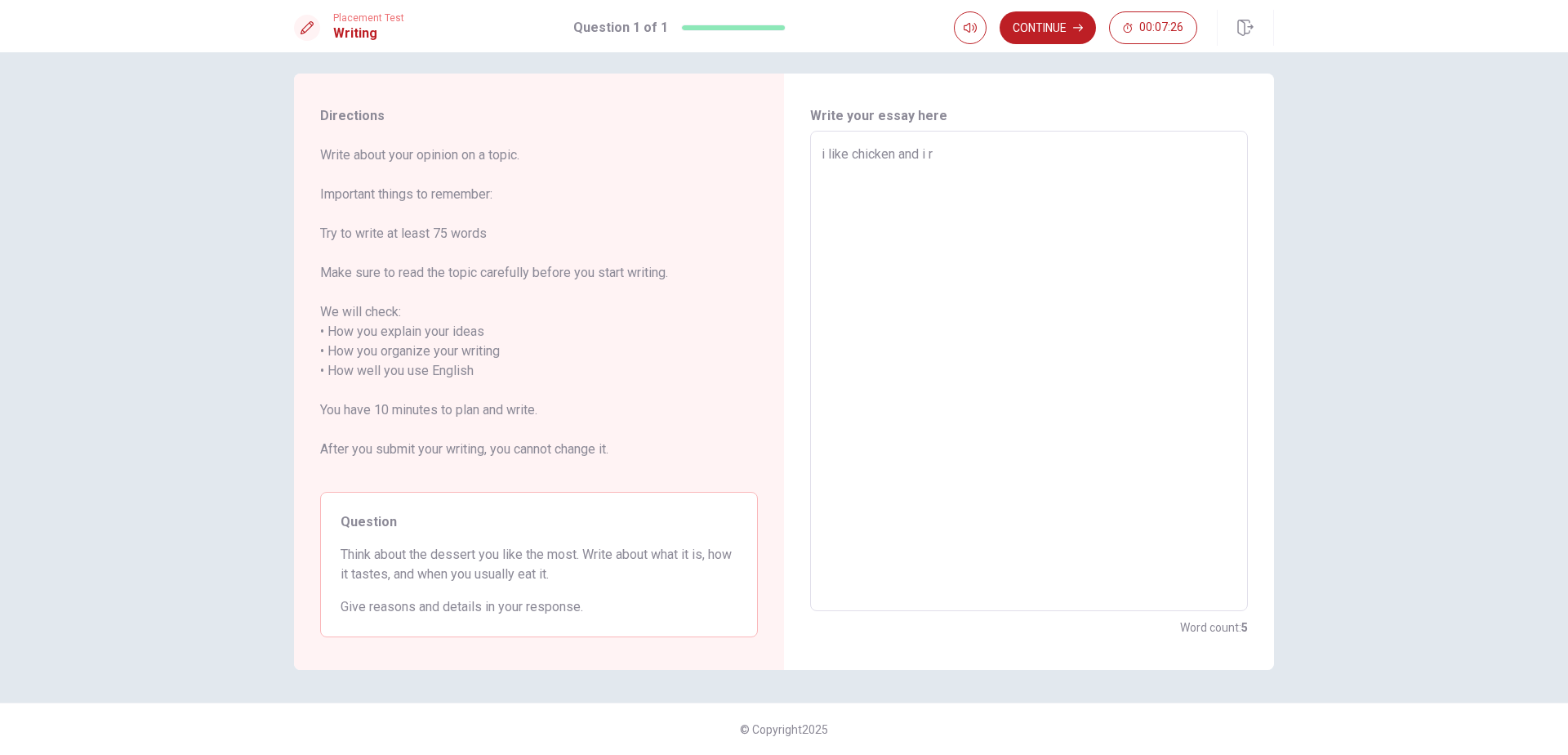type on "x" 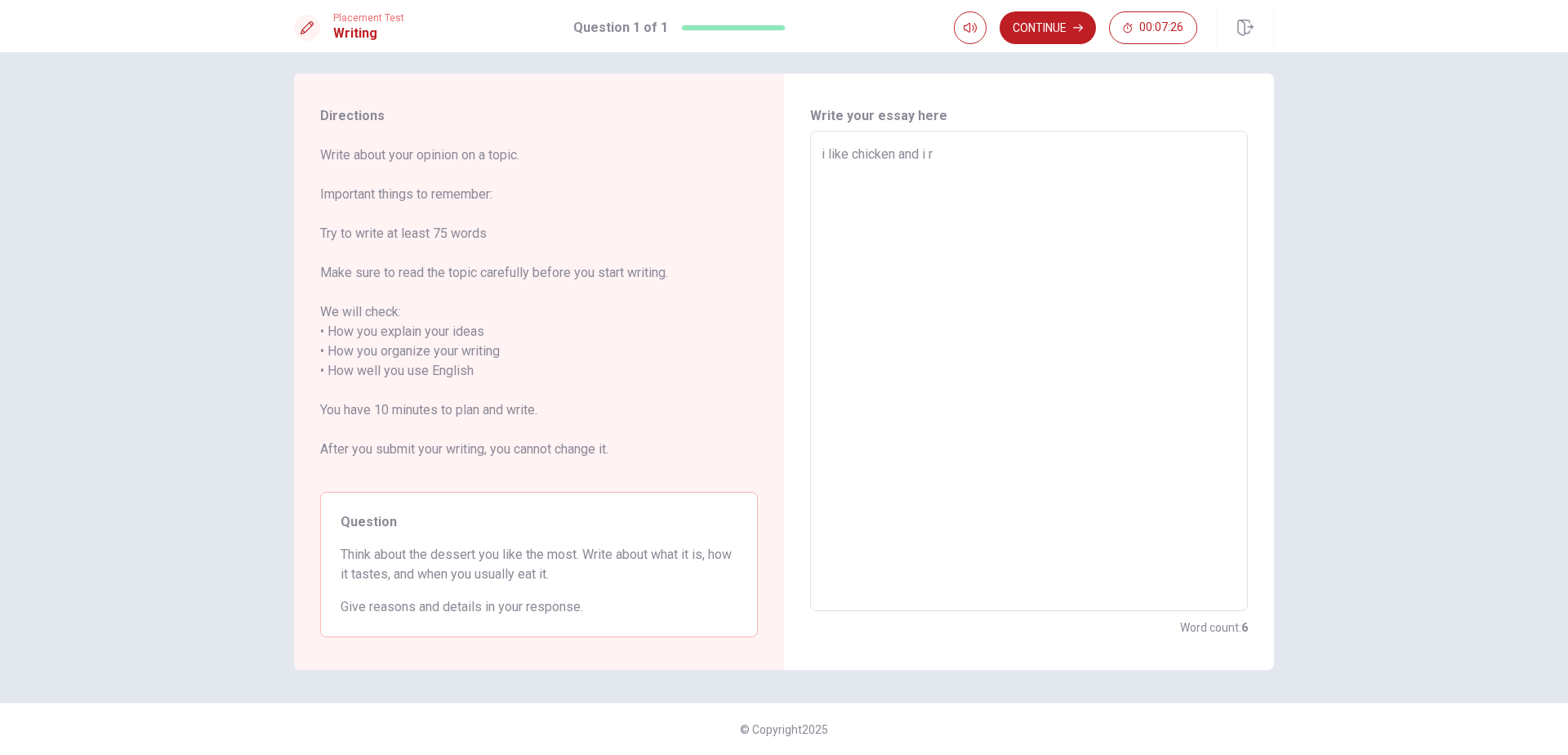 type on "i like chicken and i re" 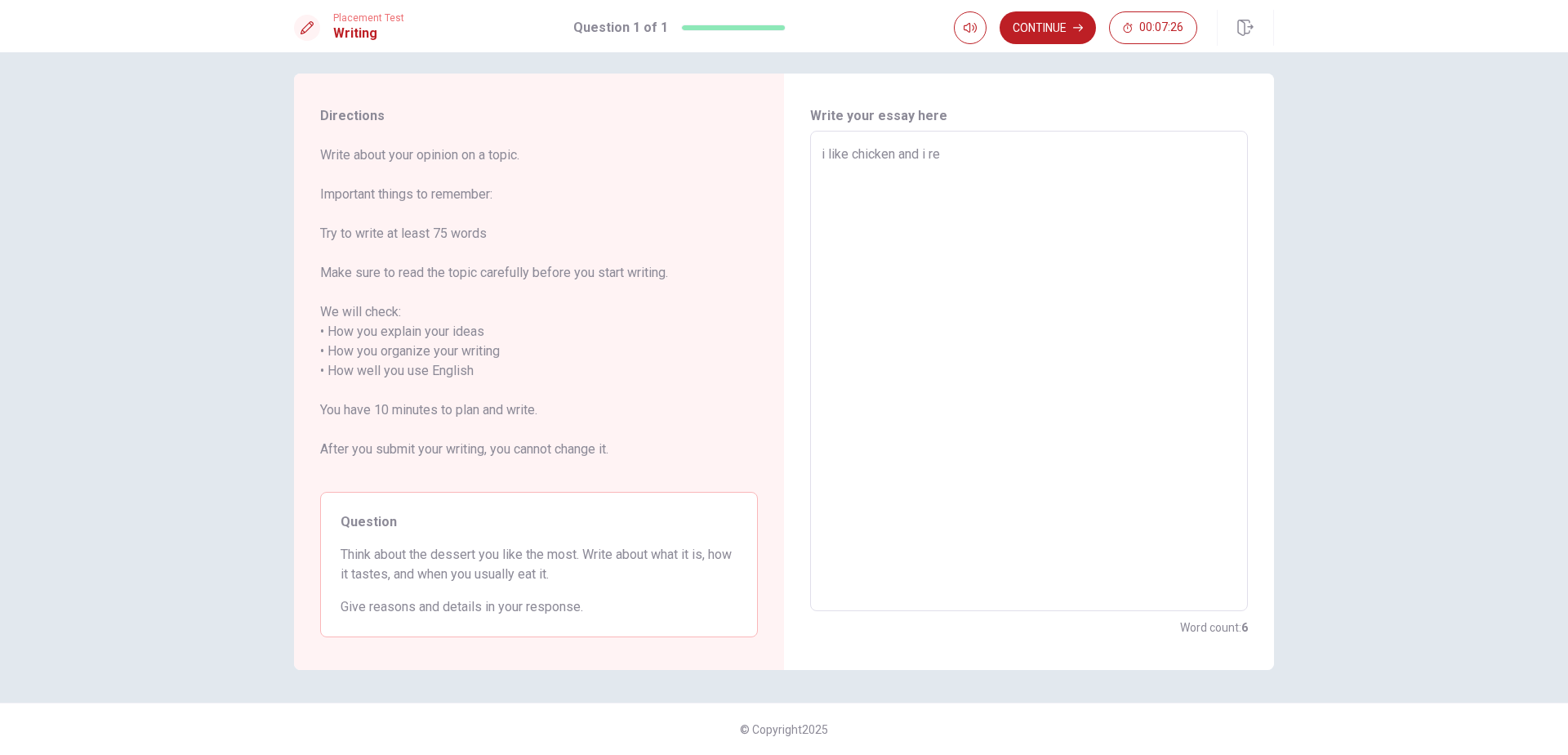 type on "x" 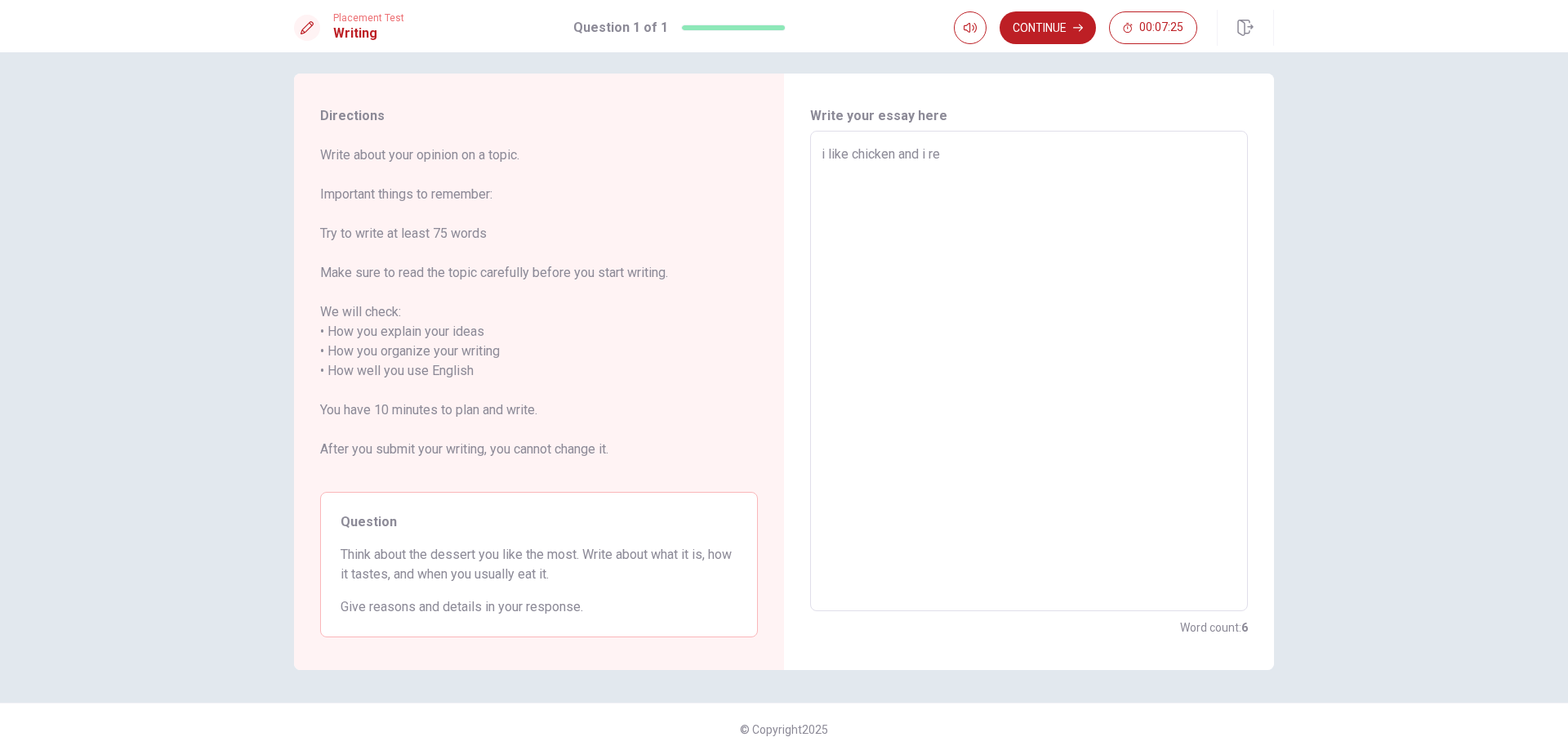 type on "i like chicken and i rea" 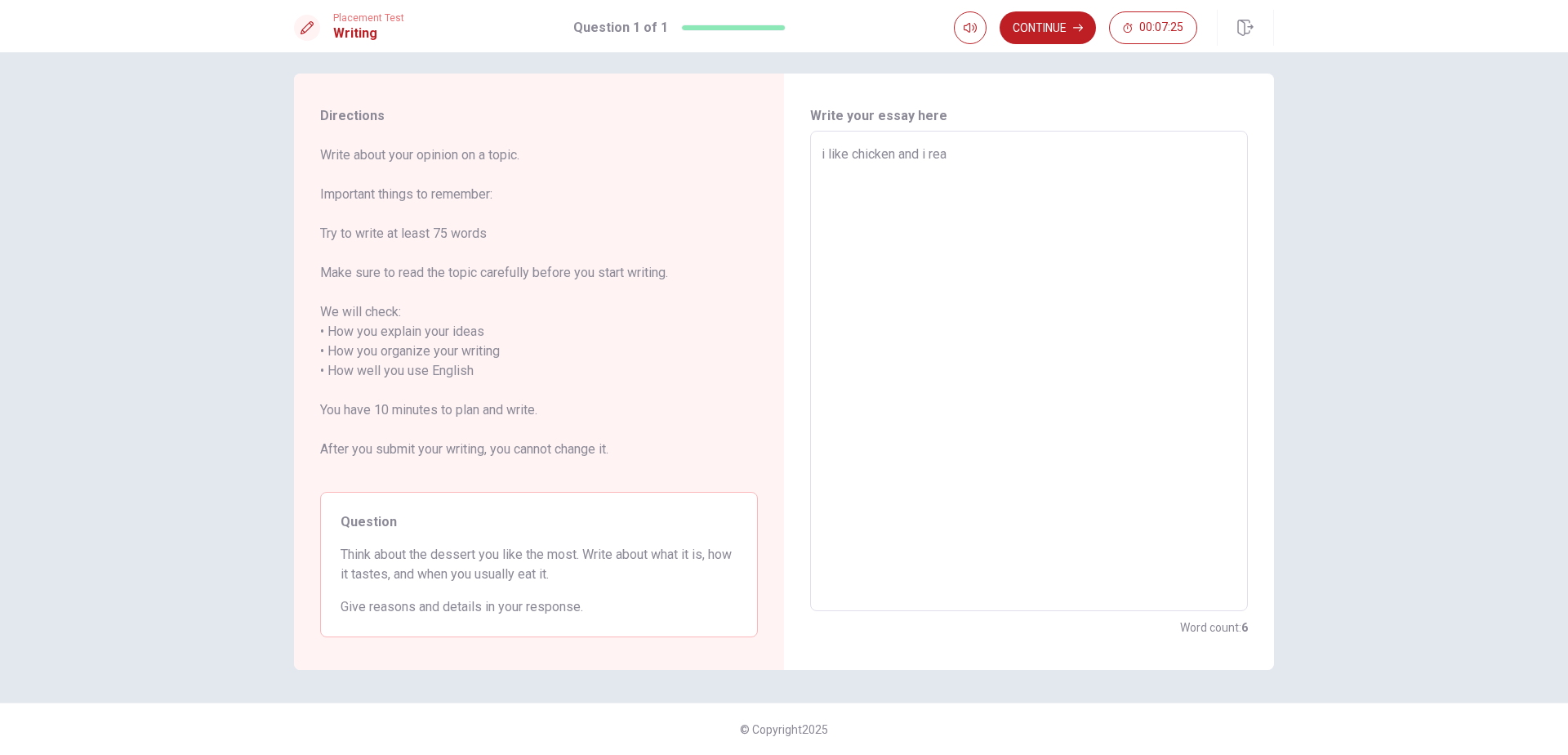 type on "x" 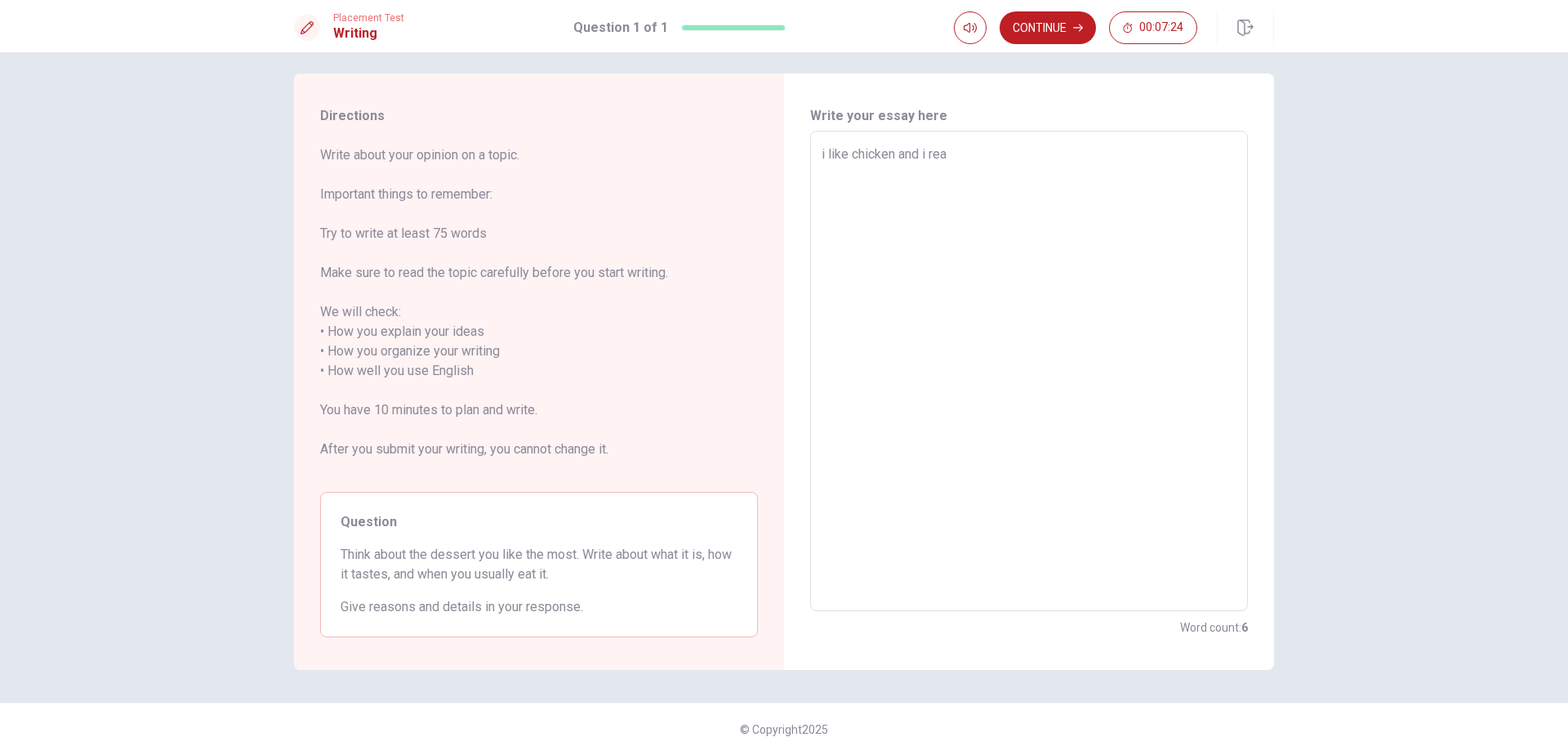 type on "i like chicken and i real" 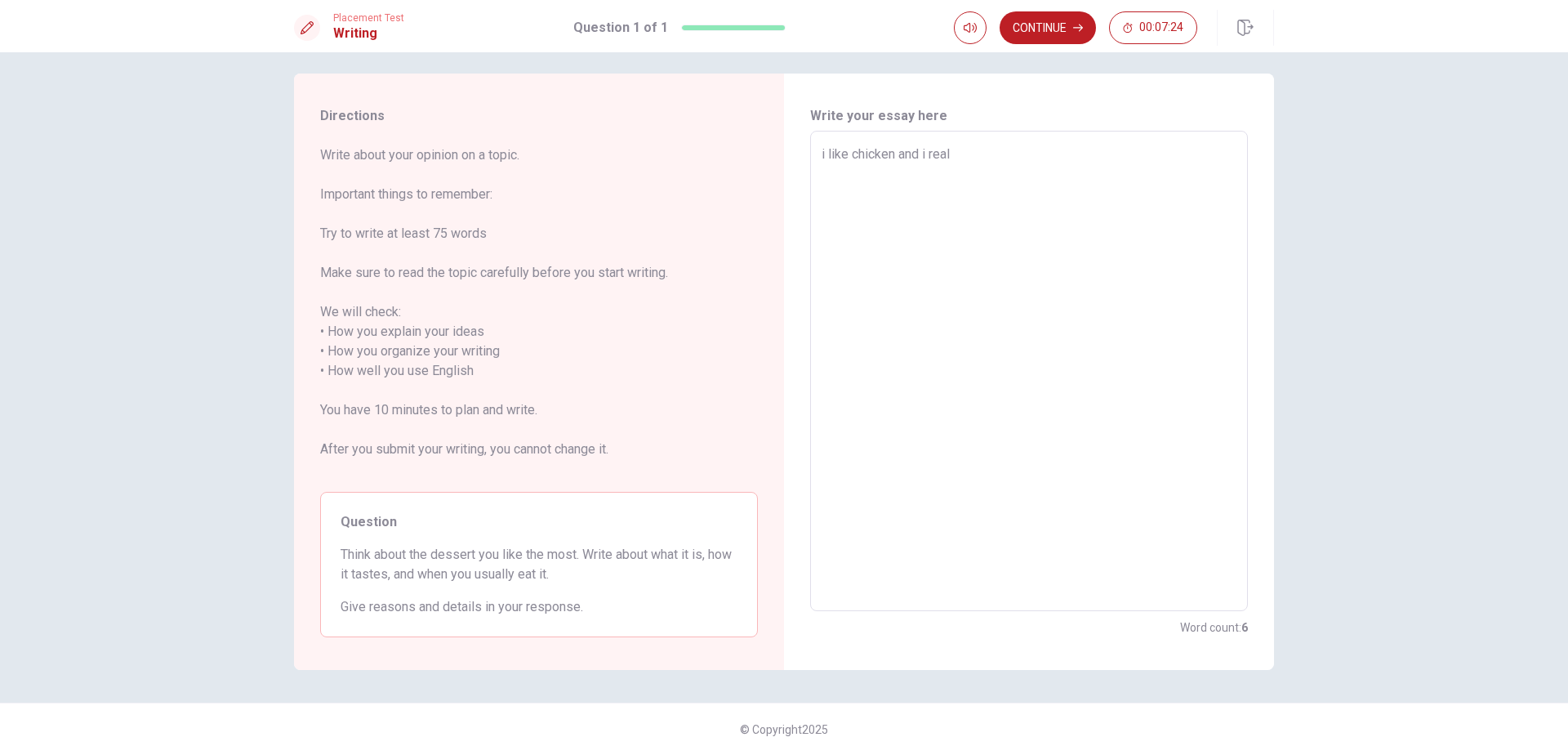 type on "x" 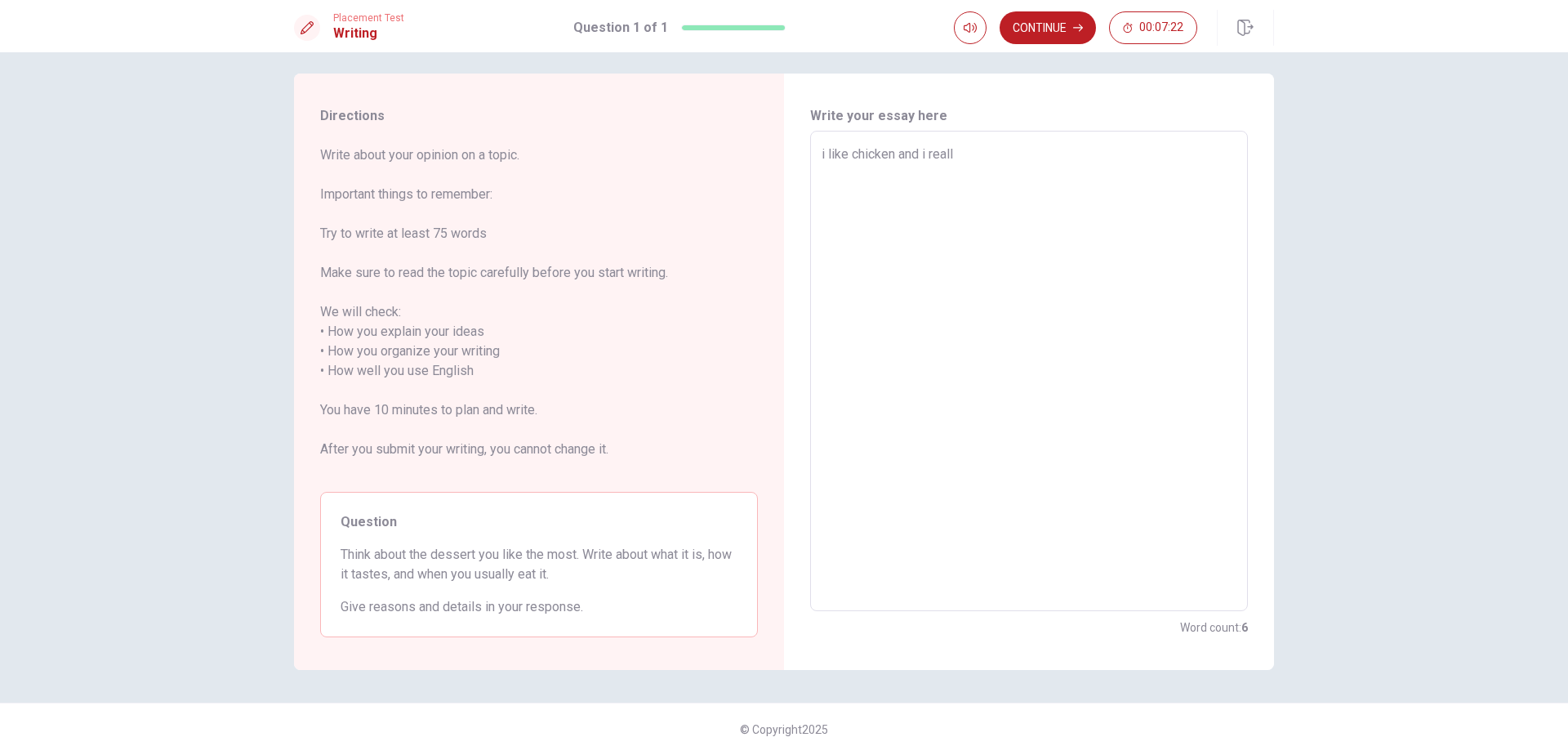 type on "x" 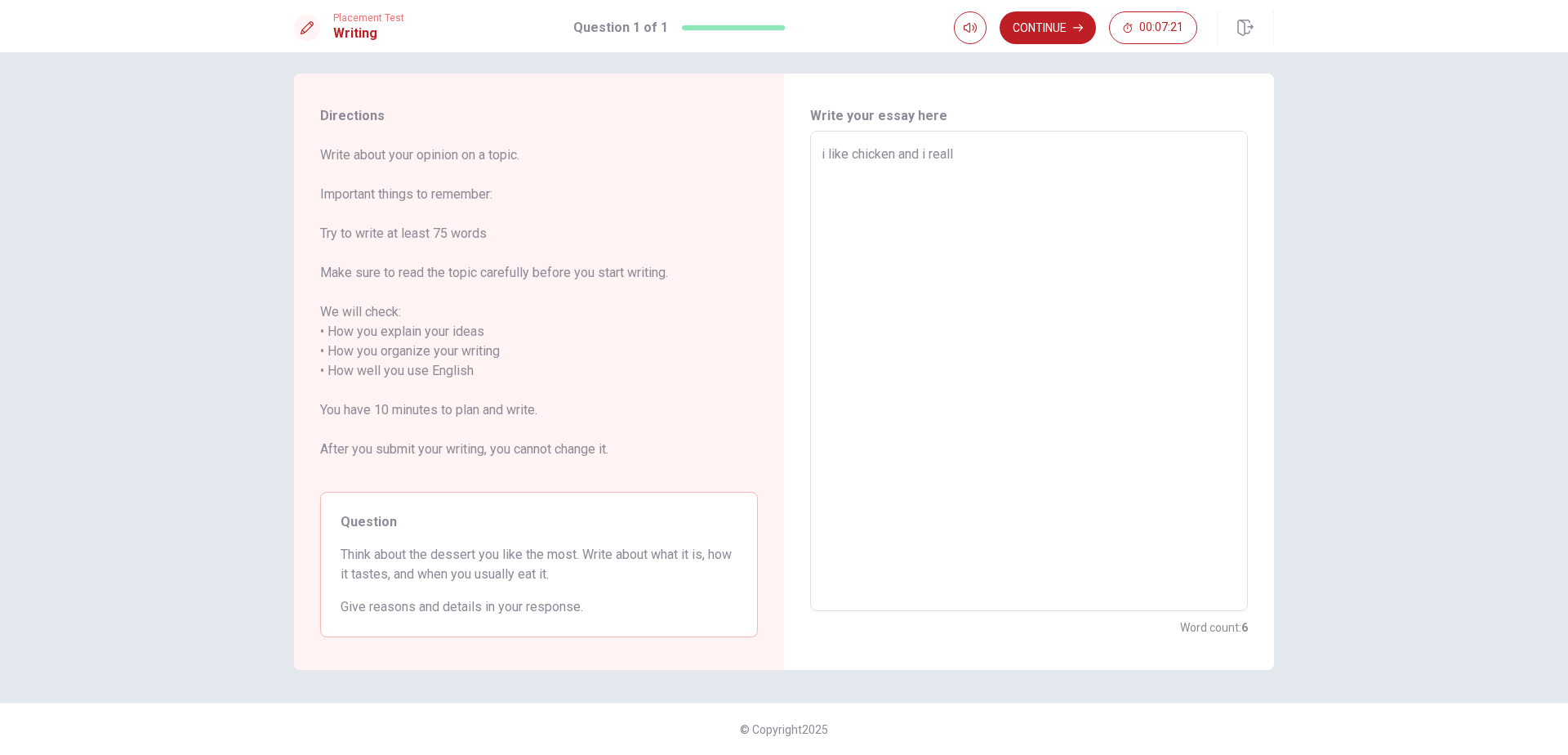 type on "i like chicken and i really" 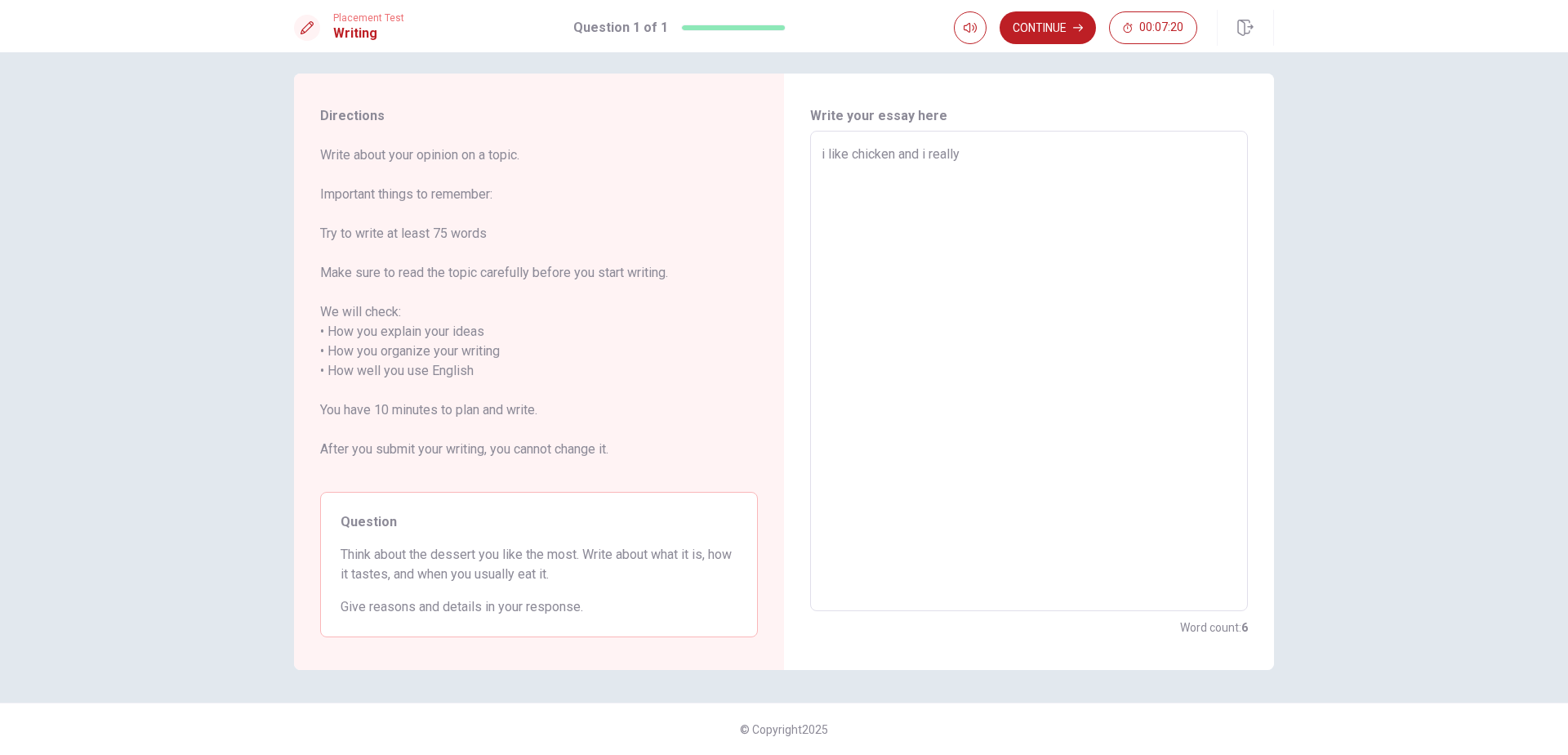 type on "x" 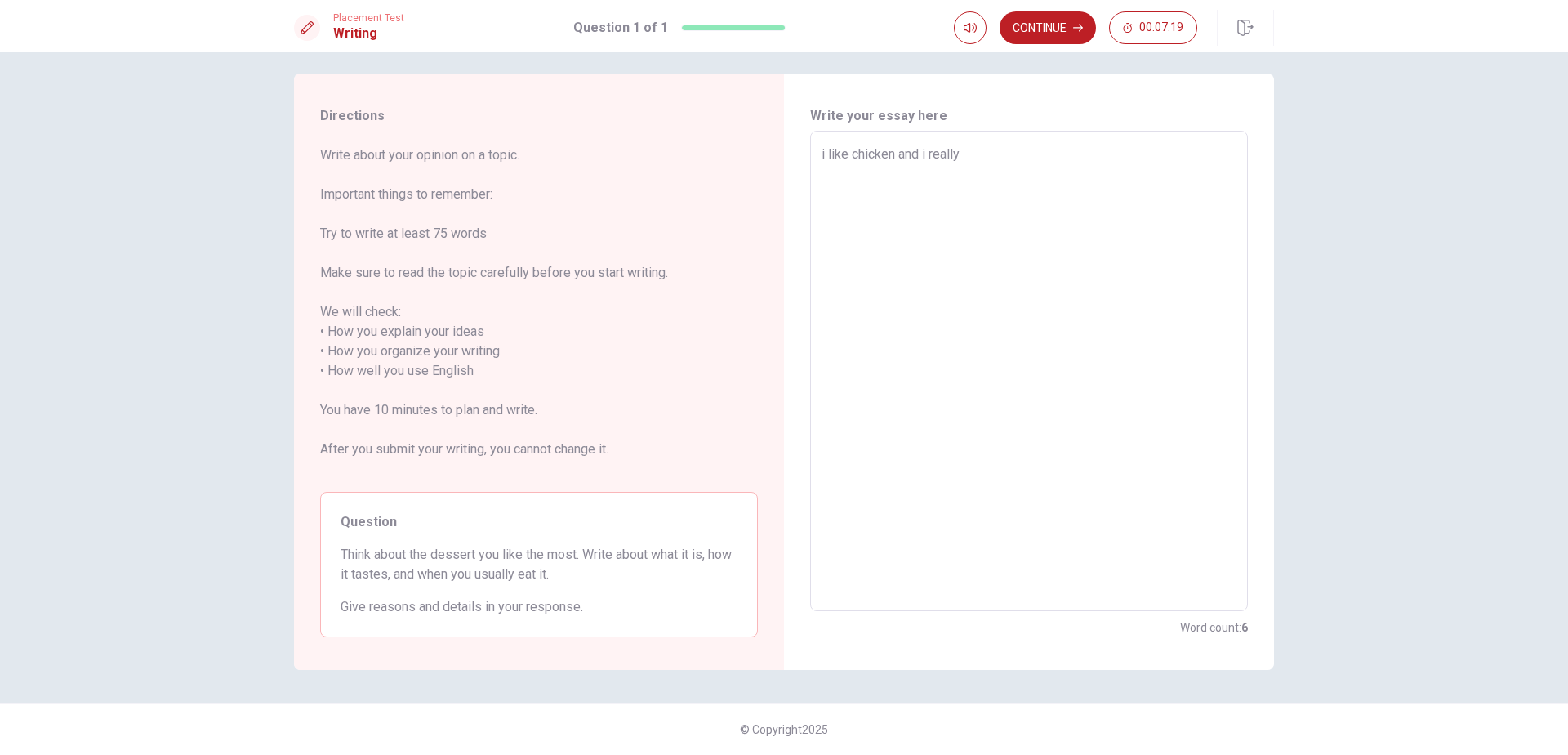 type on "i like chicken and i really" 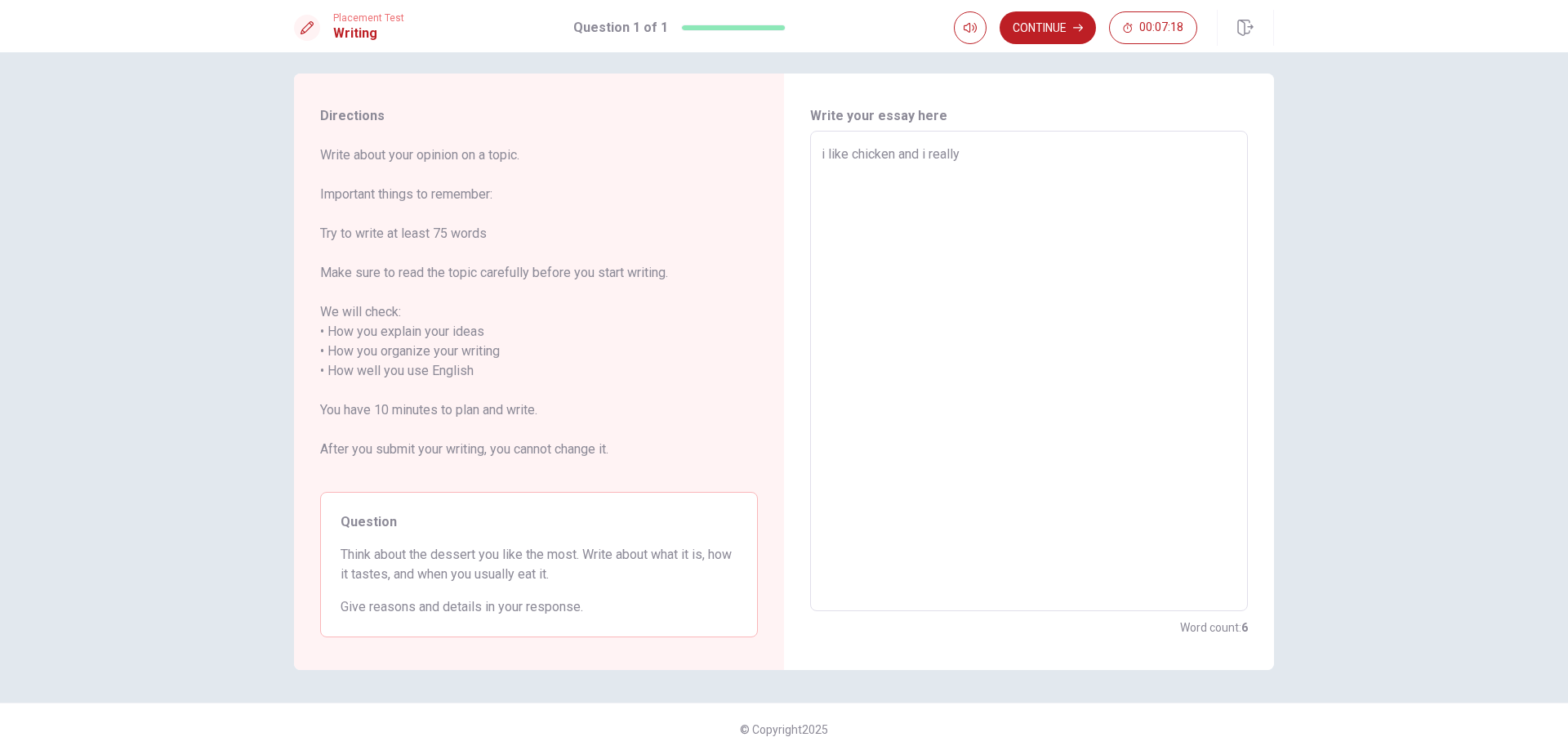 type on "i like chicken and i really l" 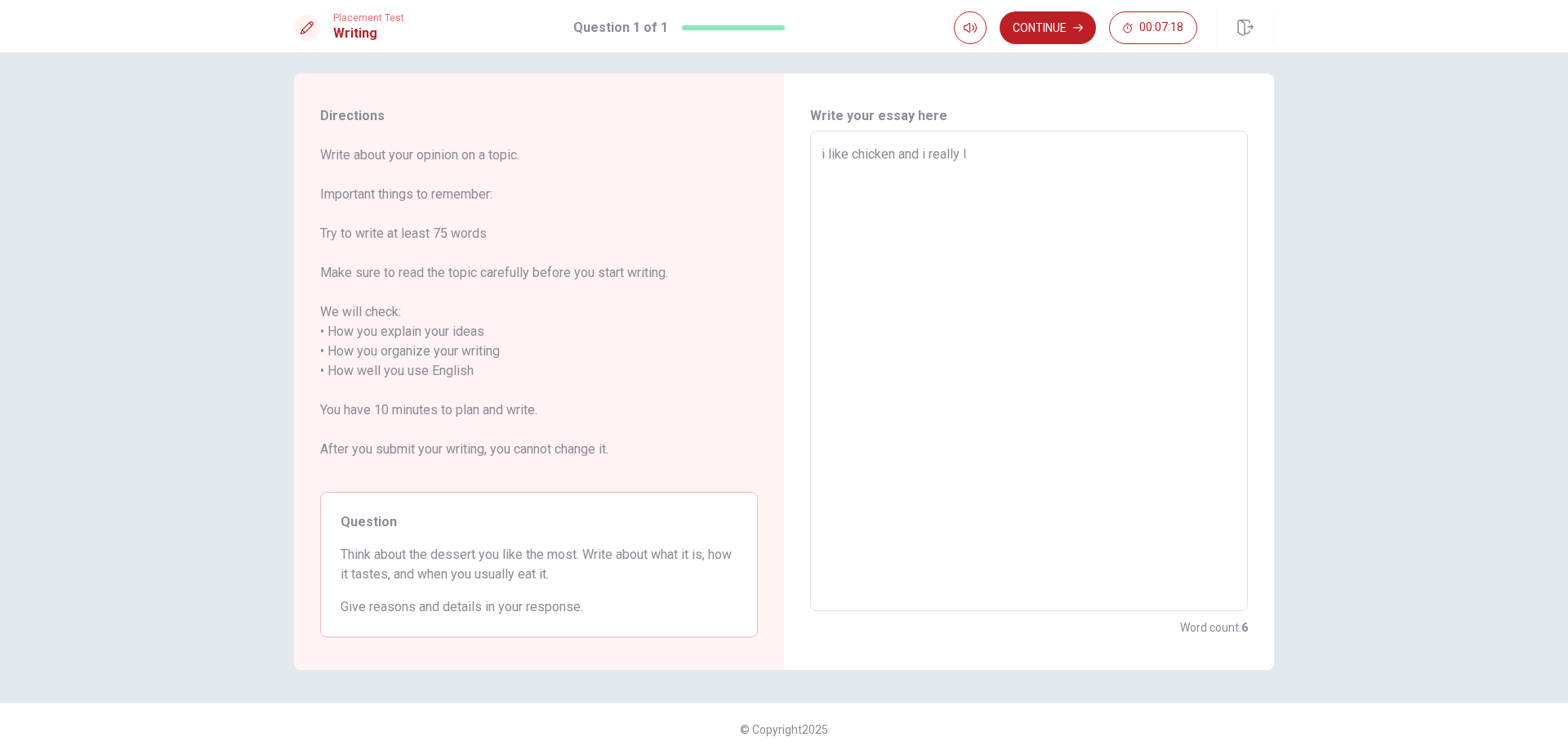 type on "x" 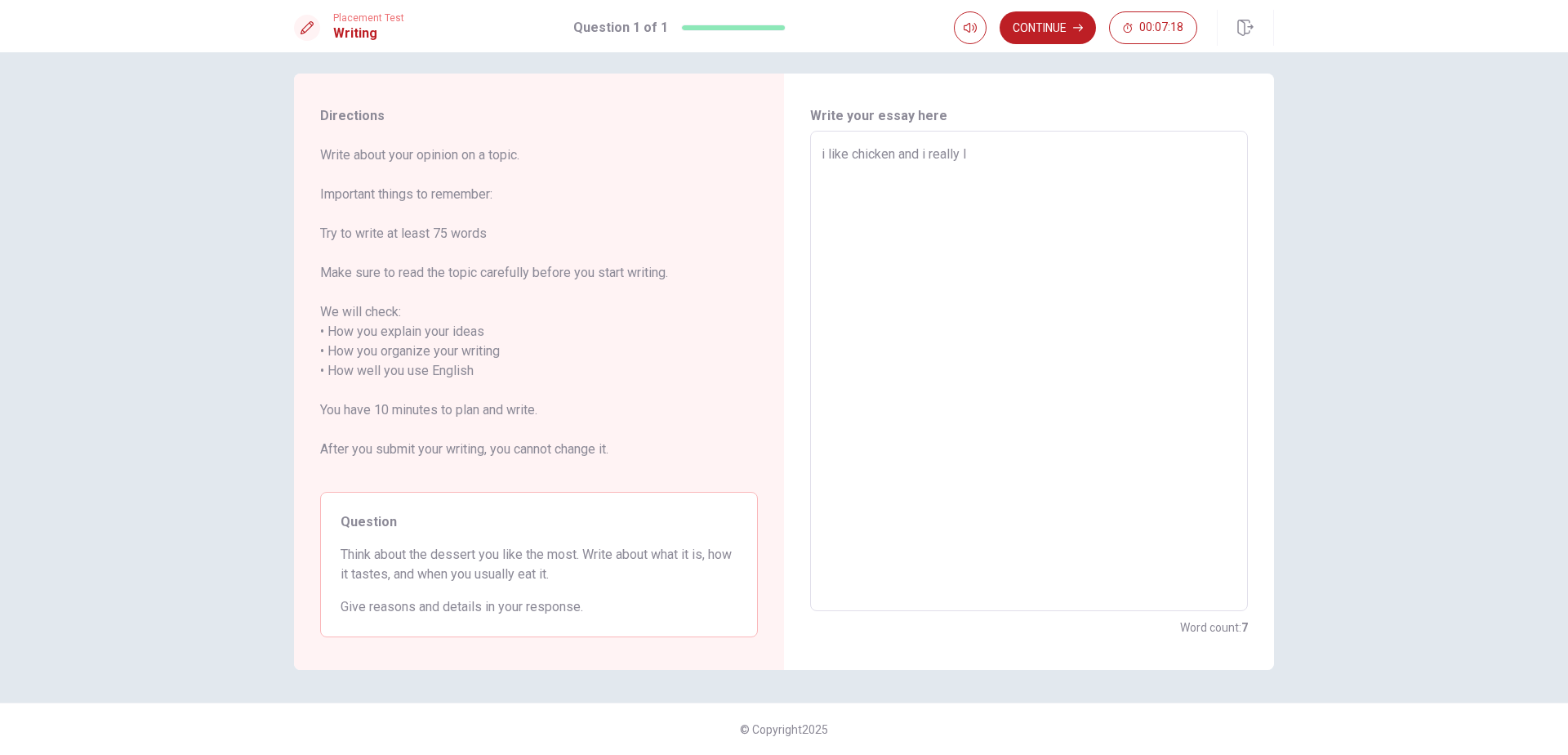 type on "i like chicken and i really li" 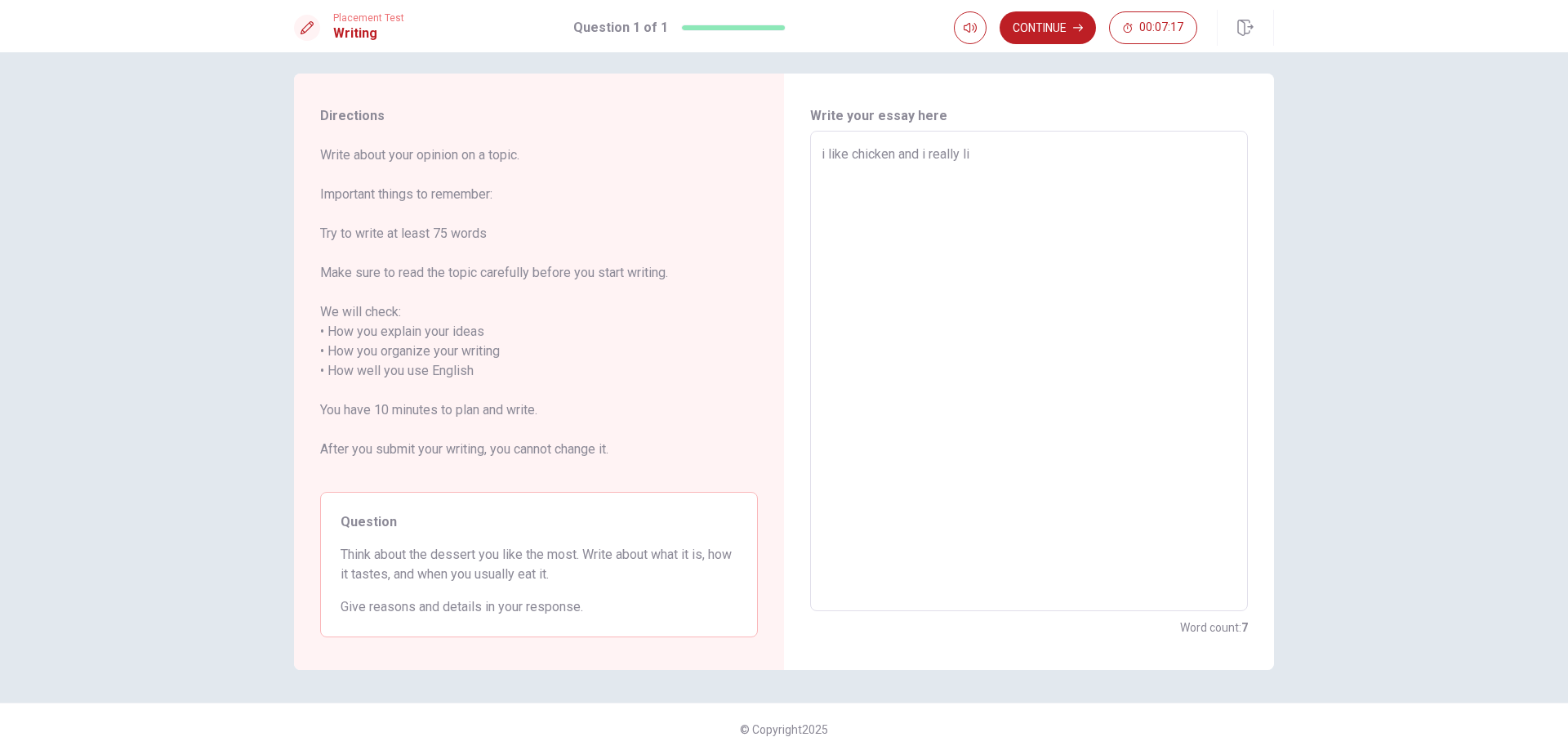 type on "x" 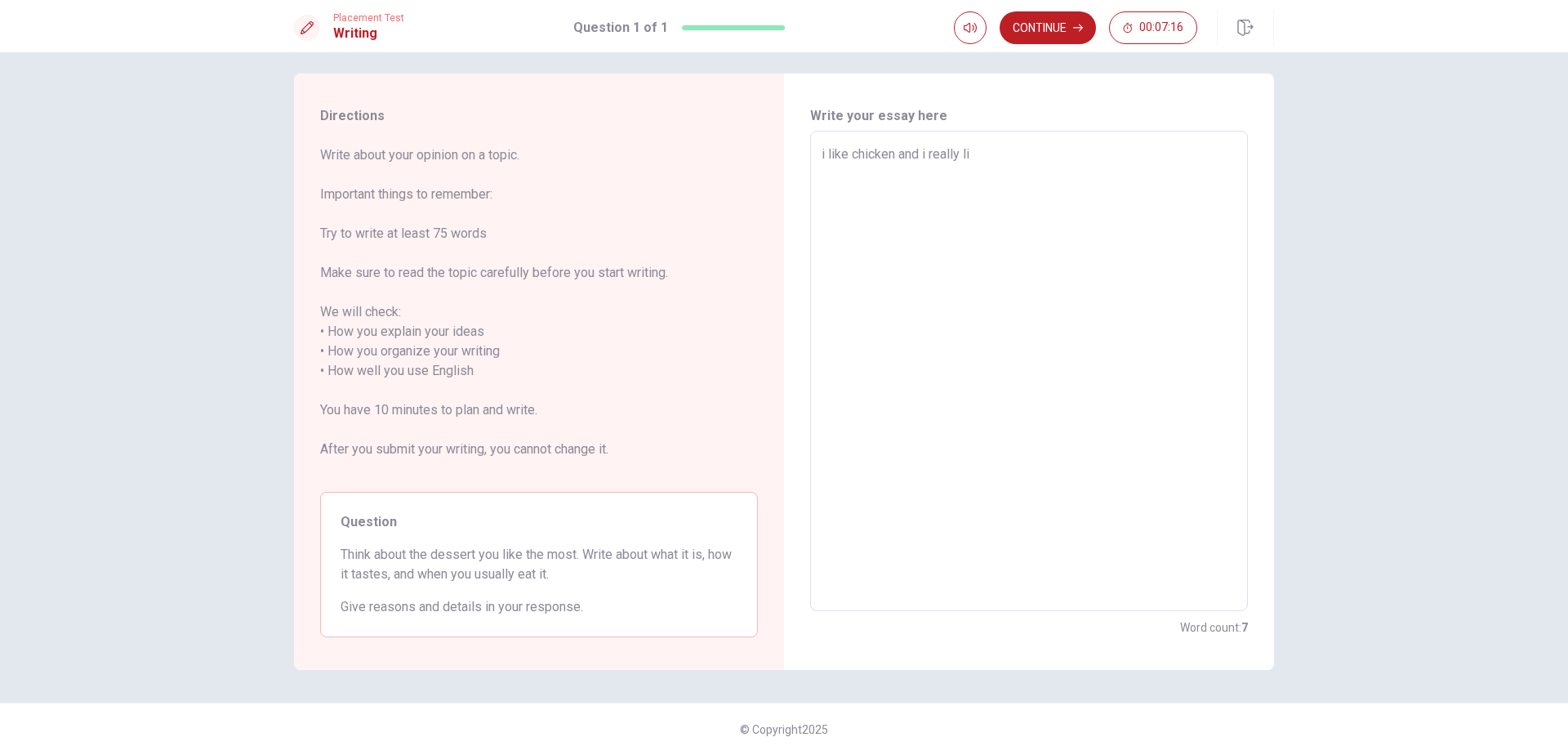 type on "i like chicken and i really lik" 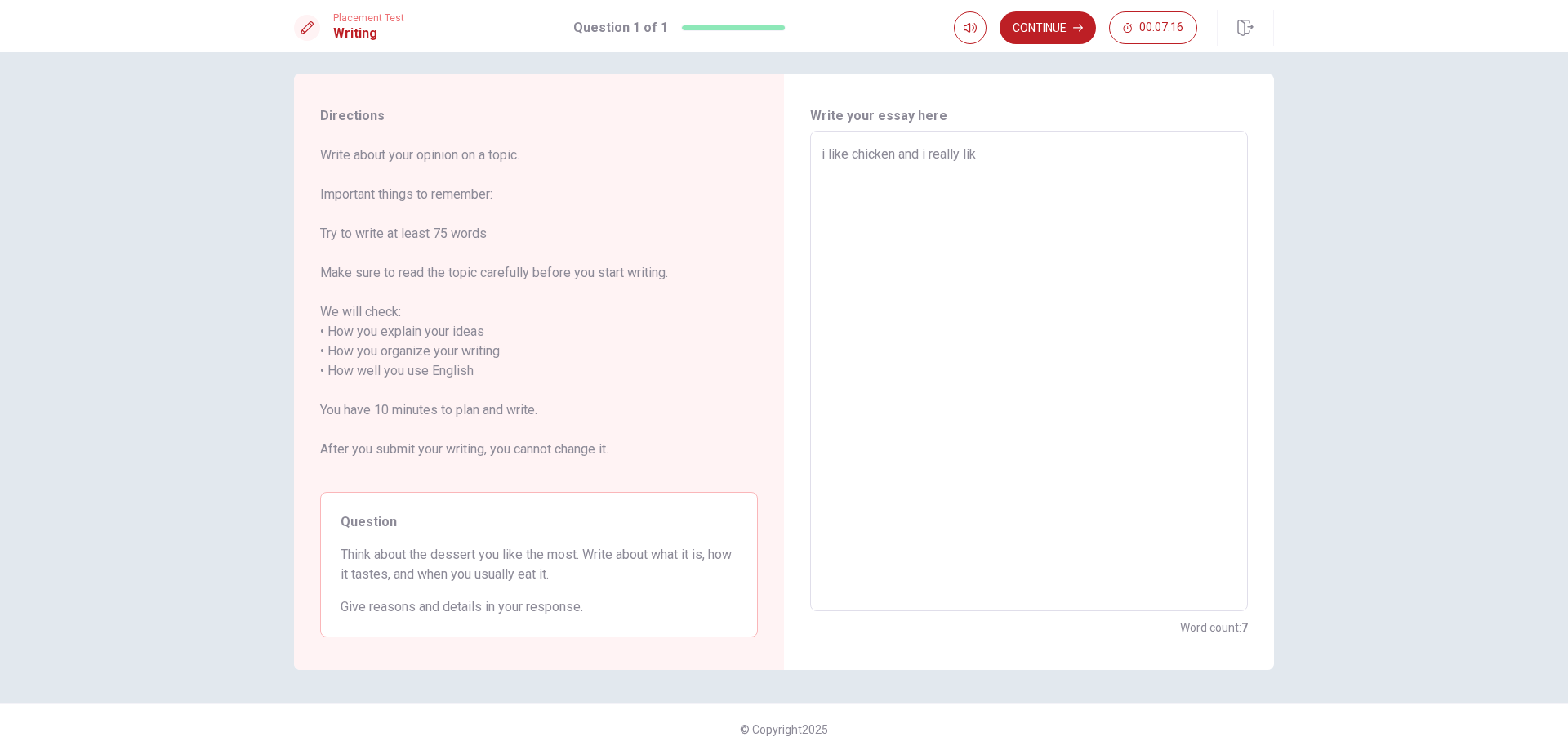 type on "x" 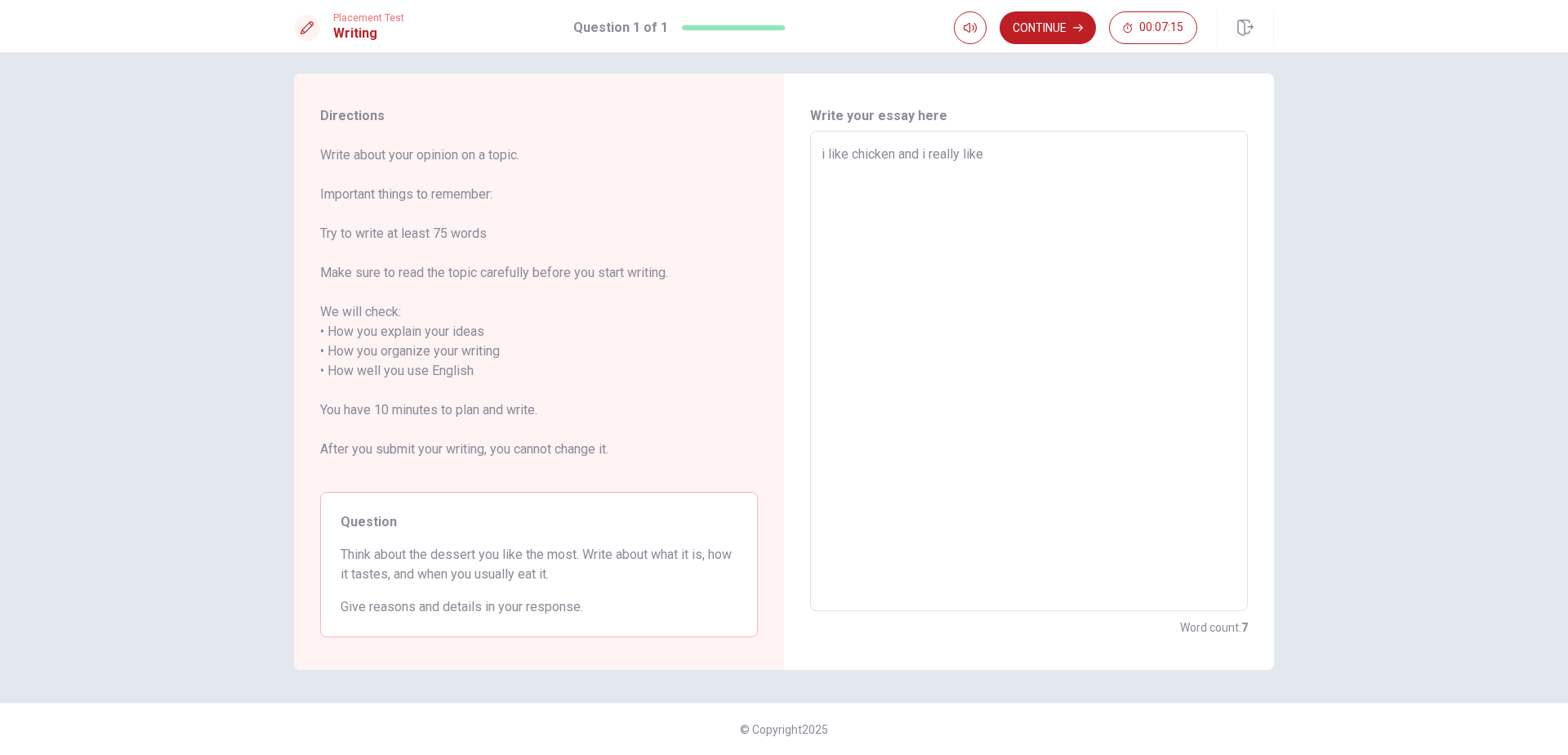 type on "x" 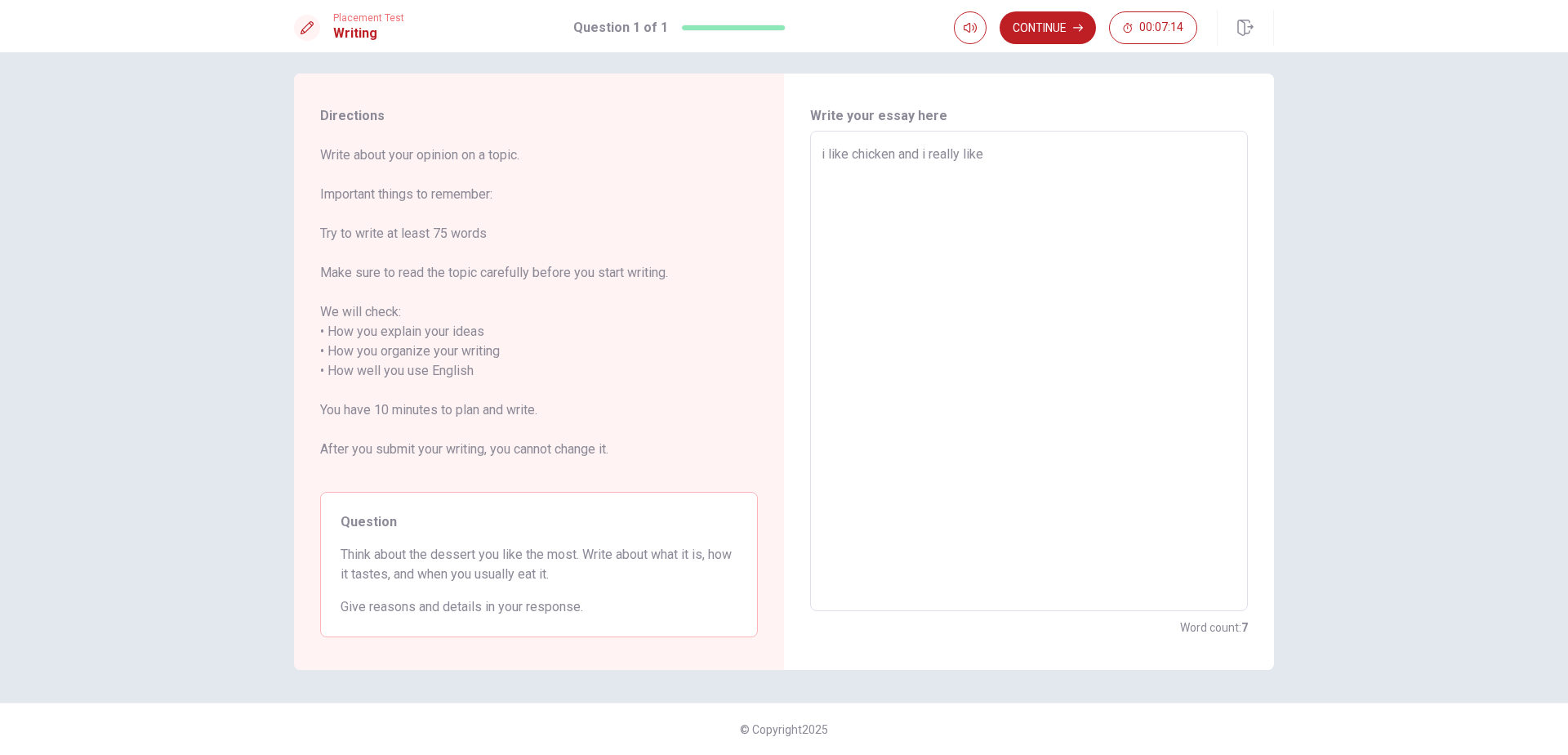 type on "i like chicken and i really like" 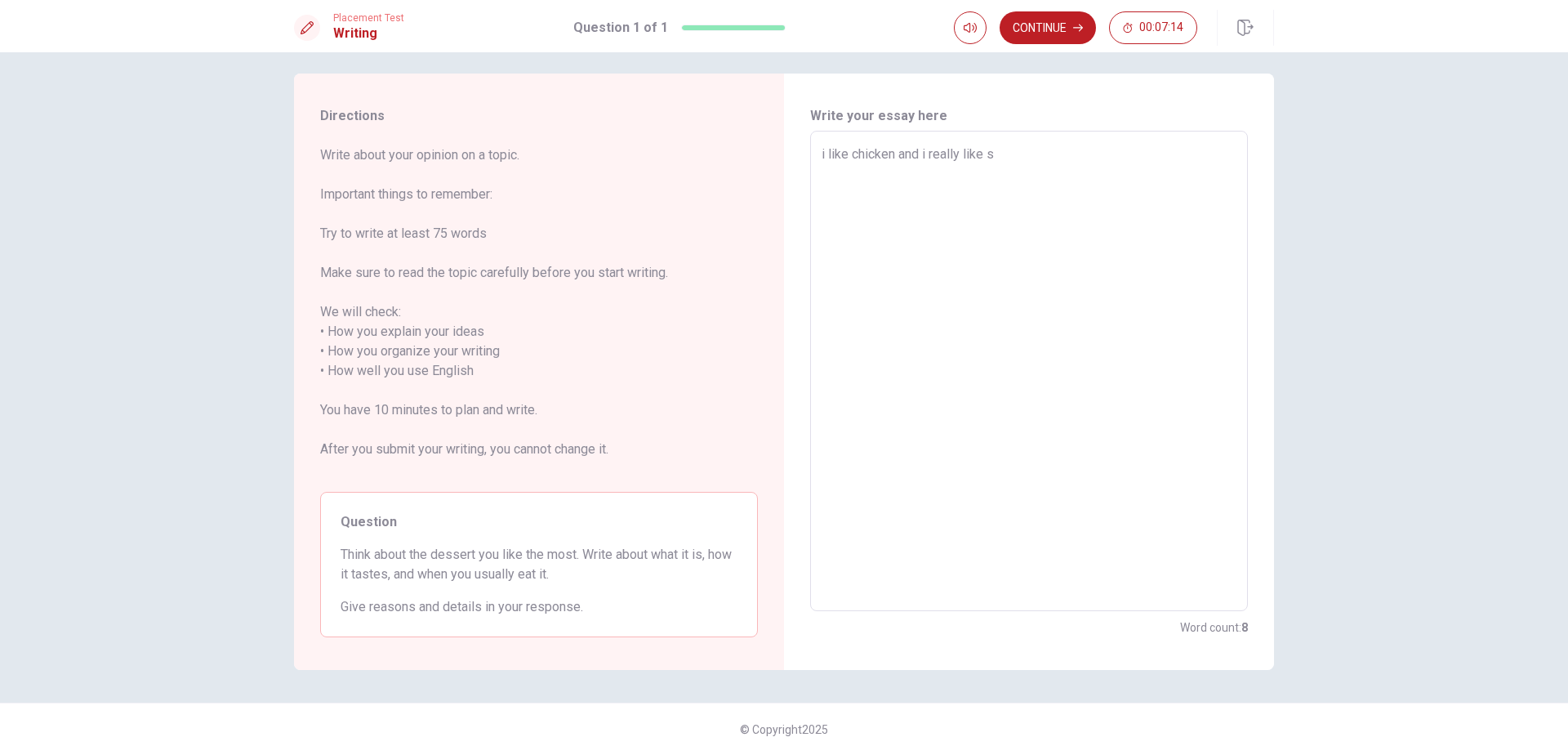 type on "x" 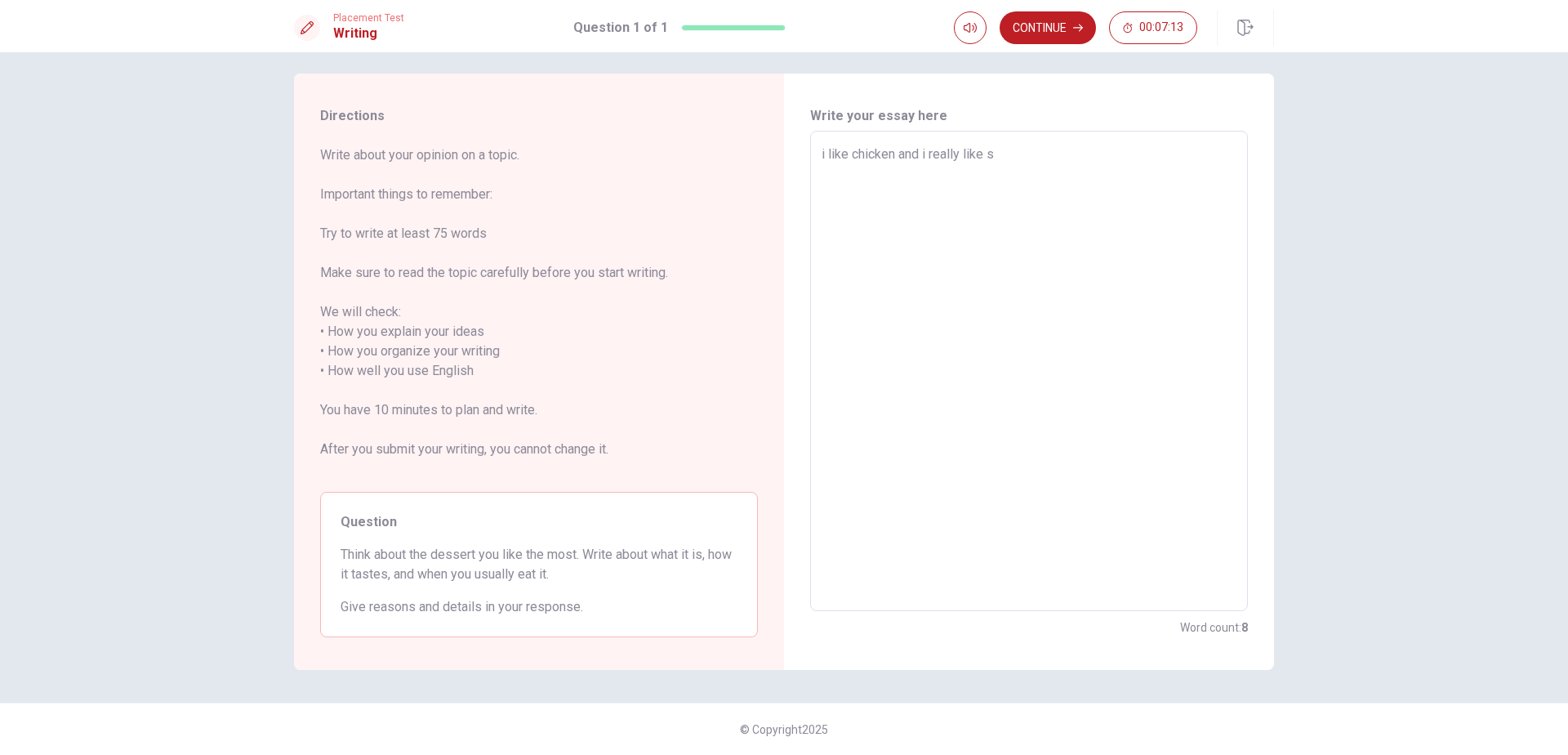 type on "i like chicken and i really like sw" 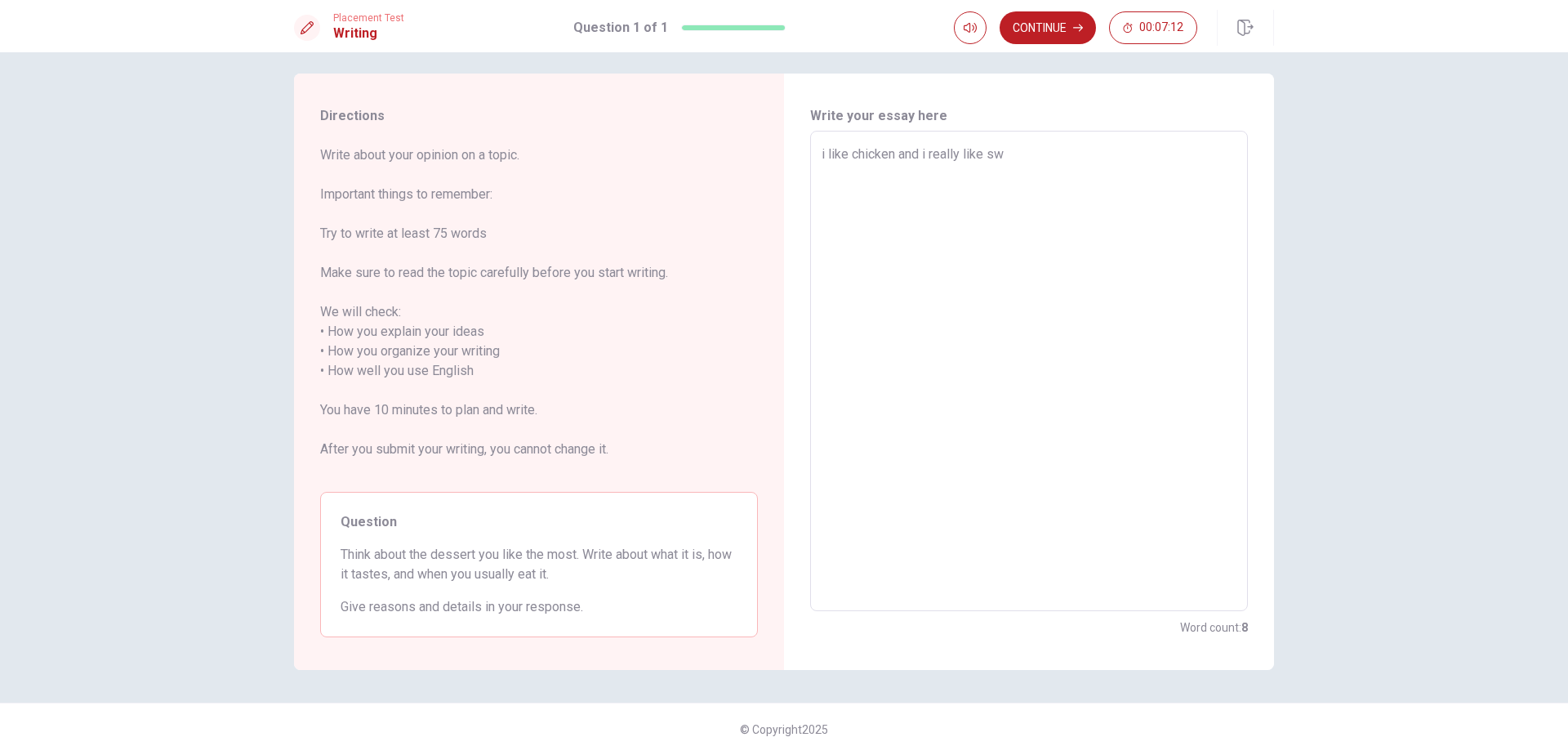 type on "x" 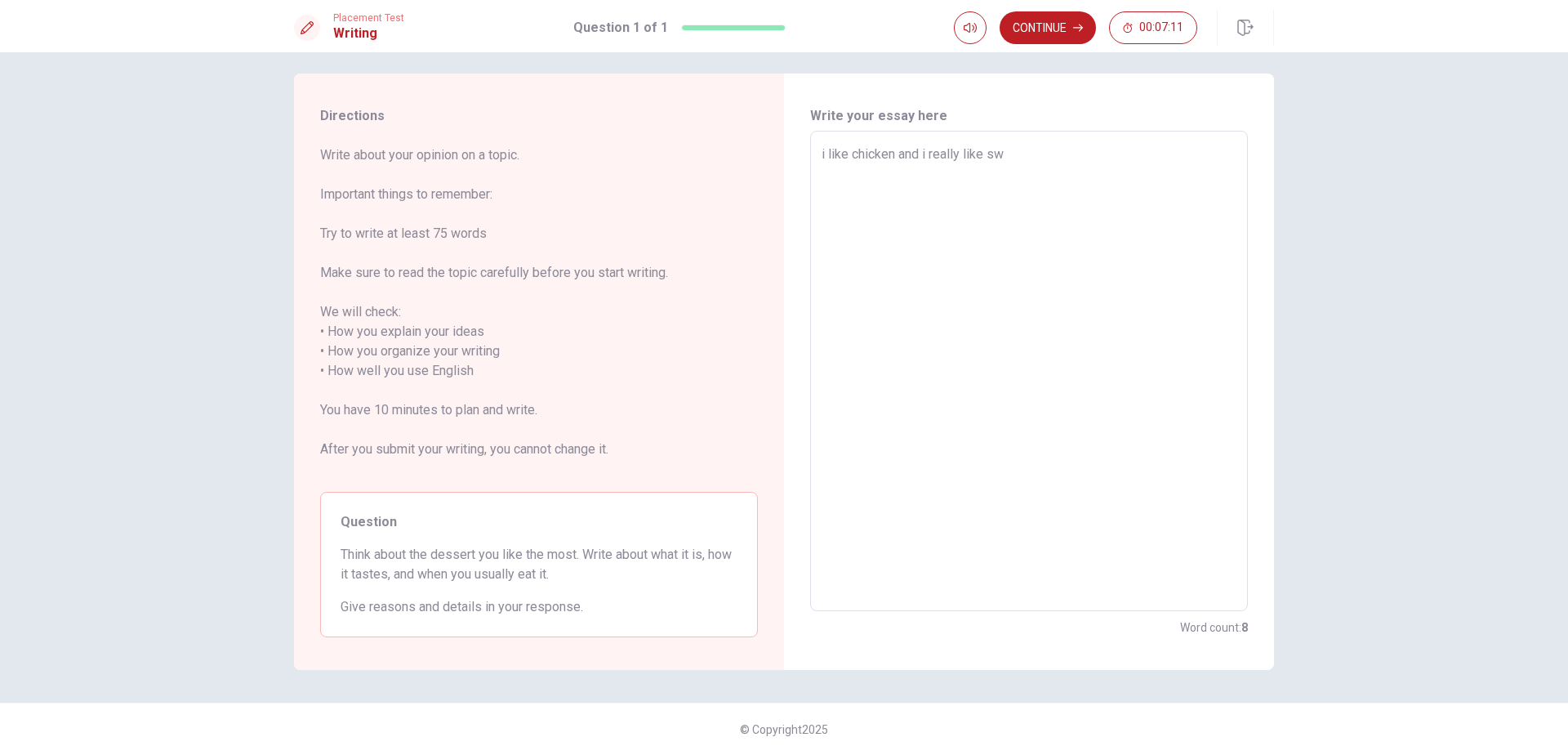 type on "i like chicken and i really like swe" 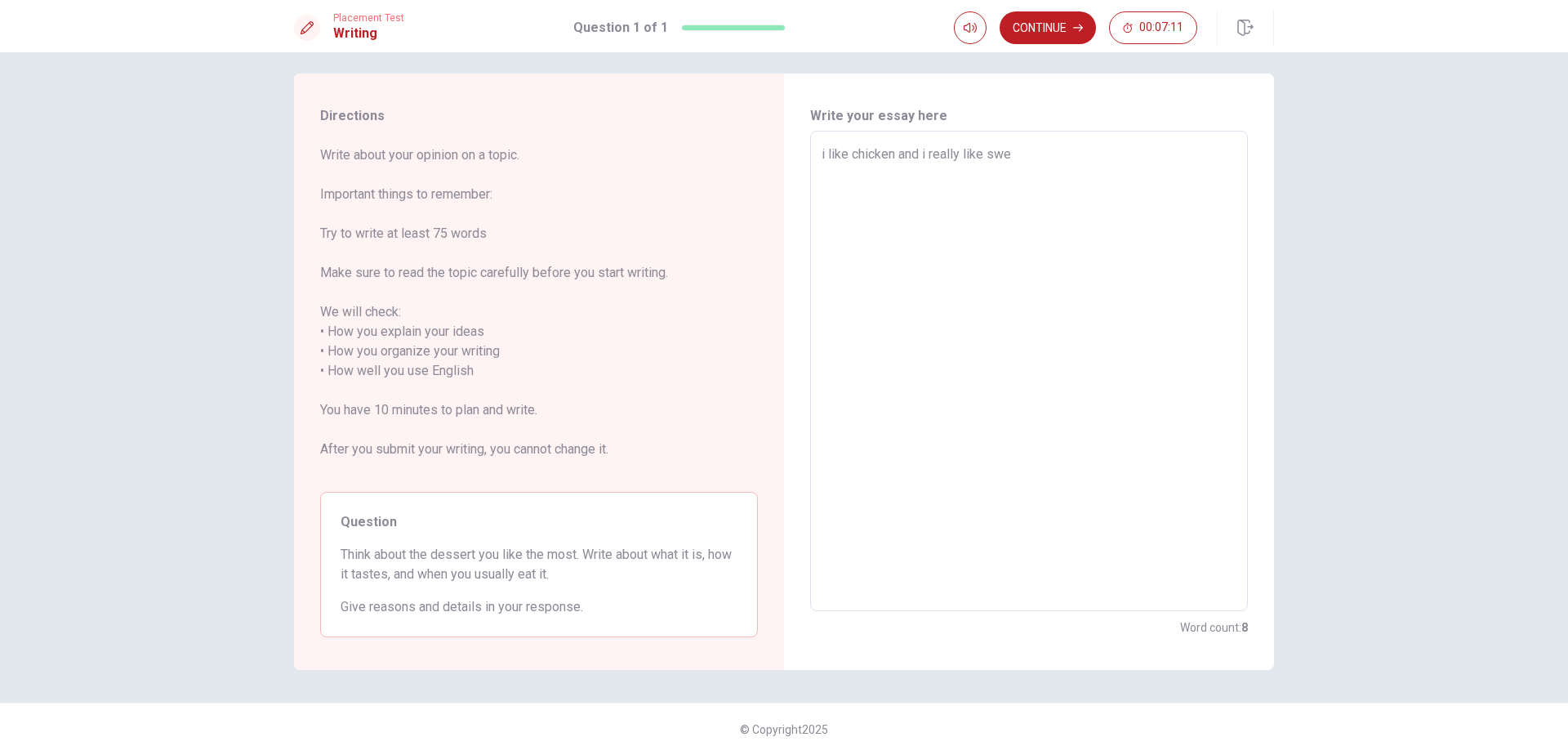 type on "x" 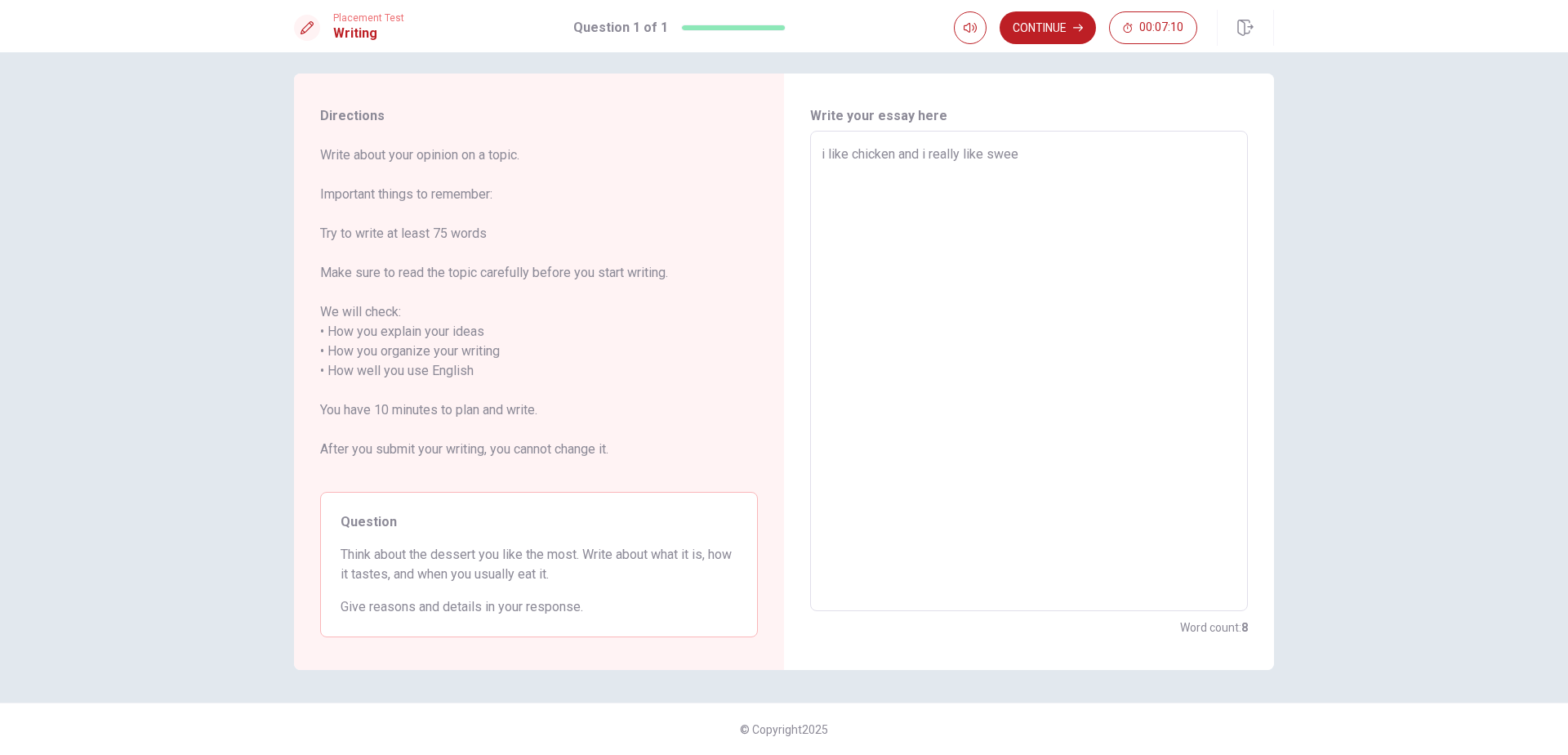 type on "x" 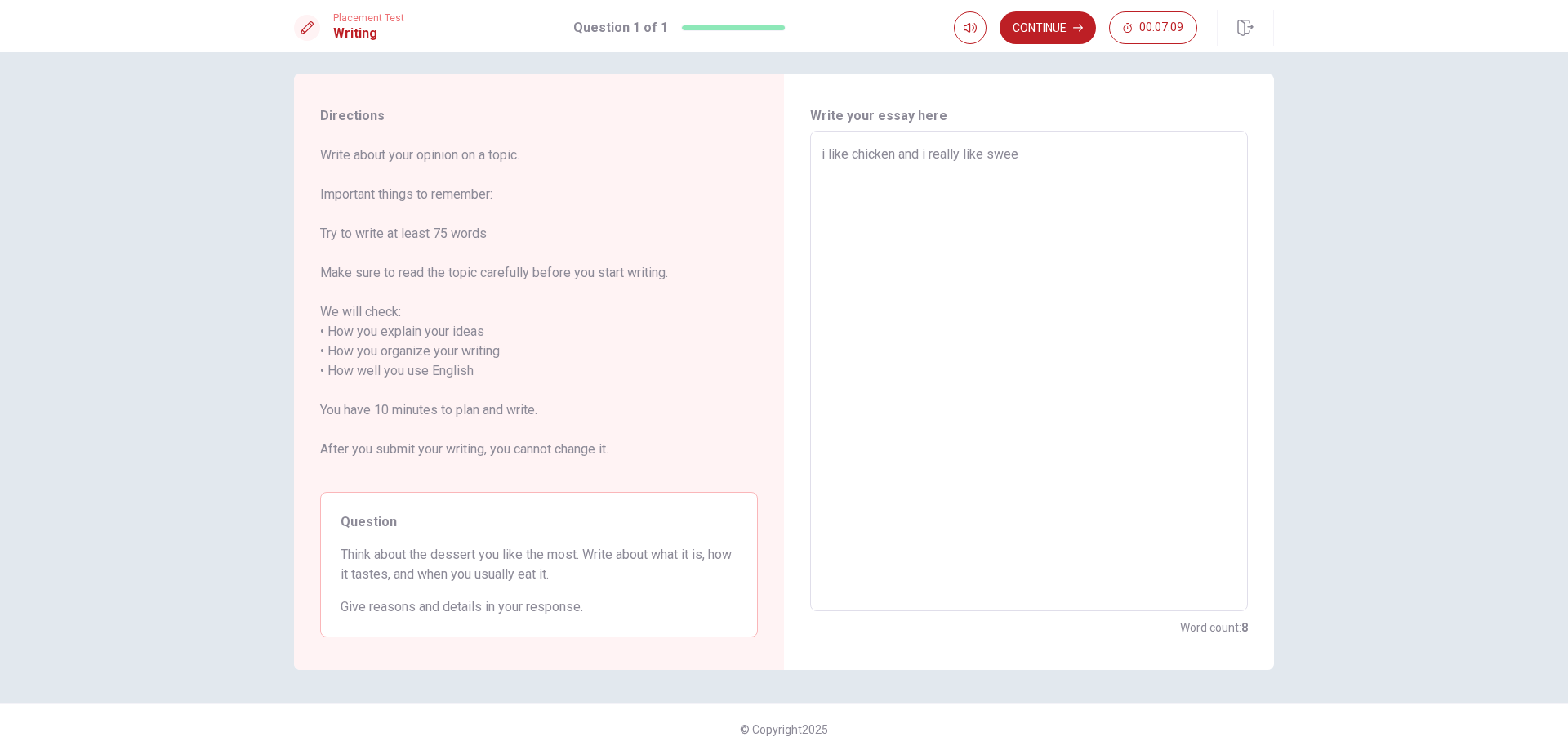 type on "i like chicken and i really like sweet" 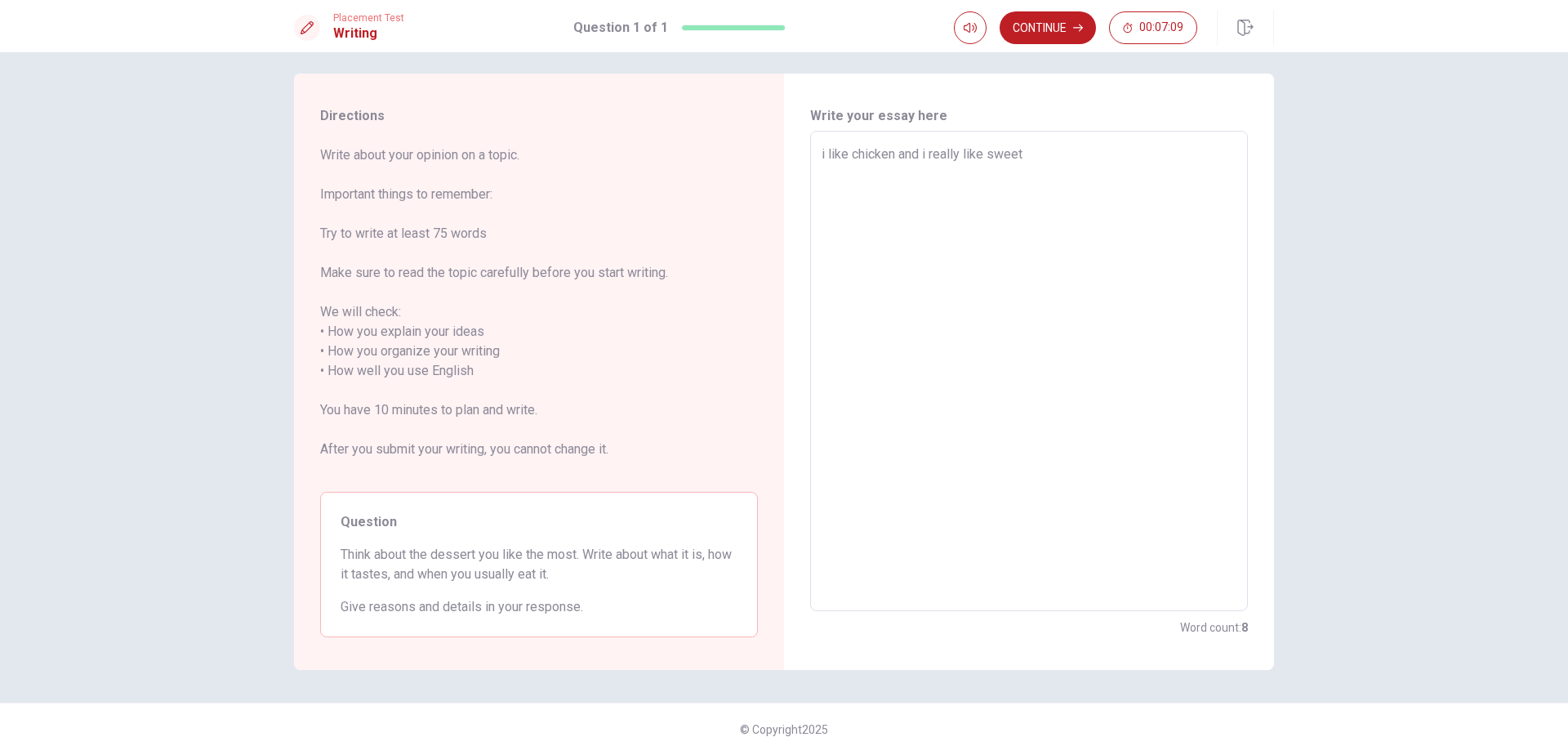 type on "x" 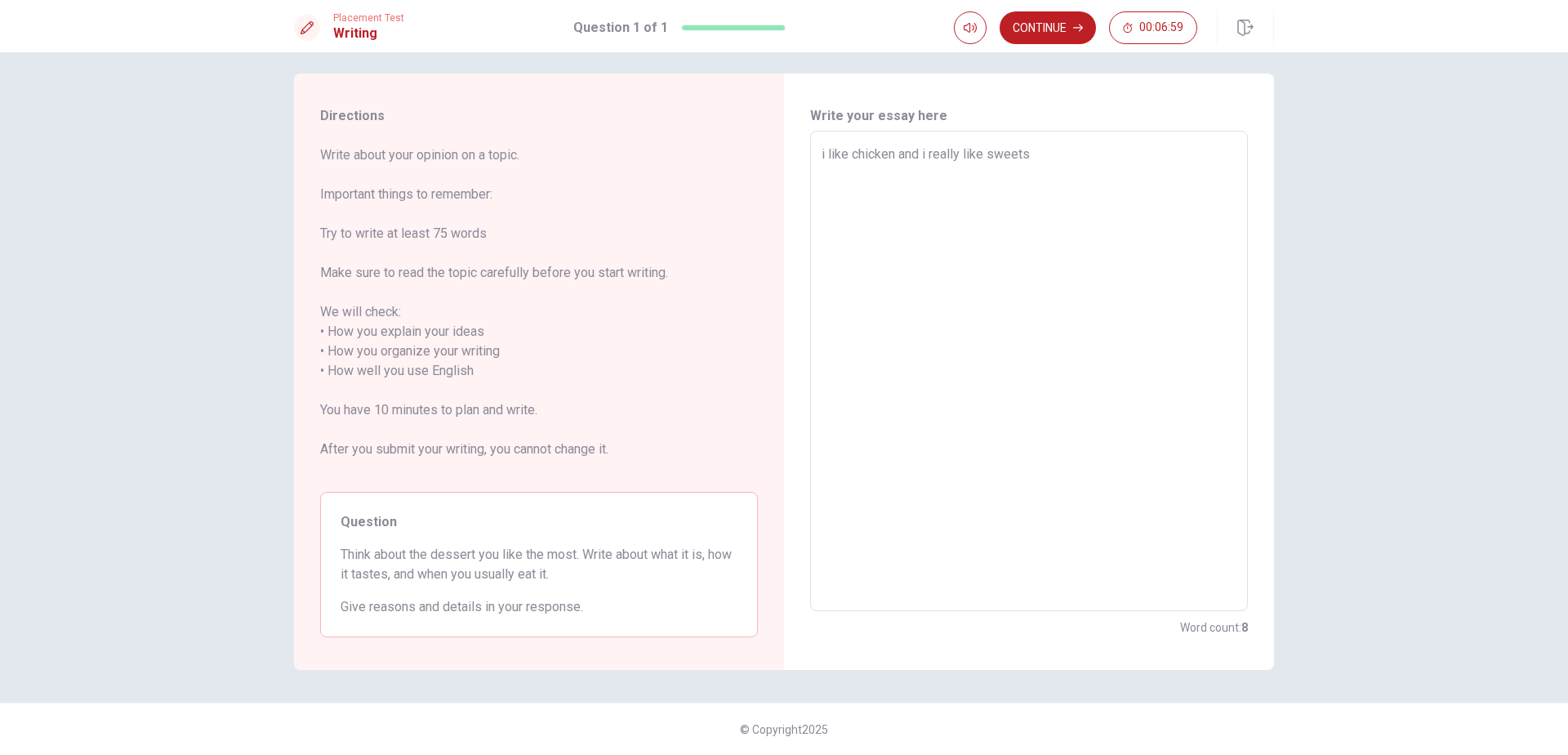 type on "x" 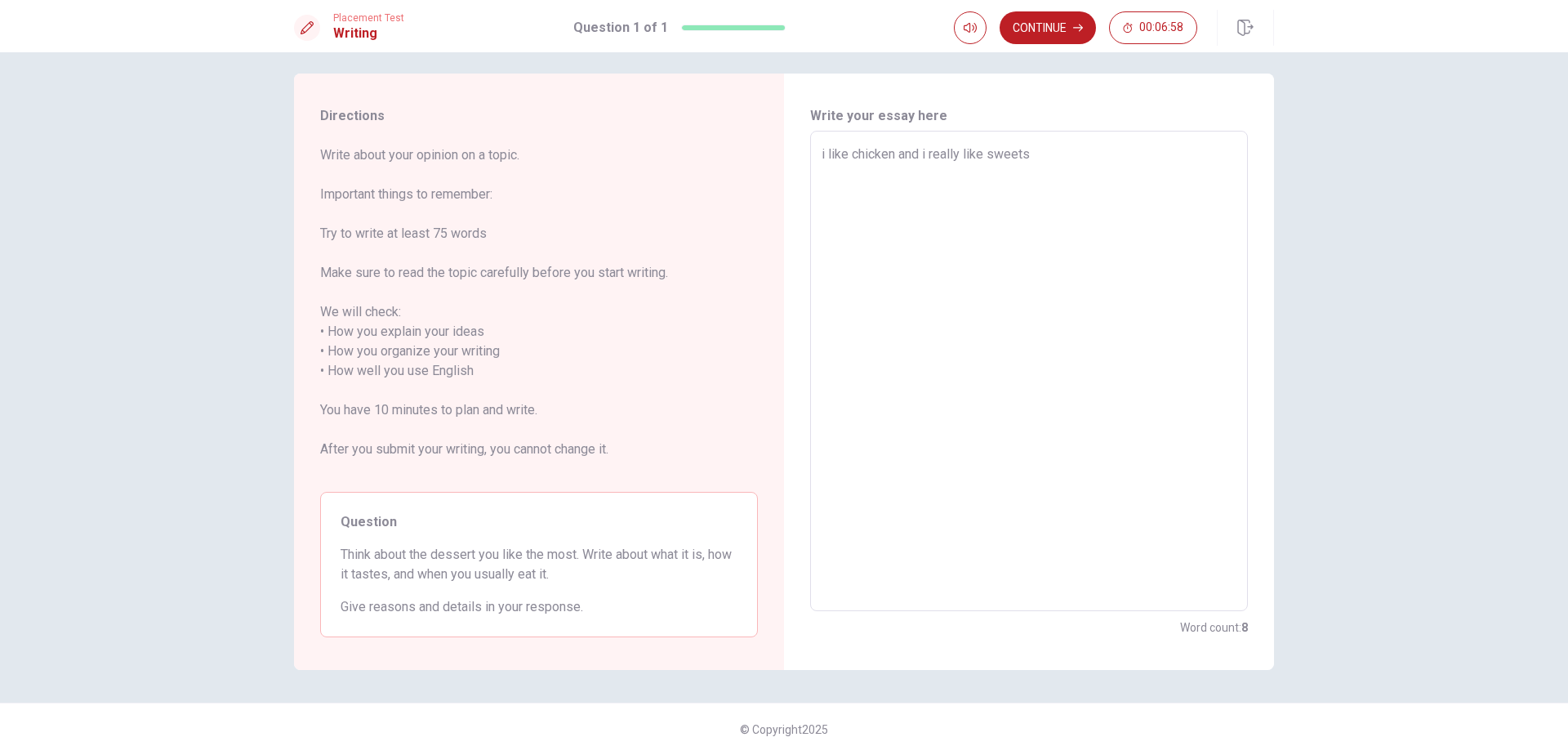type on "i like chicken and i really like sweets." 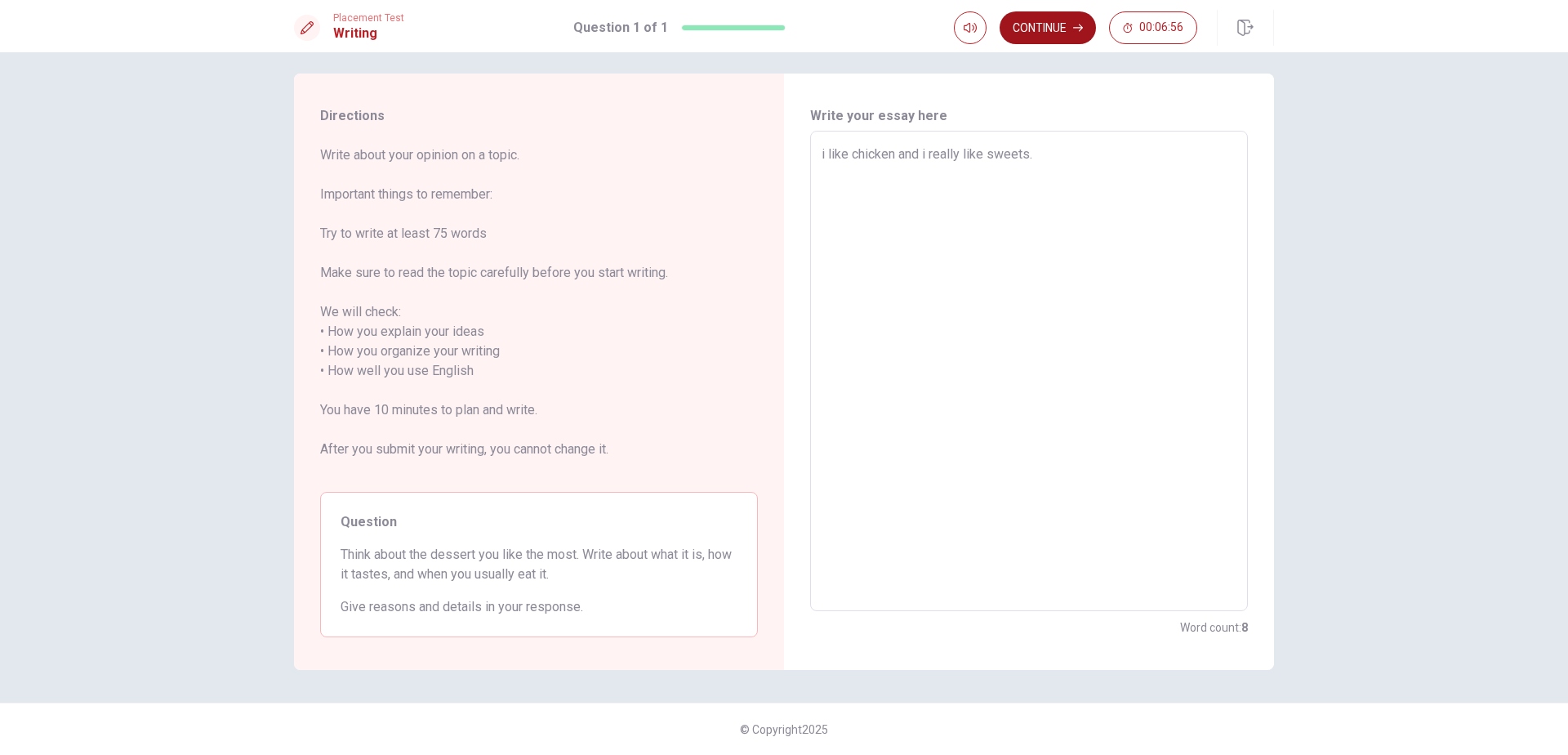 type on "x" 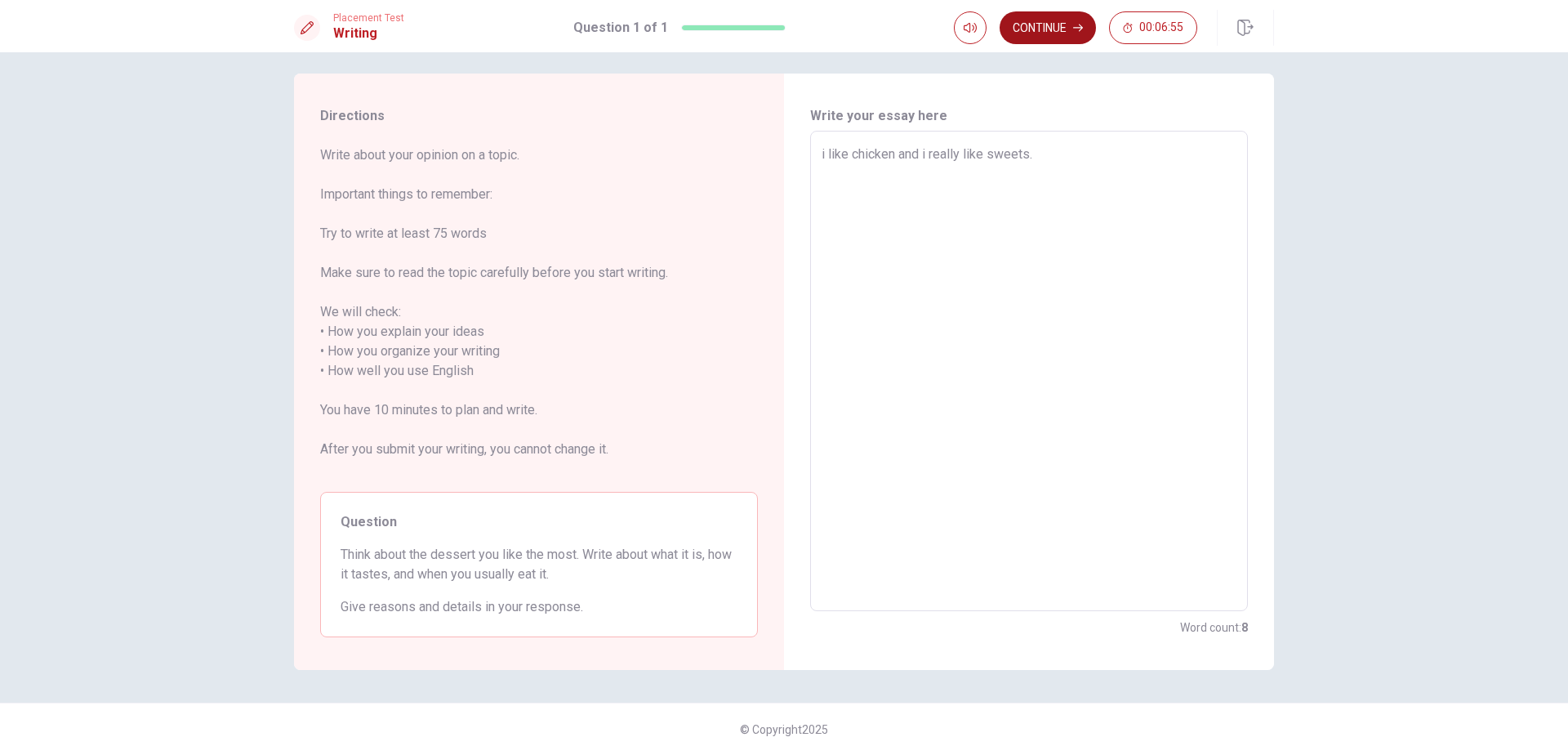 type on "i like chicken and i really like sweets." 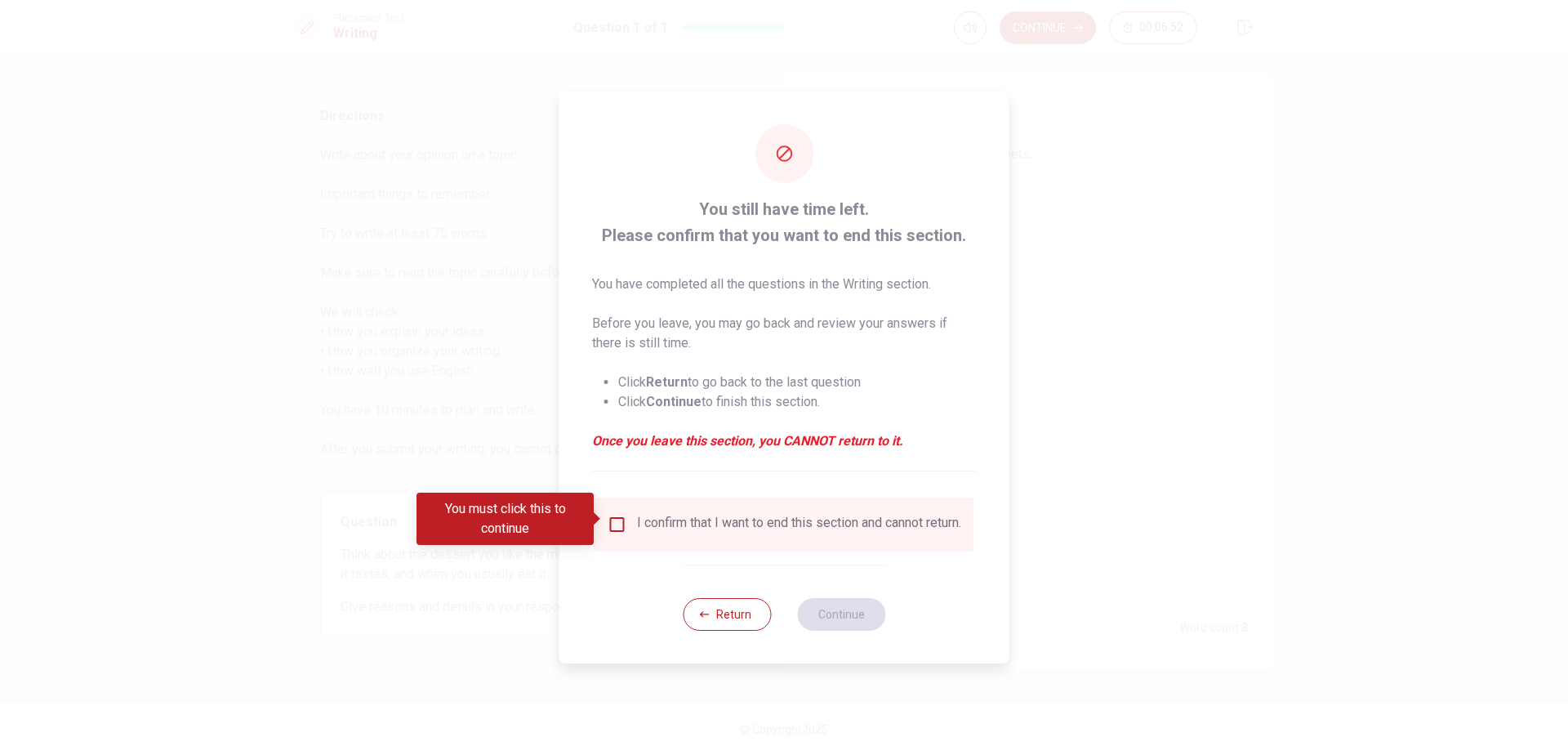 click on "I confirm that I want to end this section and cannot return." at bounding box center (784, 525) 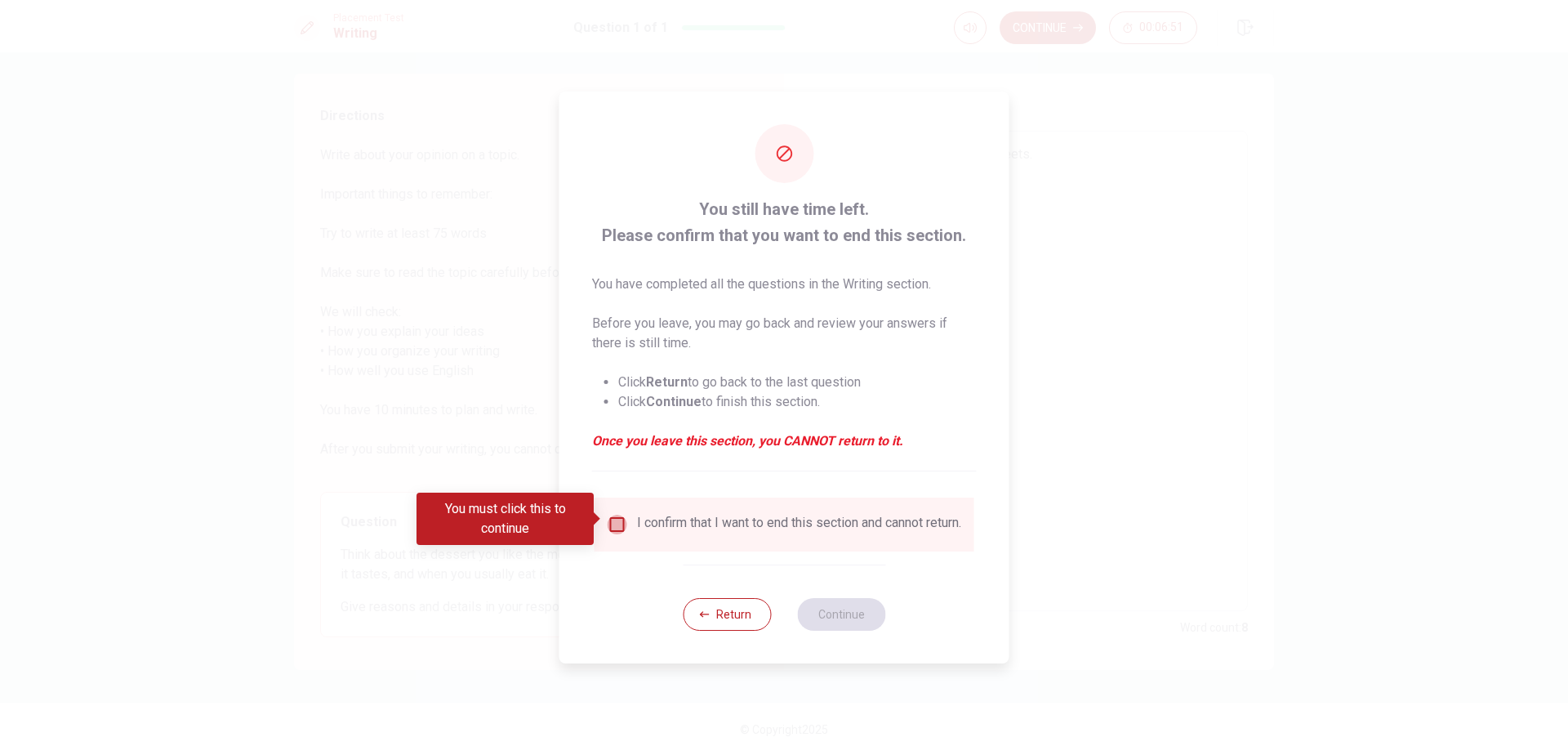 click at bounding box center [617, 525] 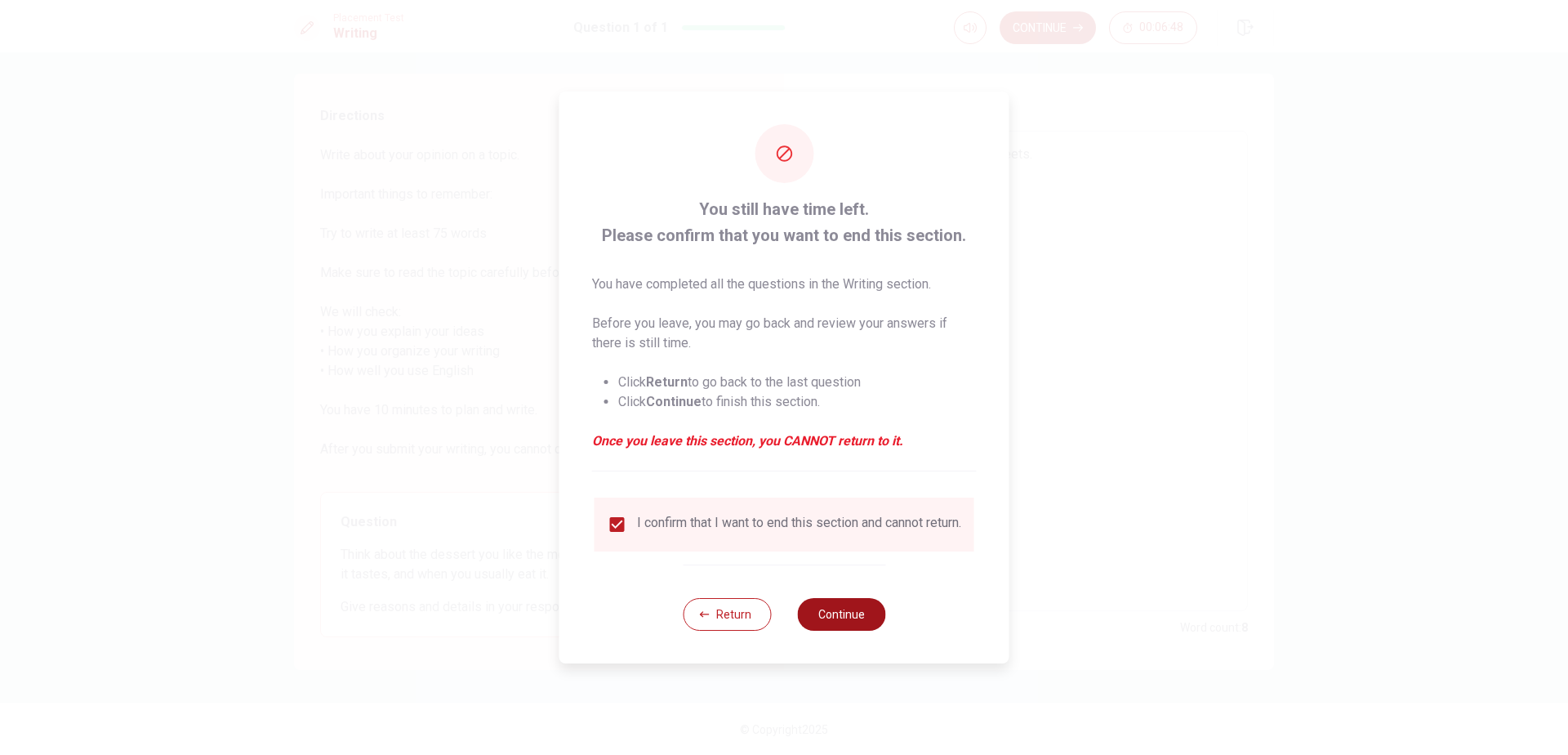 click on "Continue" at bounding box center [841, 614] 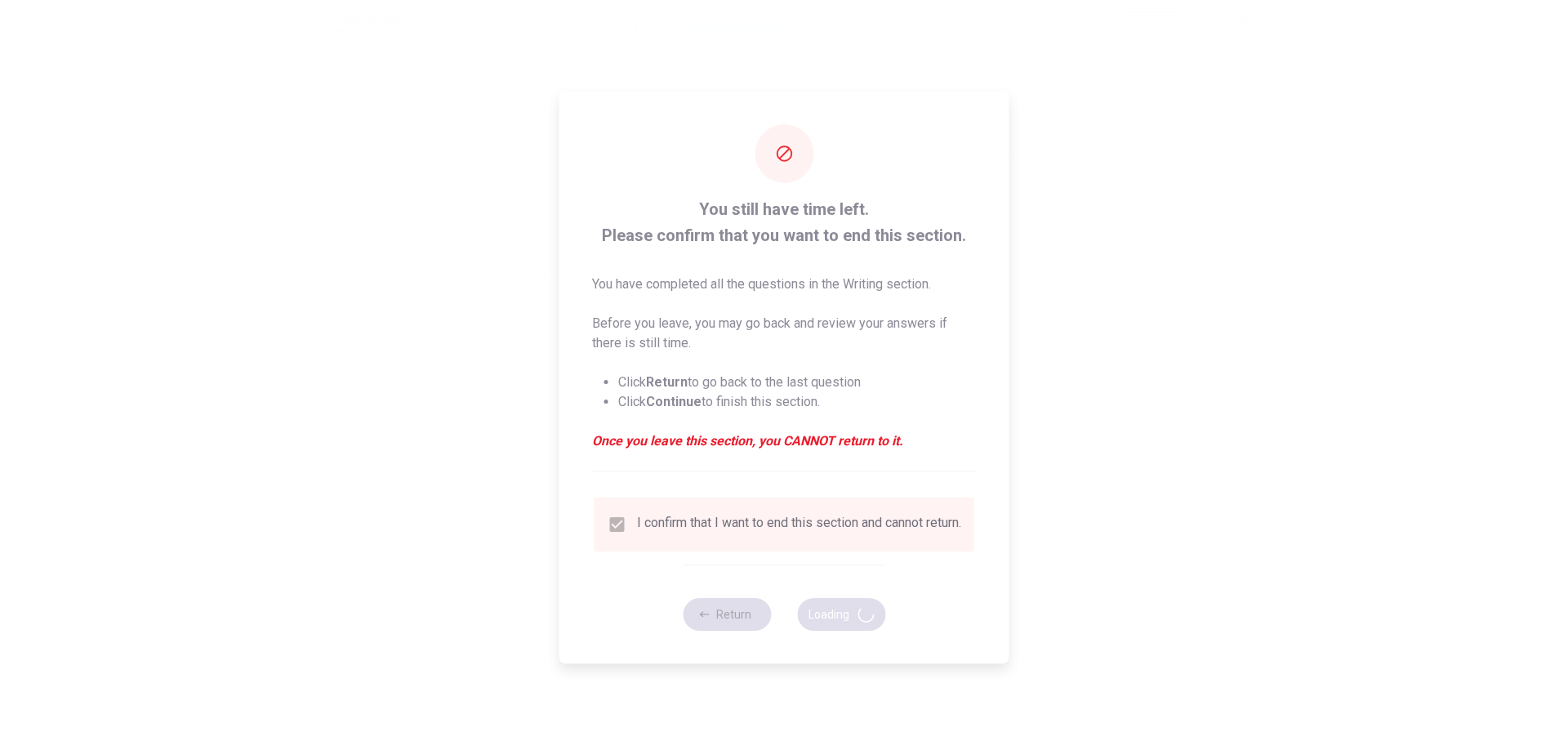 scroll, scrollTop: 0, scrollLeft: 0, axis: both 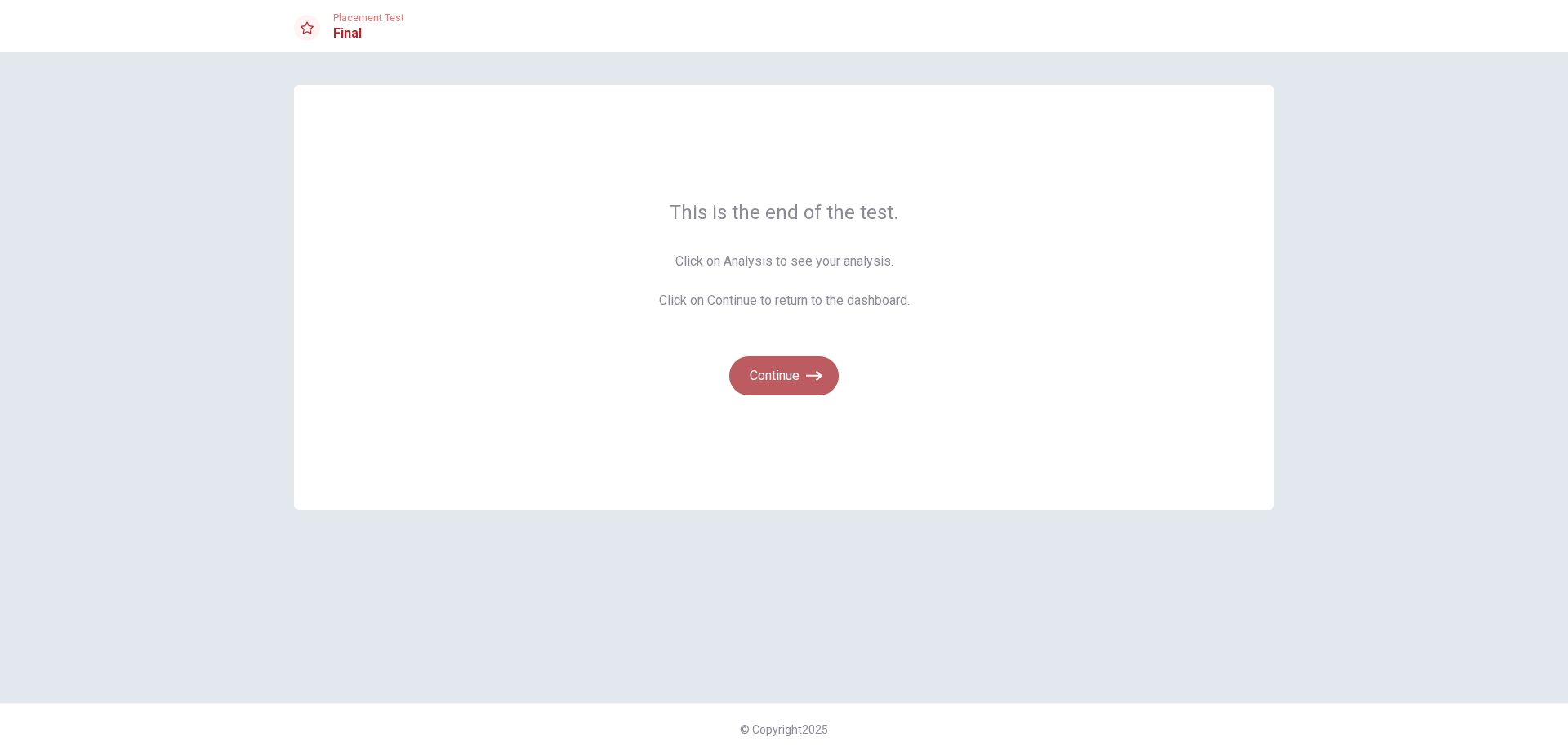 click on "Continue" at bounding box center [784, 376] 